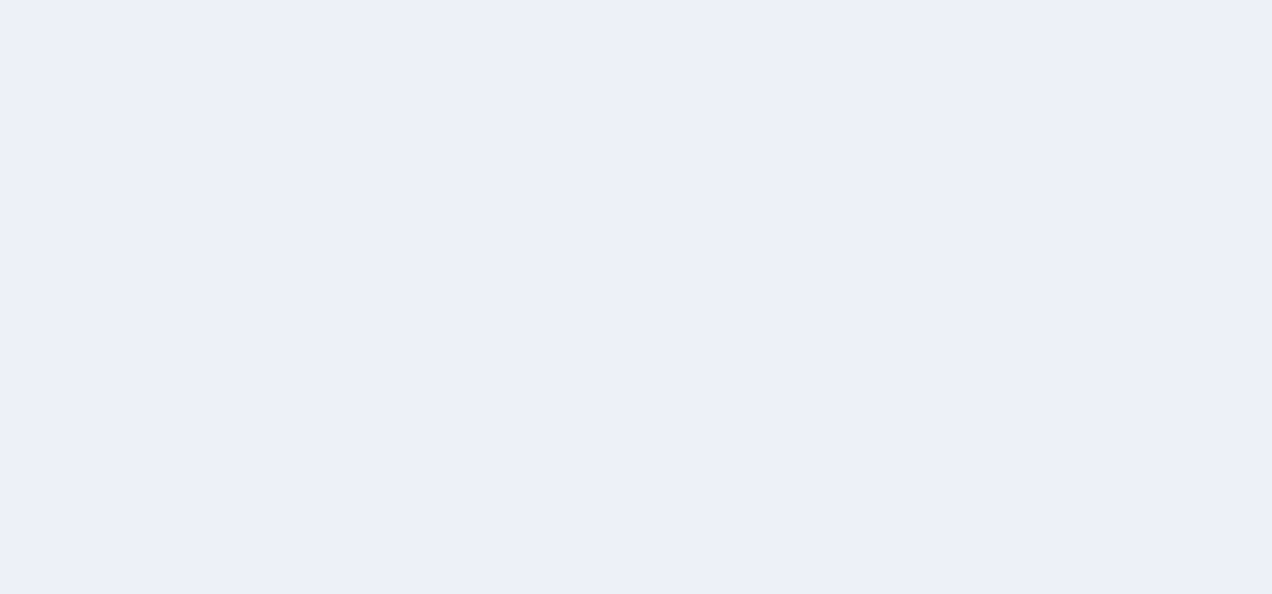 scroll, scrollTop: 0, scrollLeft: 0, axis: both 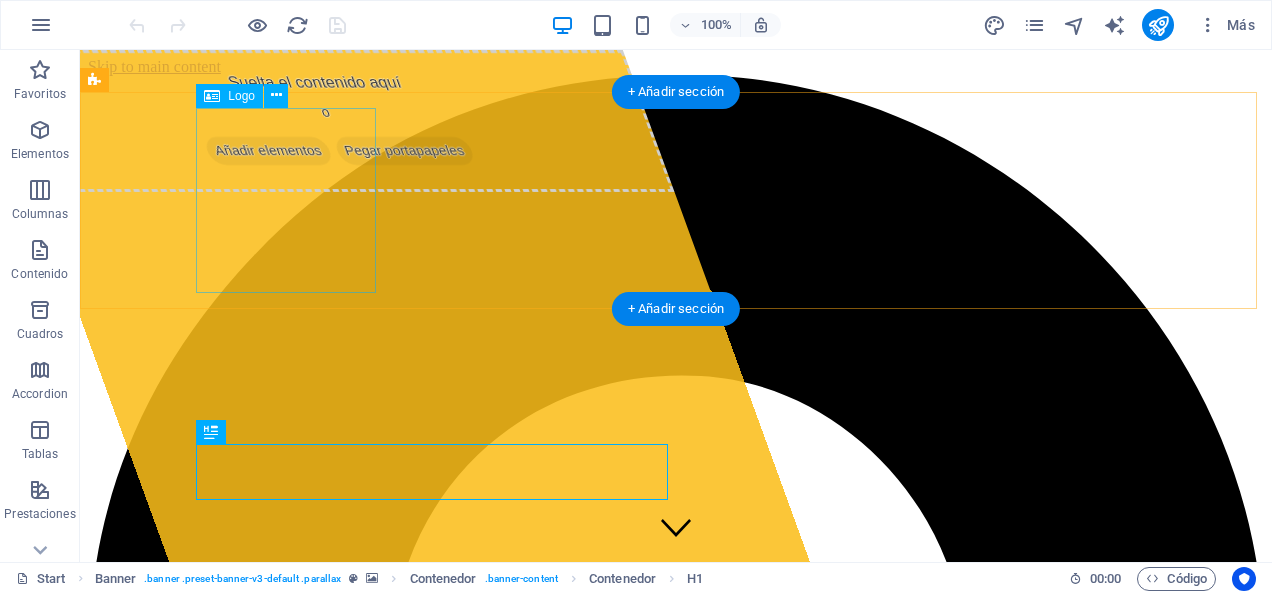 click at bounding box center (676, 8831) 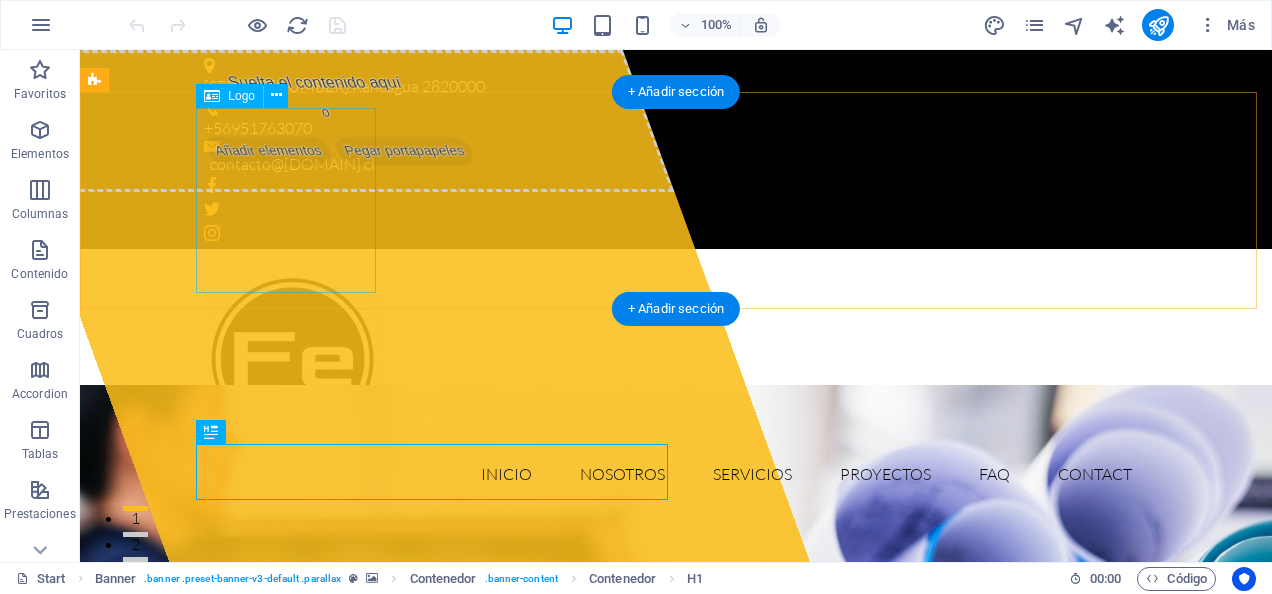 click at bounding box center (676, 357) 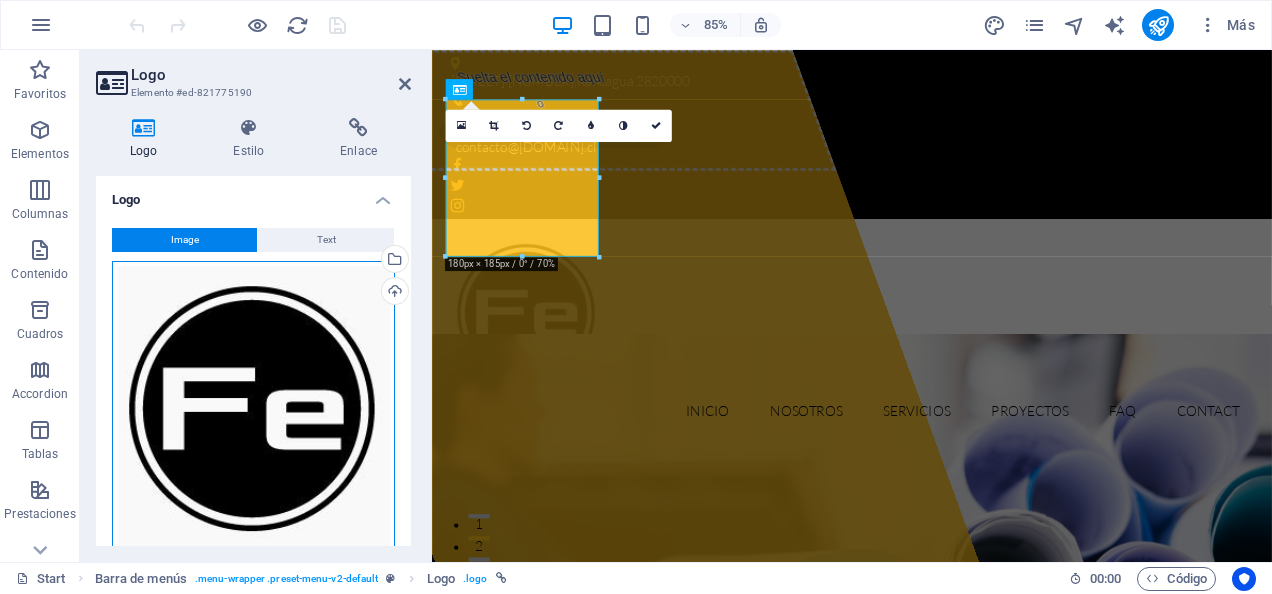 click on "Arrastra archivos aquí, haz clic para escoger archivos o  selecciona archivos de Archivos o de nuestra galería gratuita de fotos y vídeos" at bounding box center [253, 406] 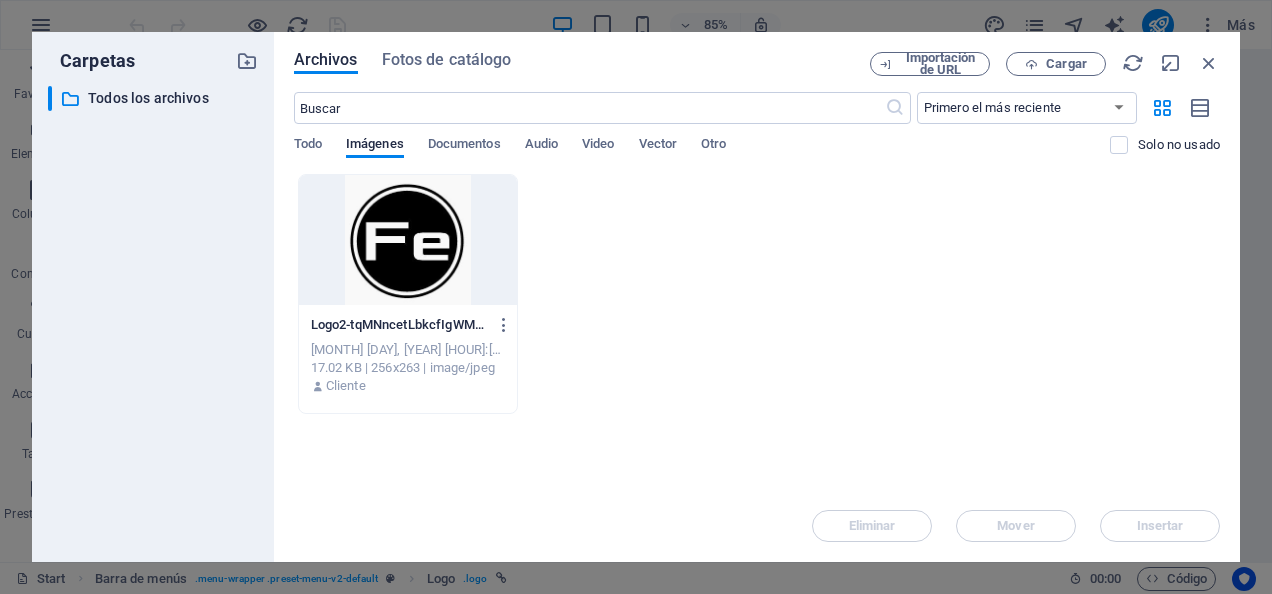 click on "​ Todos los archivos Todos los archivos" at bounding box center (153, 316) 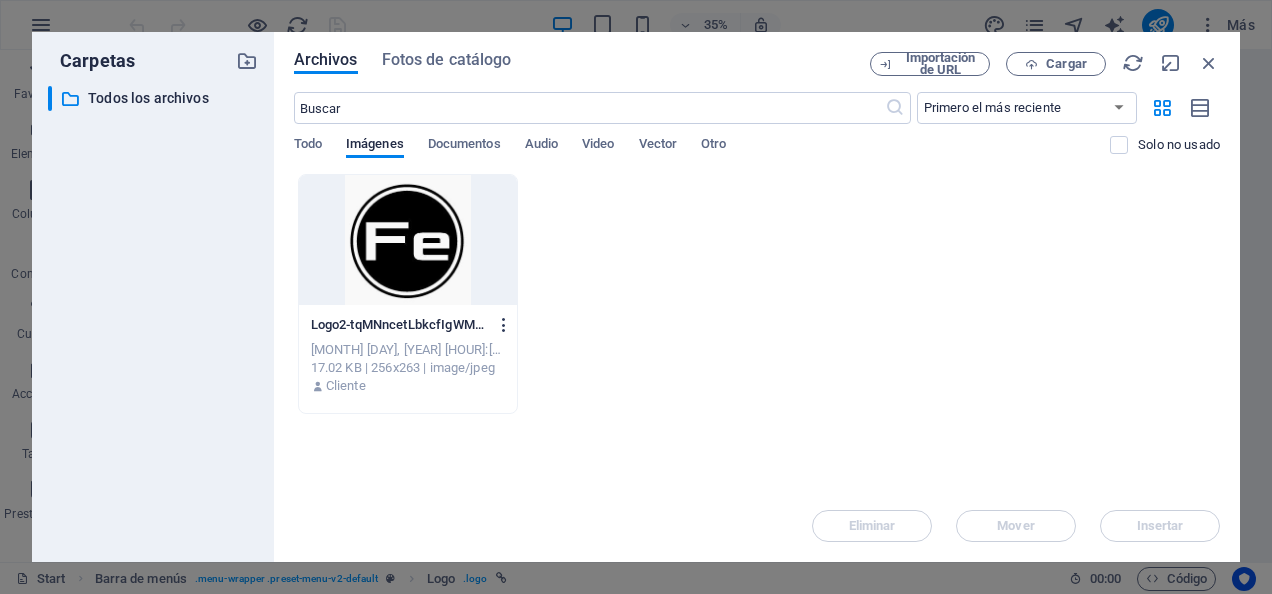 click at bounding box center [504, 325] 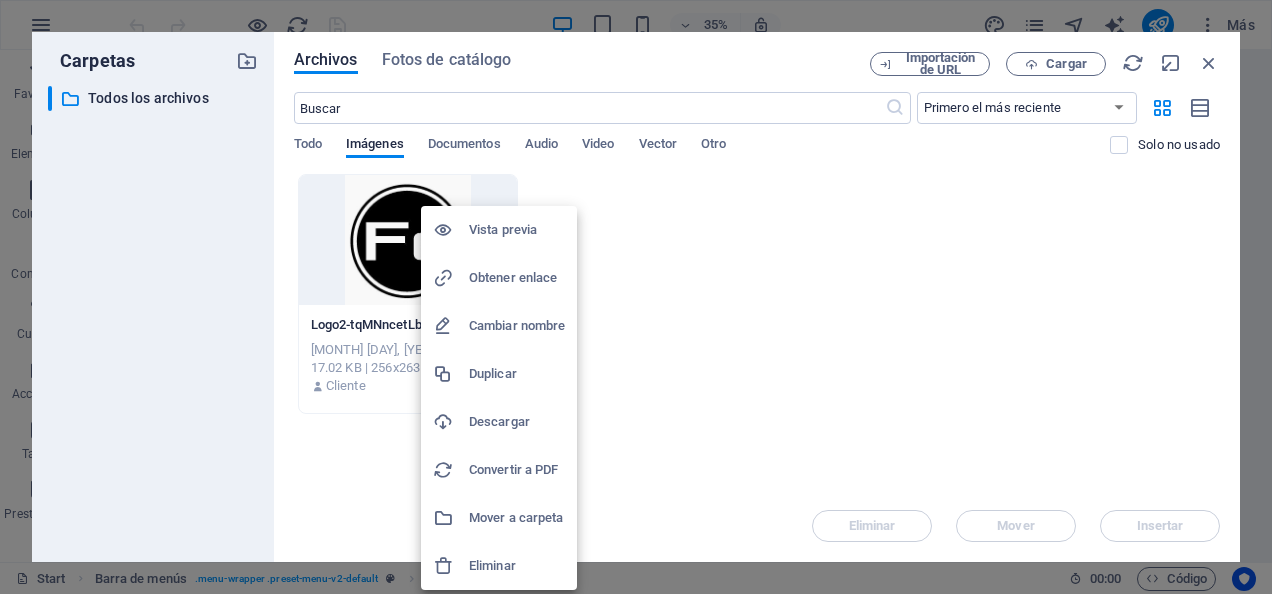 click on "Eliminar" at bounding box center [517, 566] 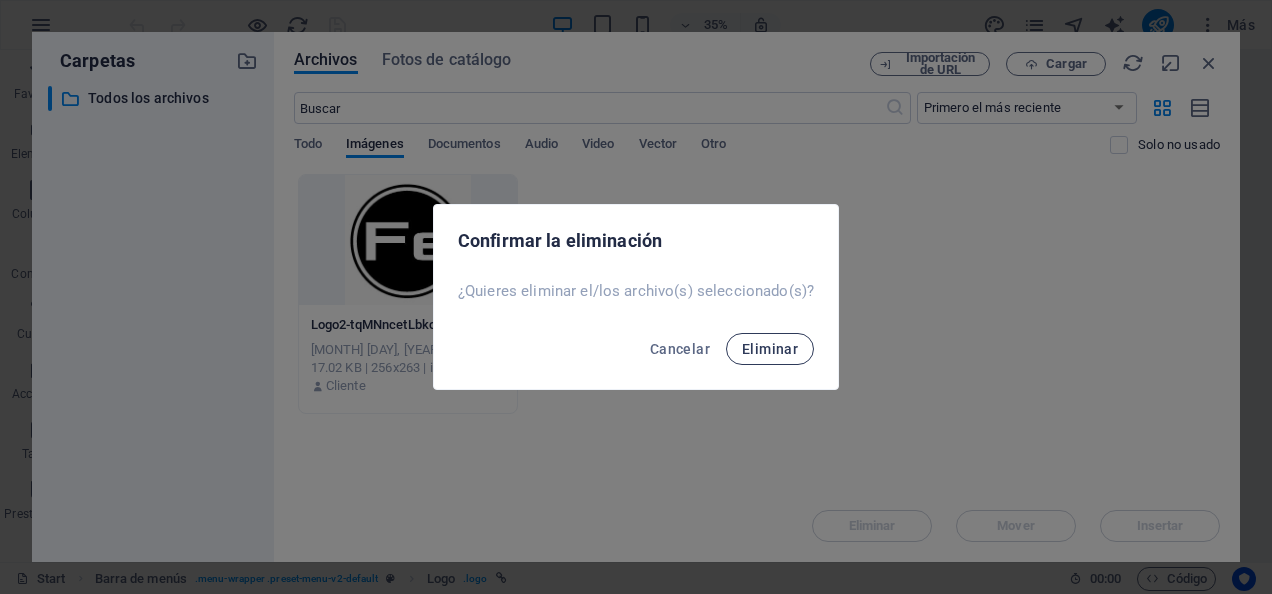 click on "Eliminar" at bounding box center (770, 349) 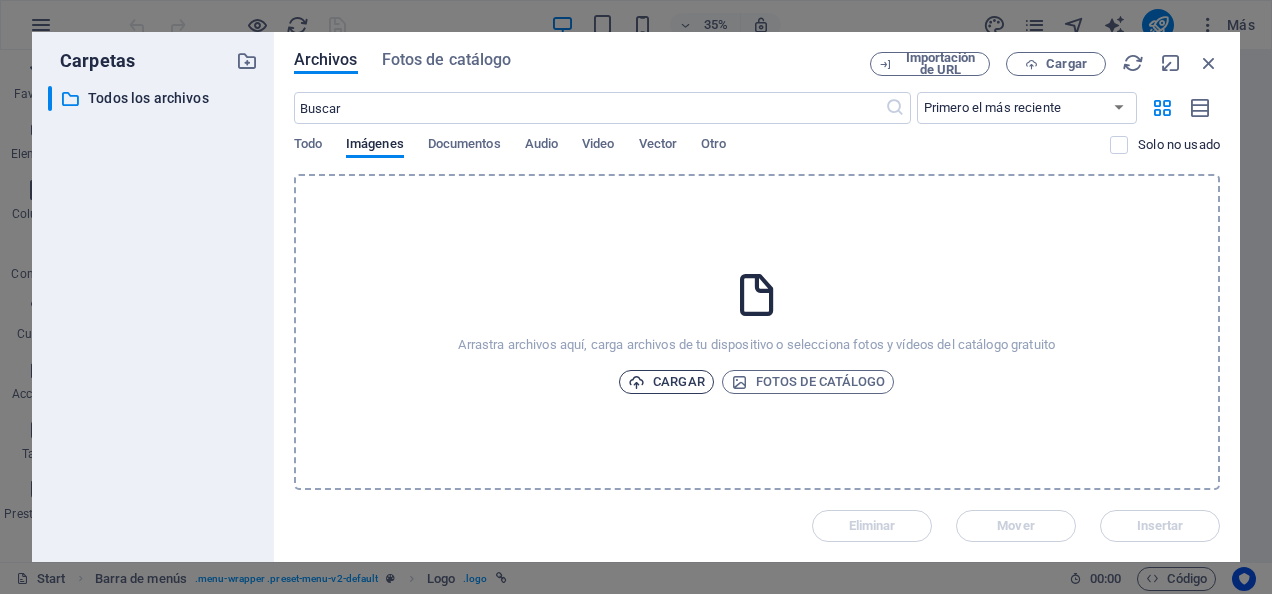click on "Cargar" at bounding box center (666, 382) 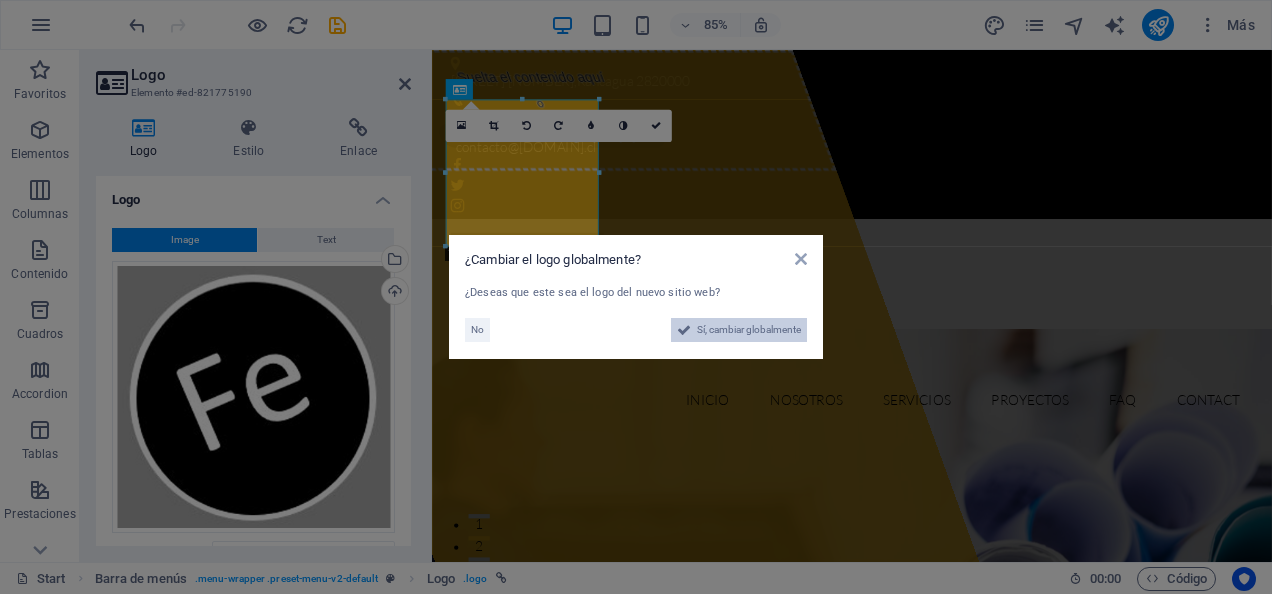 click on "Sí, cambiar globalmente" at bounding box center (749, 330) 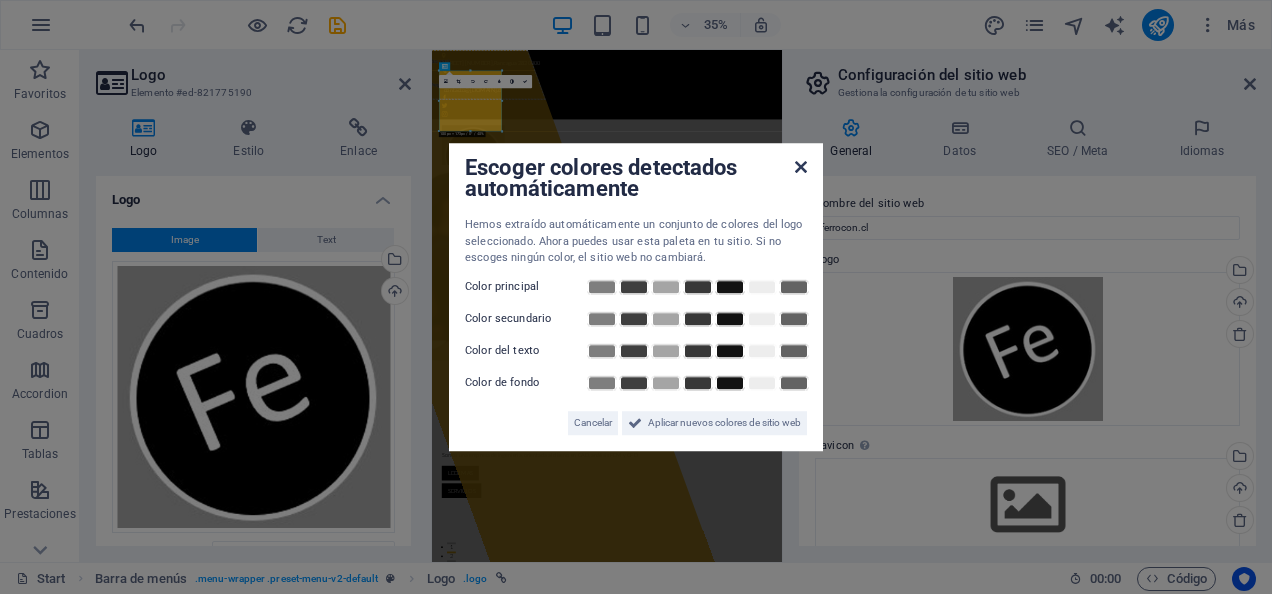 click at bounding box center [801, 167] 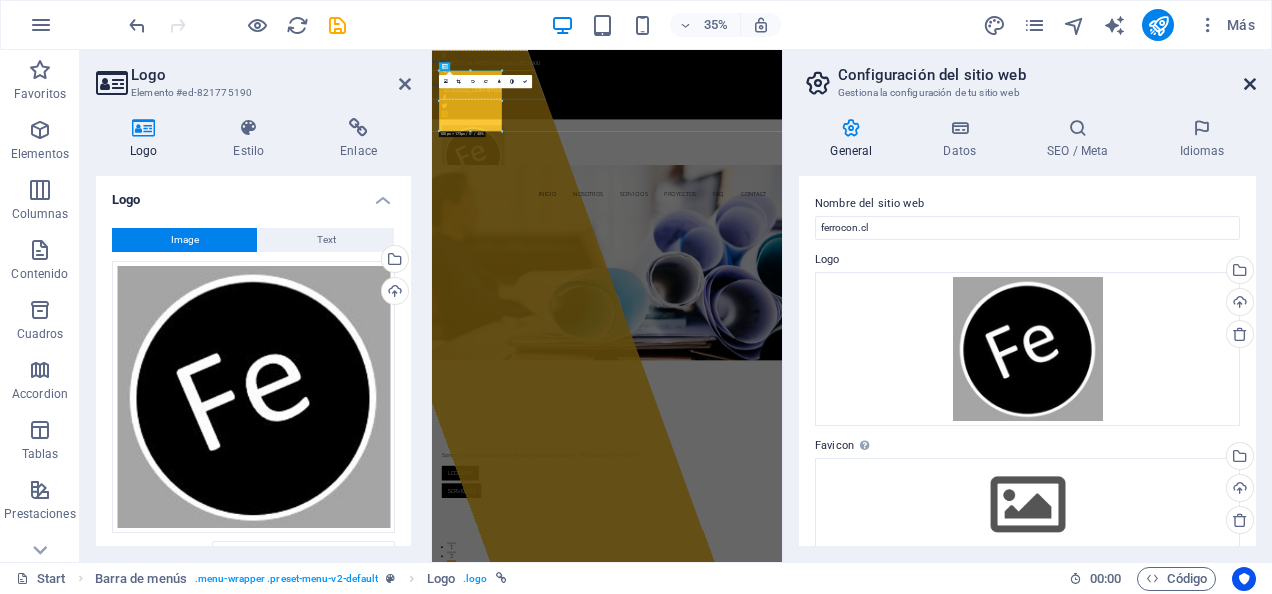 click at bounding box center [1250, 84] 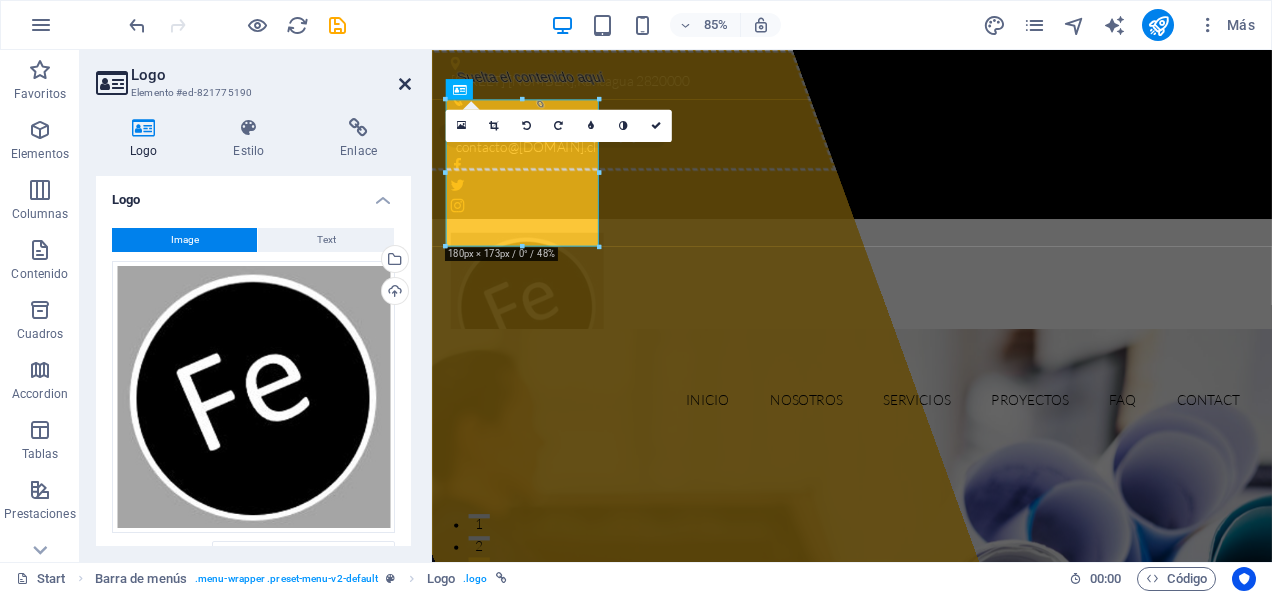 drag, startPoint x: 402, startPoint y: 78, endPoint x: 306, endPoint y: 72, distance: 96.18732 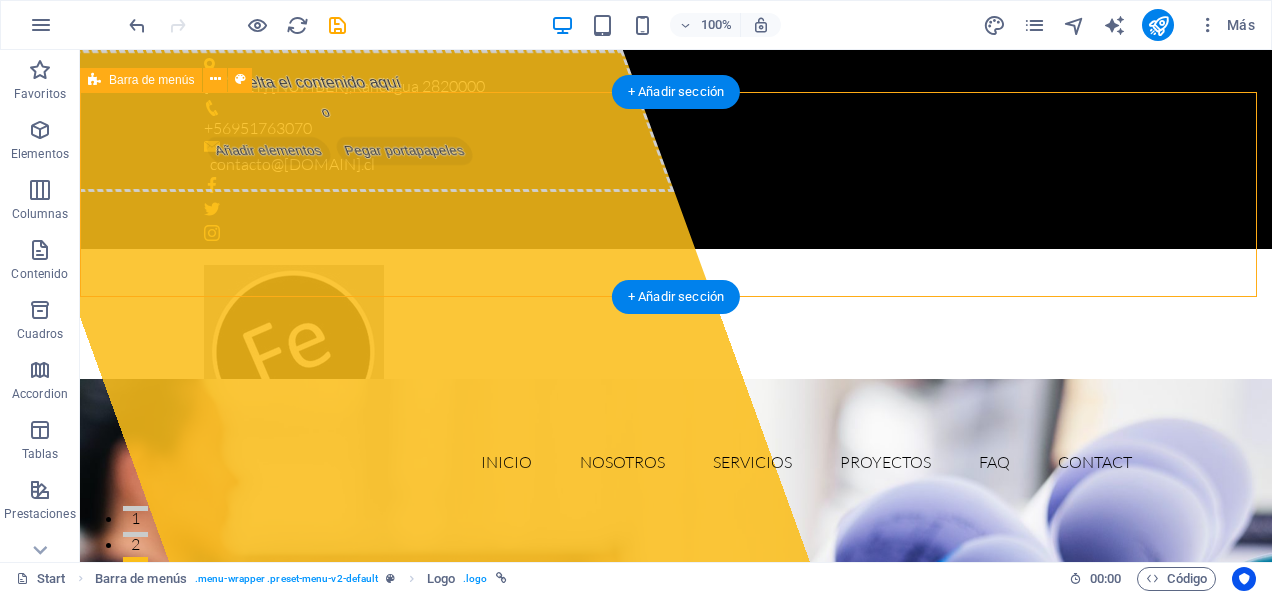 click on "INICIO Nosotros Servicios Proyectos FAQ Contact" at bounding box center (676, 375) 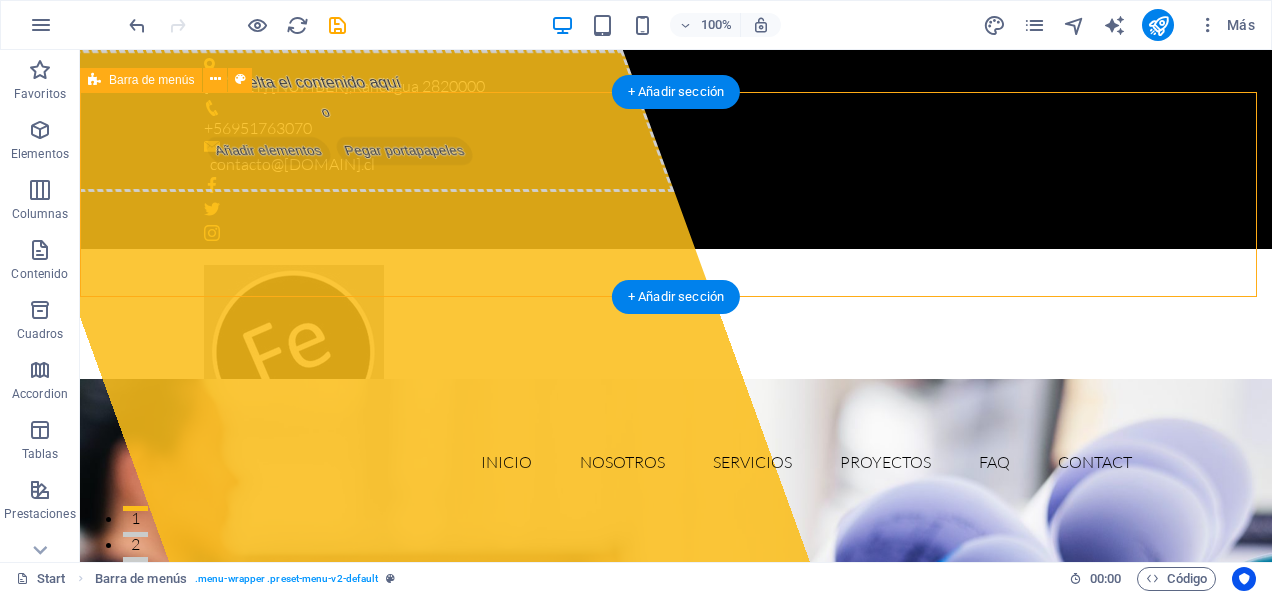 click on "INICIO Nosotros Servicios Proyectos FAQ Contact" at bounding box center [676, 375] 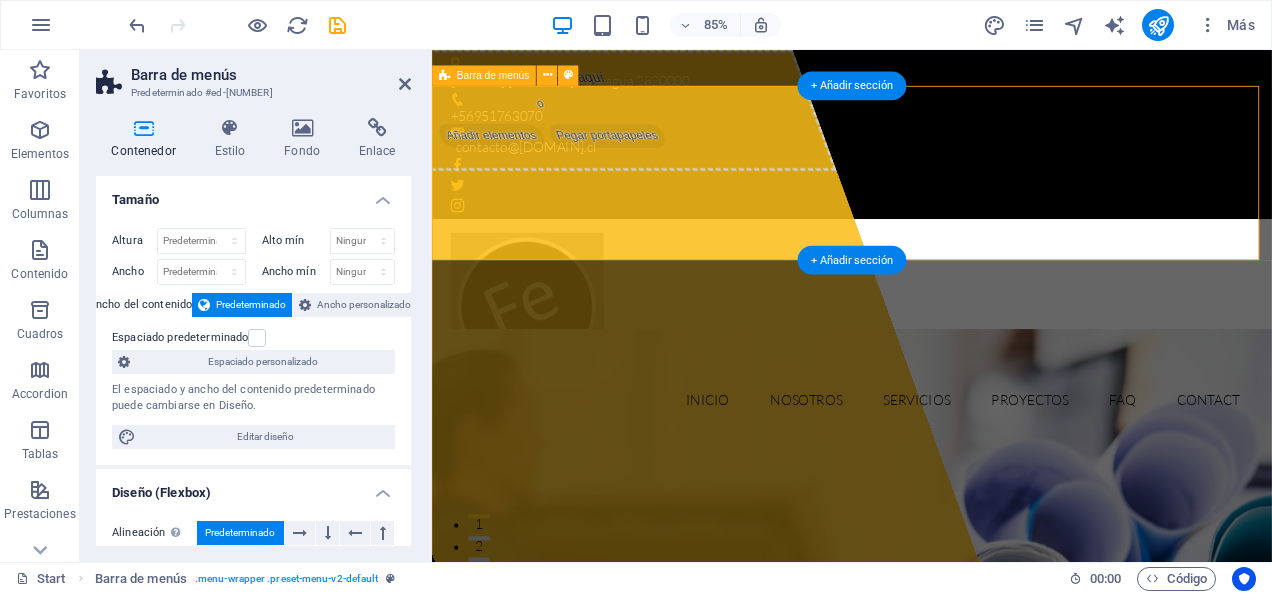 click on "INICIO Nosotros Servicios Proyectos FAQ Contact" at bounding box center [926, 375] 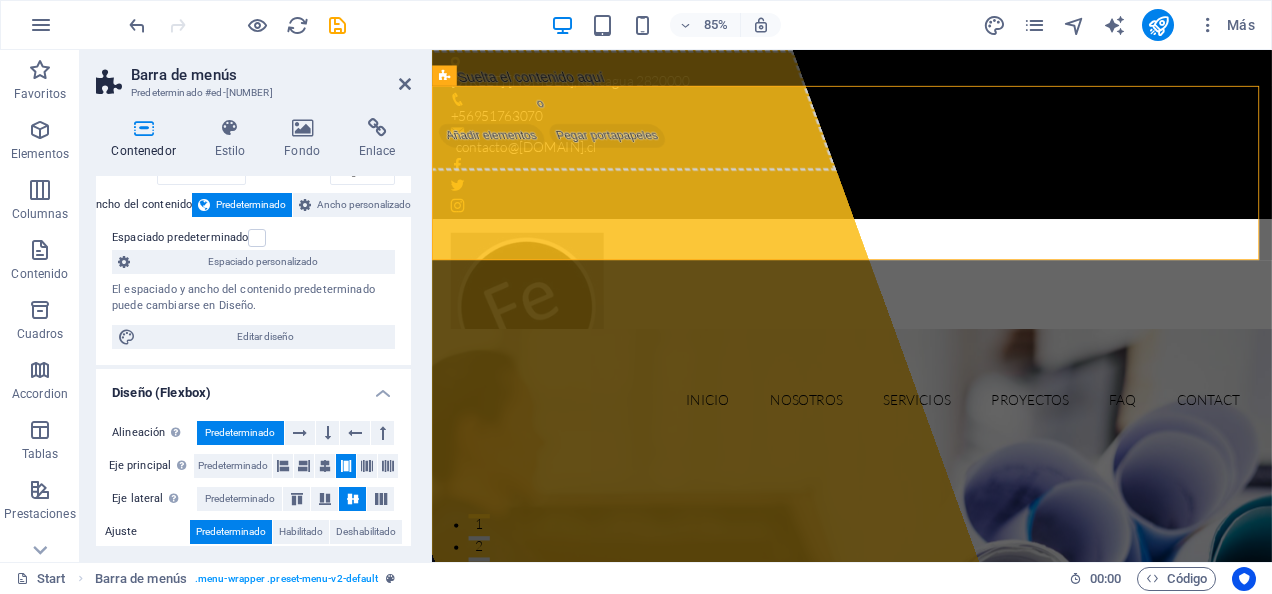 scroll, scrollTop: 0, scrollLeft: 0, axis: both 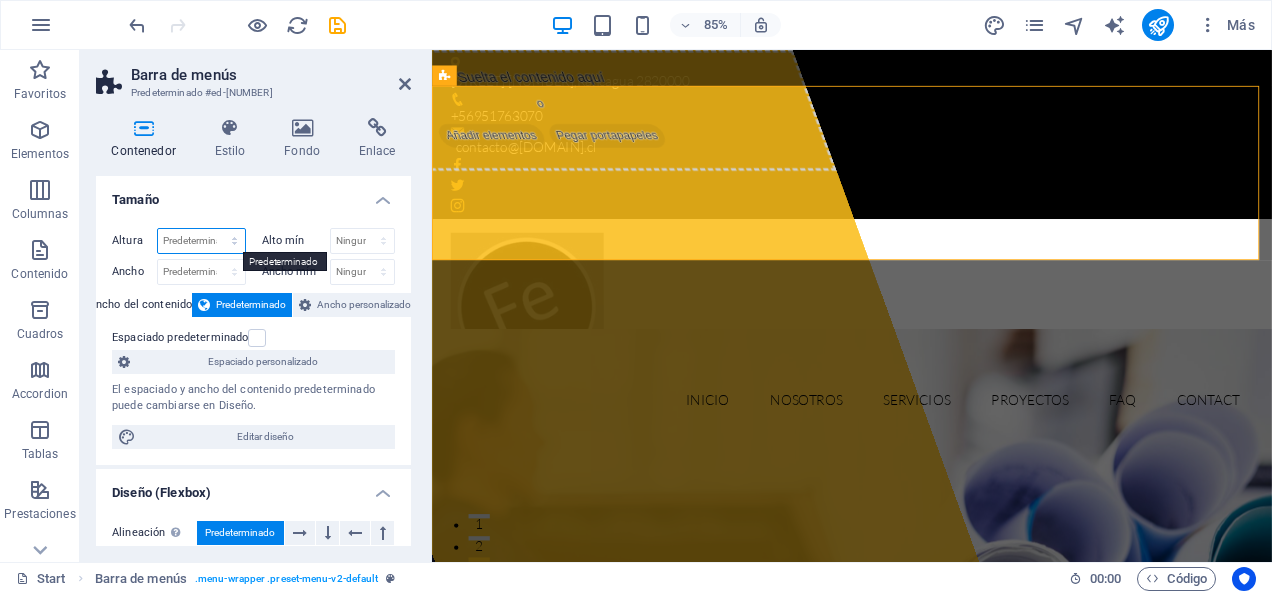 click on "Predeterminado px rem % vh vw" at bounding box center [201, 241] 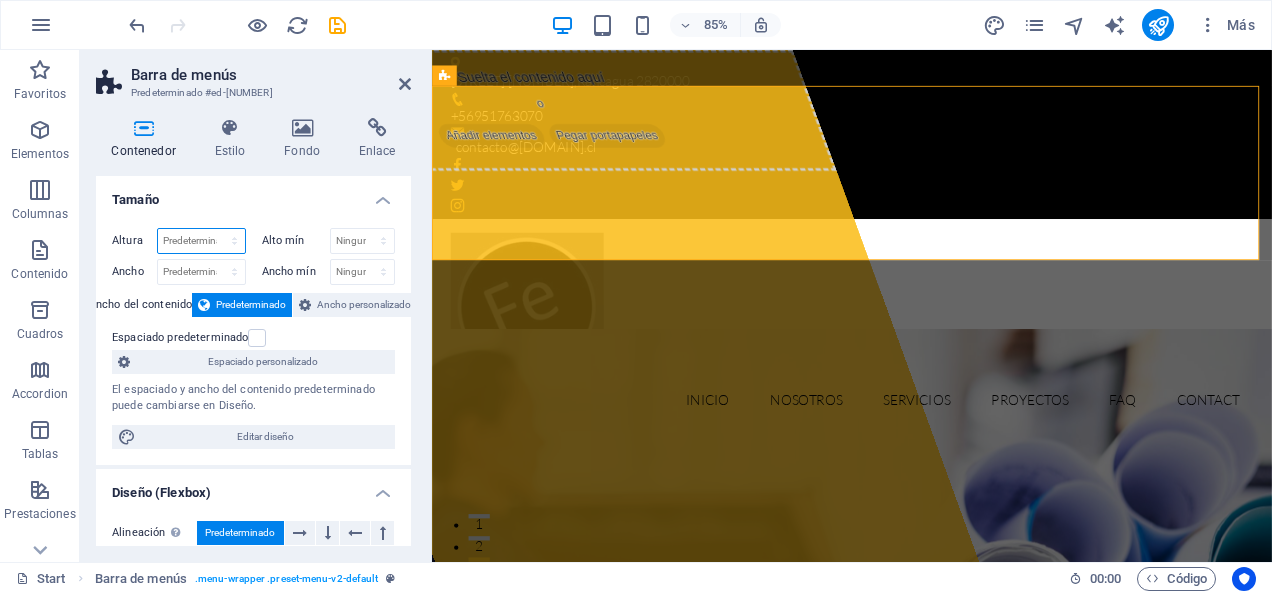 select on "%" 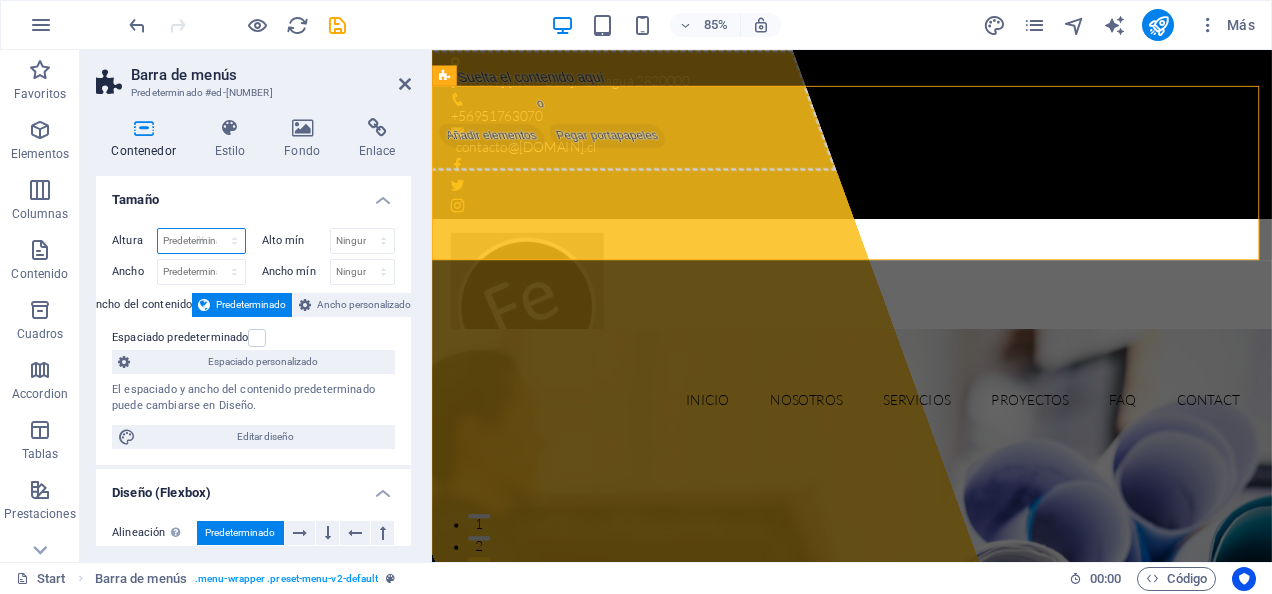 click on "Predeterminado px rem % vh vw" at bounding box center [201, 241] 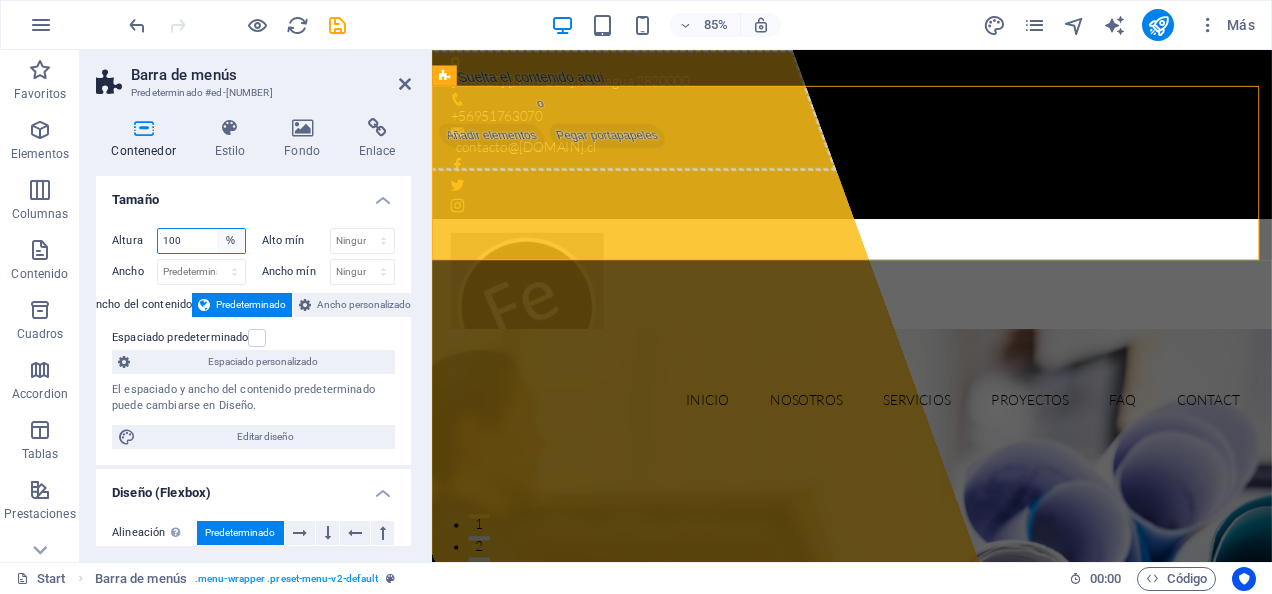 click on "Predeterminado px rem % vh vw" at bounding box center (231, 241) 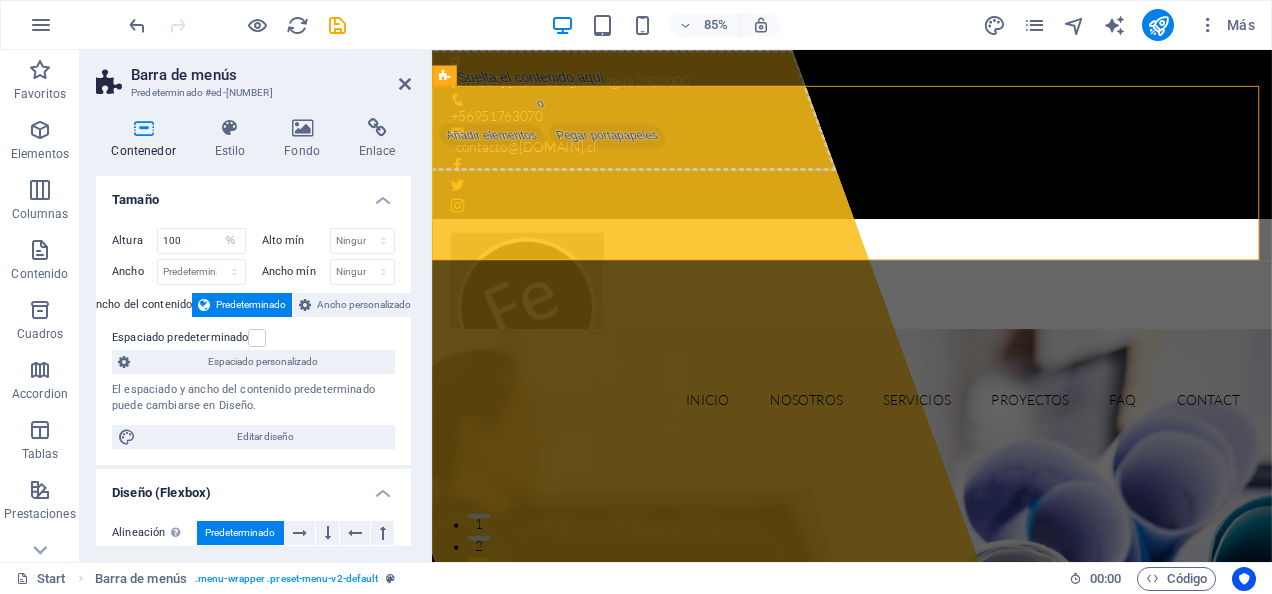 click on "Tamaño" at bounding box center [253, 194] 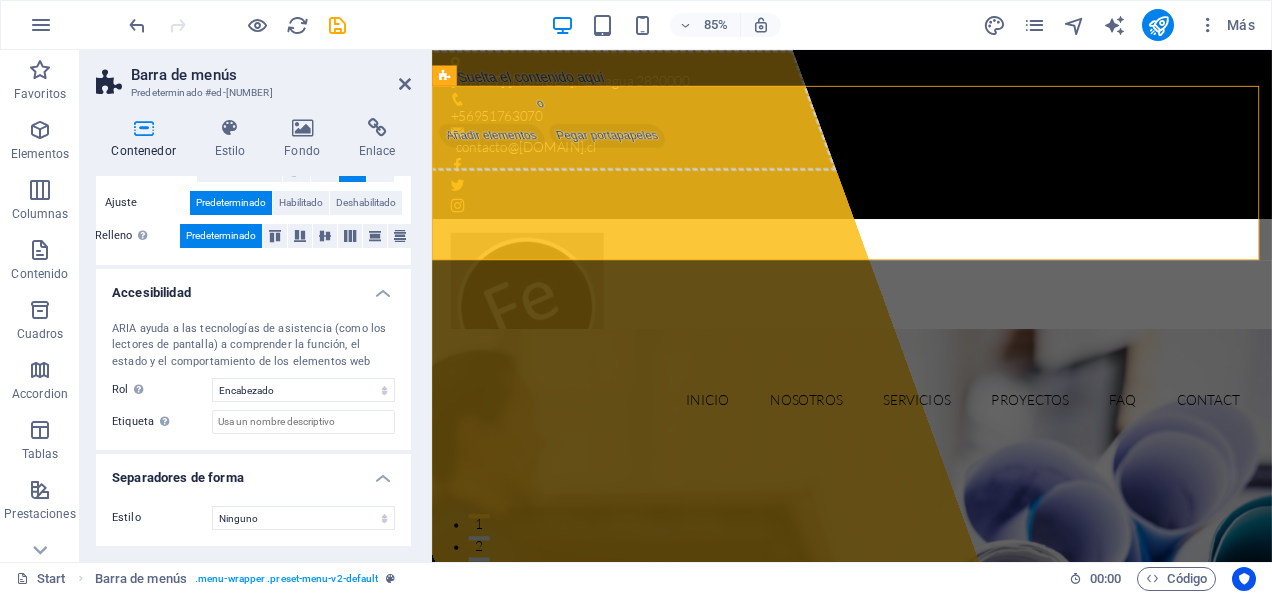 scroll, scrollTop: 88, scrollLeft: 0, axis: vertical 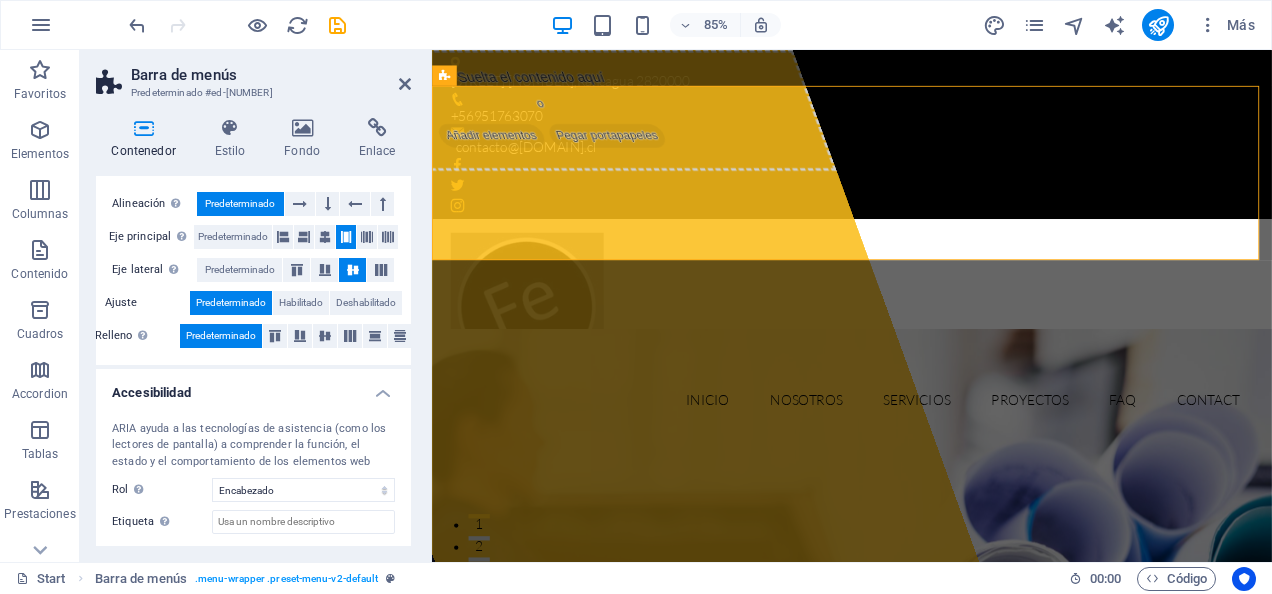 click on "Predeterminado" at bounding box center [221, 336] 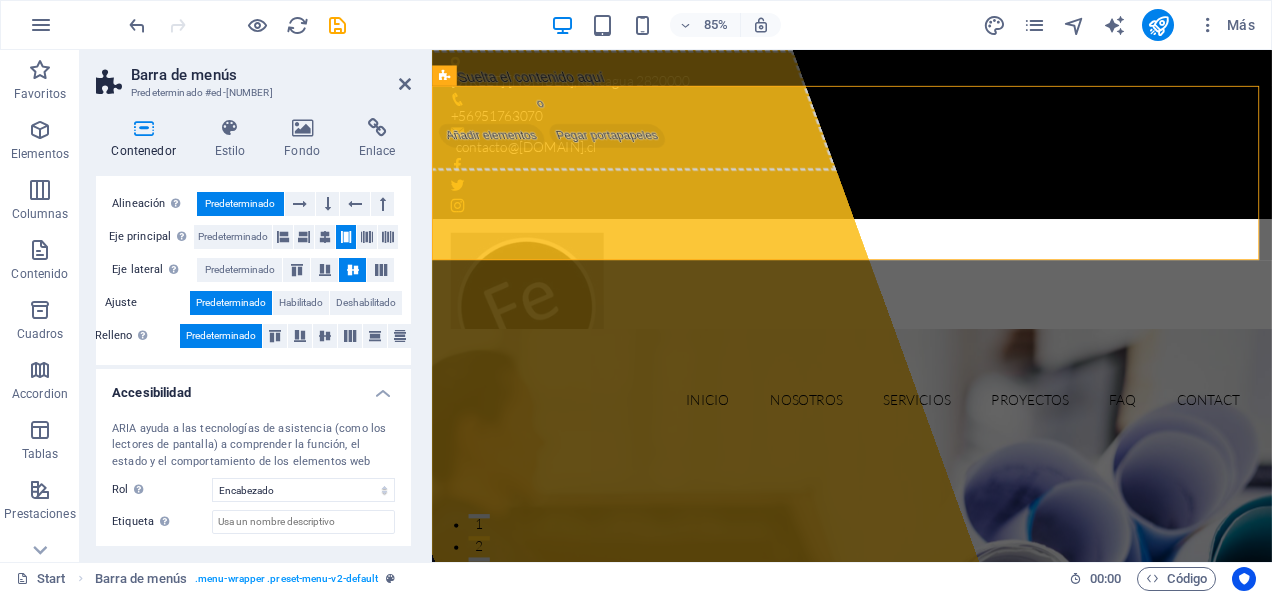 click on "Predeterminado" at bounding box center (221, 336) 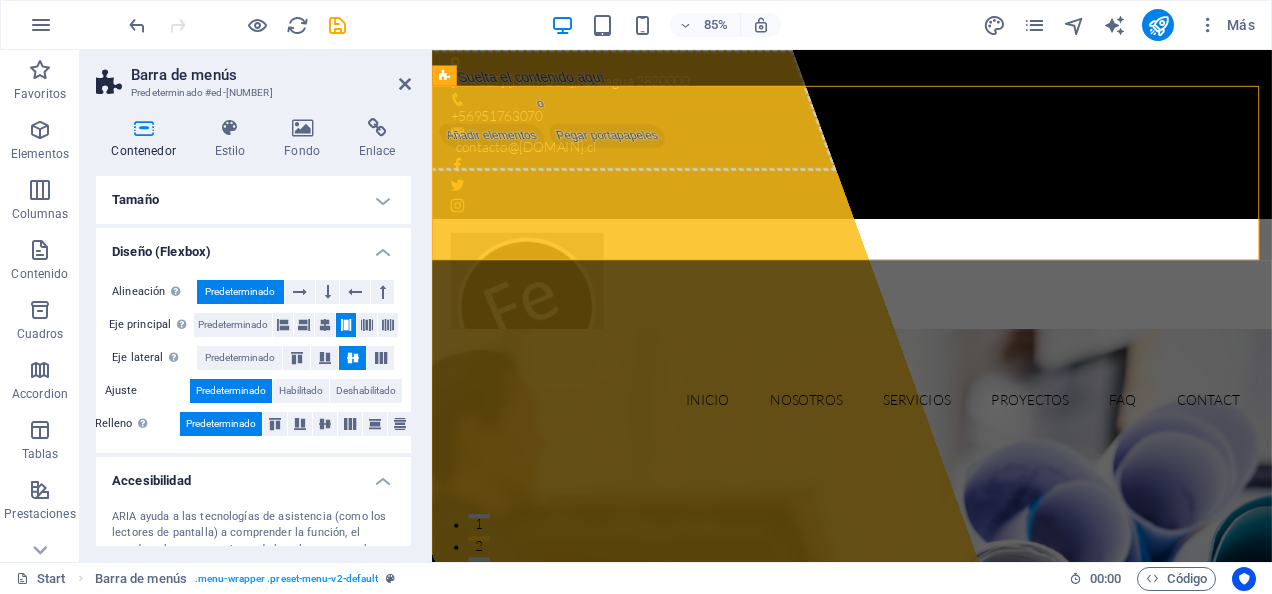 scroll, scrollTop: 188, scrollLeft: 0, axis: vertical 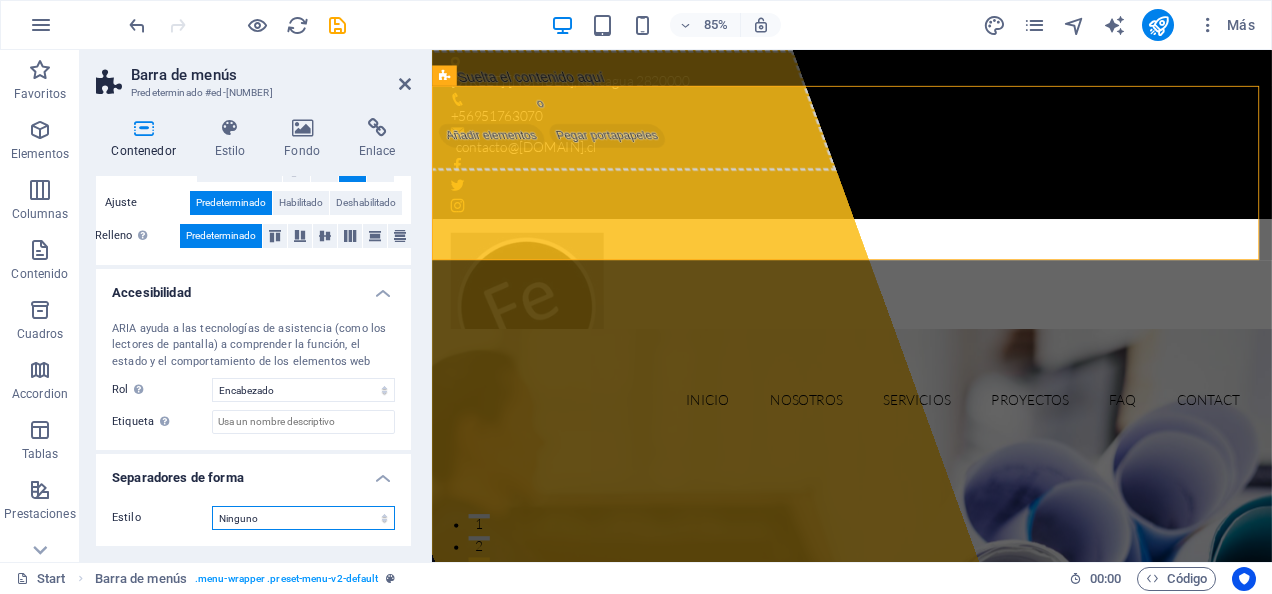 click on "Ninguno Triángulo Cuadrado Diagonal Polígono 1 Polígono 2 Zigzag Múltiples zigzags Olas Múltiples olas Medio círculo Círculo Sombra de círculo Bloques Hexágonos Nubes Múltiples nubes Ventilador Pirámides Libro Gota de pintura Fuego Papel desmenuzado Flecha" at bounding box center [303, 518] 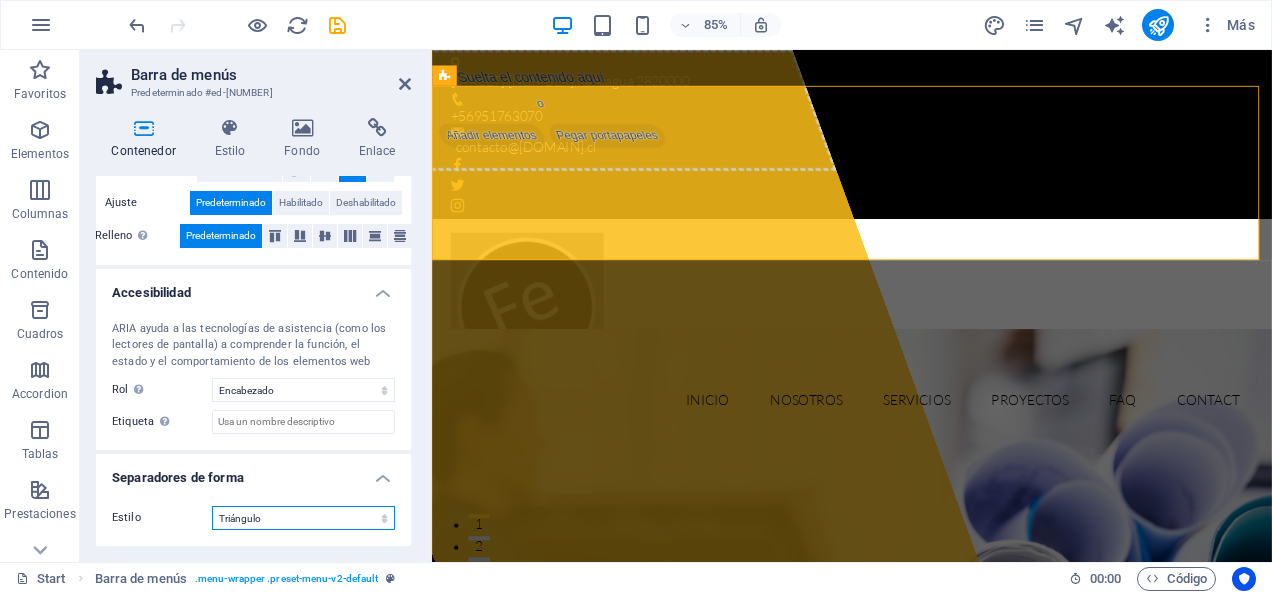 click on "Ninguno Triángulo Cuadrado Diagonal Polígono 1 Polígono 2 Zigzag Múltiples zigzags Olas Múltiples olas Medio círculo Círculo Sombra de círculo Bloques Hexágonos Nubes Múltiples nubes Ventilador Pirámides Libro Gota de pintura Fuego Papel desmenuzado Flecha" at bounding box center (303, 518) 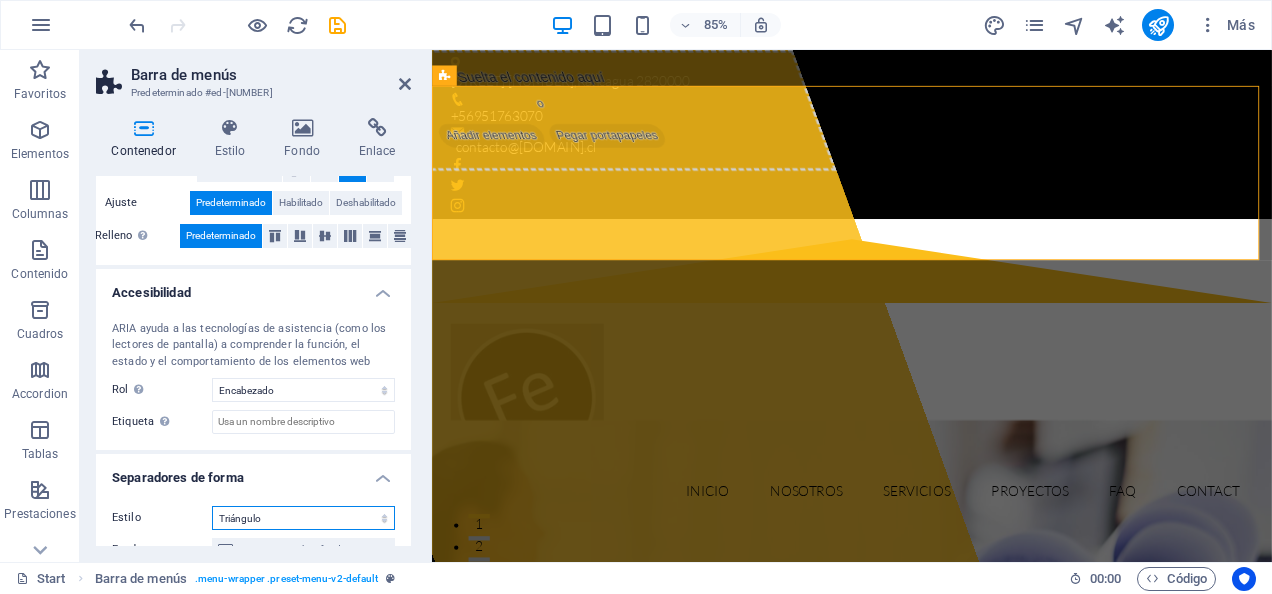 click on "Ninguno Triángulo Cuadrado Diagonal Polígono 1 Polígono 2 Zigzag Múltiples zigzags Olas Múltiples olas Medio círculo Círculo Sombra de círculo Bloques Hexágonos Nubes Múltiples nubes Ventilador Pirámides Libro Gota de pintura Fuego Papel desmenuzado Flecha" at bounding box center (303, 518) 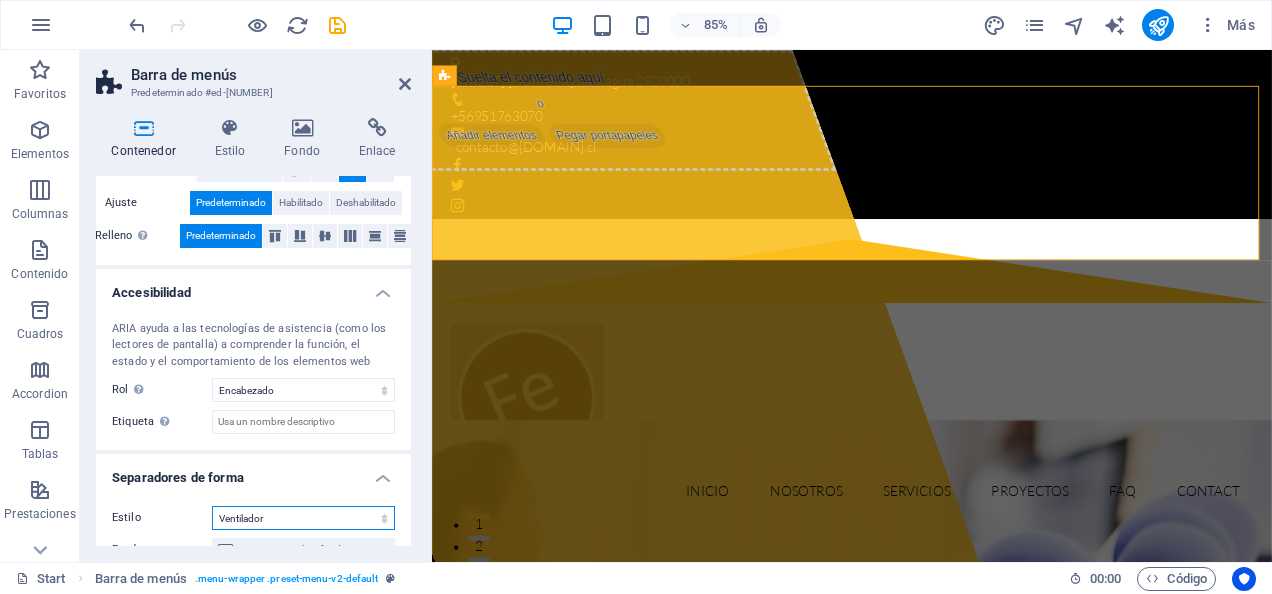 click on "Ninguno Triángulo Cuadrado Diagonal Polígono 1 Polígono 2 Zigzag Múltiples zigzags Olas Múltiples olas Medio círculo Círculo Sombra de círculo Bloques Hexágonos Nubes Múltiples nubes Ventilador Pirámides Libro Gota de pintura Fuego Papel desmenuzado Flecha" at bounding box center (303, 518) 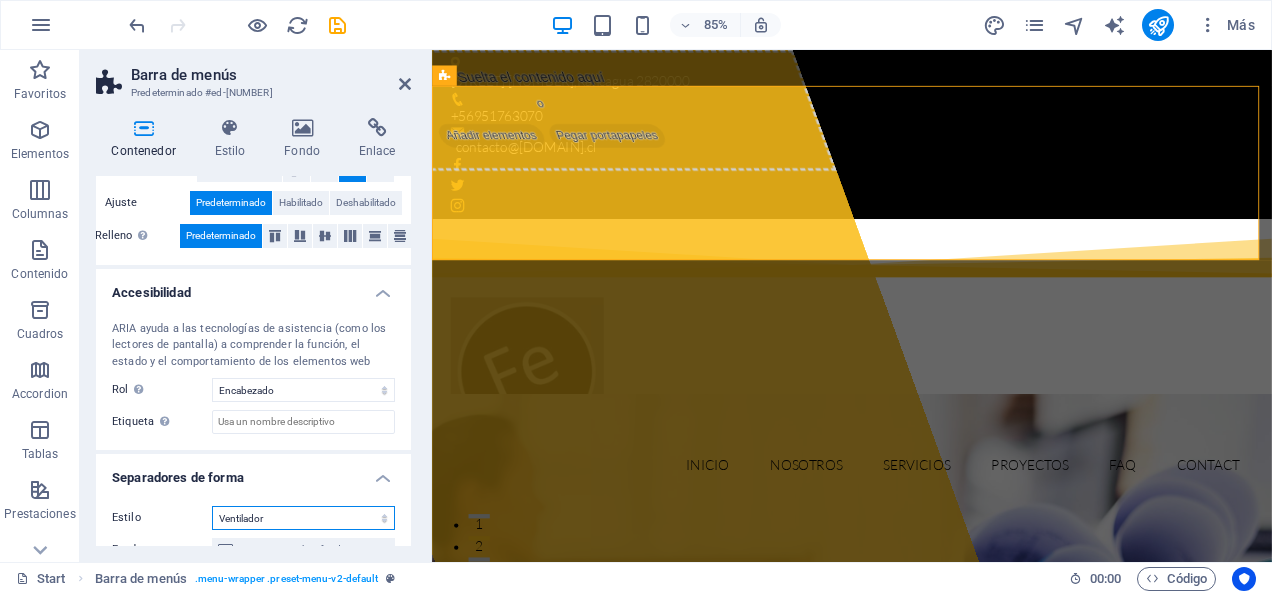 click on "Ninguno Triángulo Cuadrado Diagonal Polígono 1 Polígono 2 Zigzag Múltiples zigzags Olas Múltiples olas Medio círculo Círculo Sombra de círculo Bloques Hexágonos Nubes Múltiples nubes Ventilador Pirámides Libro Gota de pintura Fuego Papel desmenuzado Flecha" at bounding box center [303, 518] 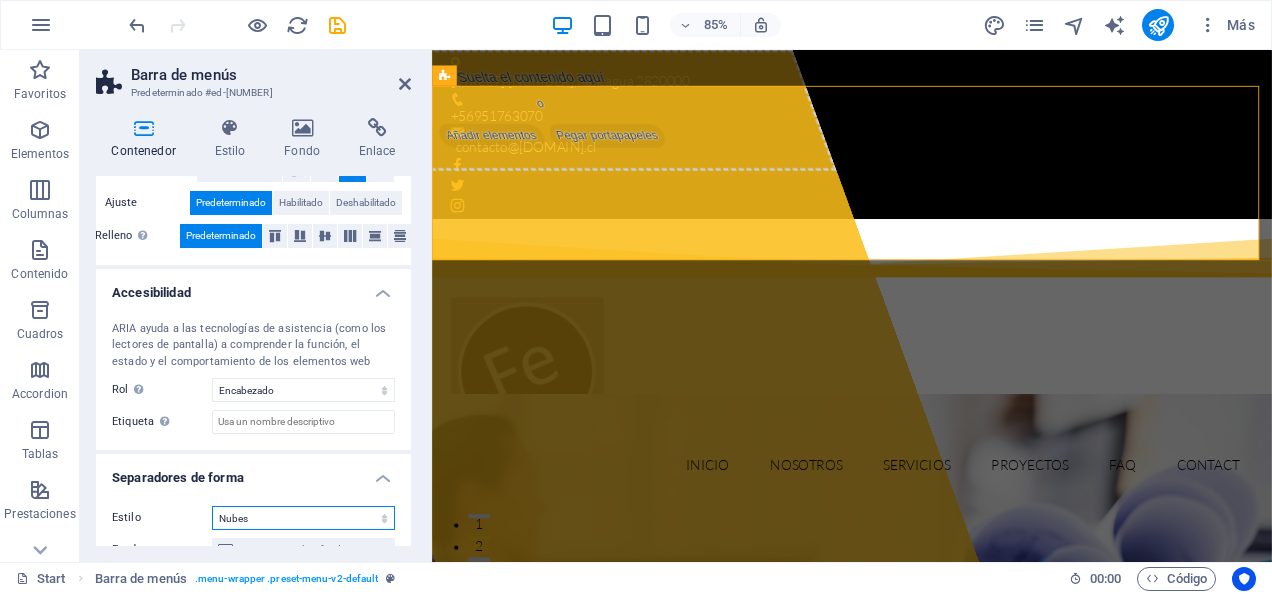 click on "Ninguno Triángulo Cuadrado Diagonal Polígono 1 Polígono 2 Zigzag Múltiples zigzags Olas Múltiples olas Medio círculo Círculo Sombra de círculo Bloques Hexágonos Nubes Múltiples nubes Ventilador Pirámides Libro Gota de pintura Fuego Papel desmenuzado Flecha" at bounding box center (303, 518) 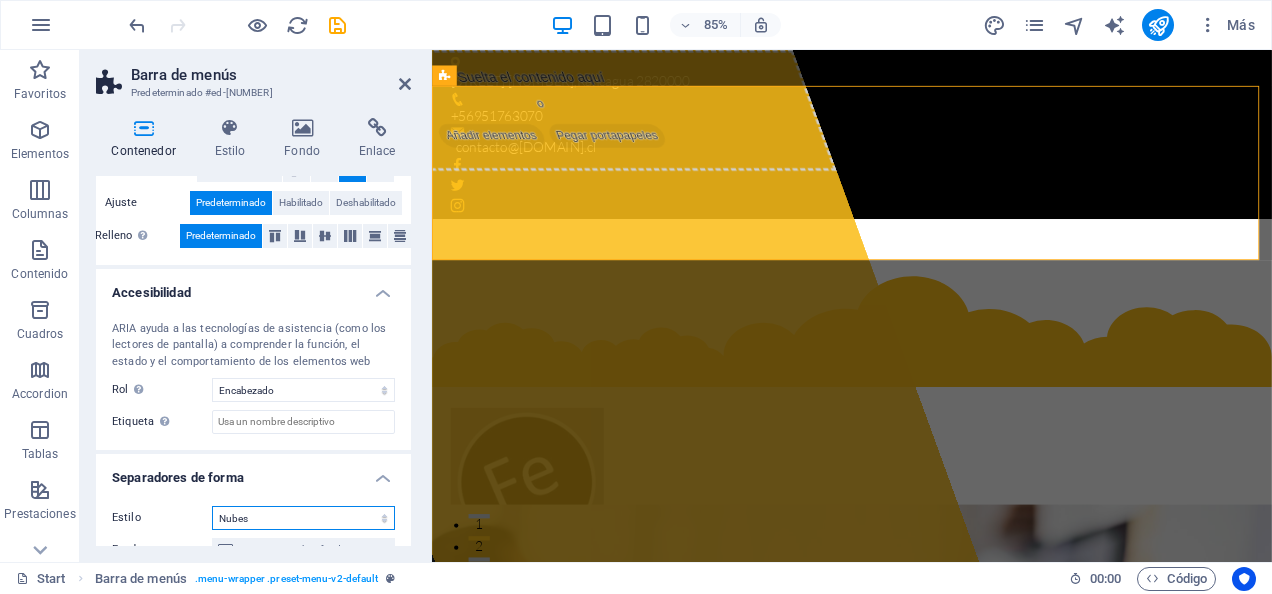 click on "Ninguno Triángulo Cuadrado Diagonal Polígono 1 Polígono 2 Zigzag Múltiples zigzags Olas Múltiples olas Medio círculo Círculo Sombra de círculo Bloques Hexágonos Nubes Múltiples nubes Ventilador Pirámides Libro Gota de pintura Fuego Papel desmenuzado Flecha" at bounding box center (303, 518) 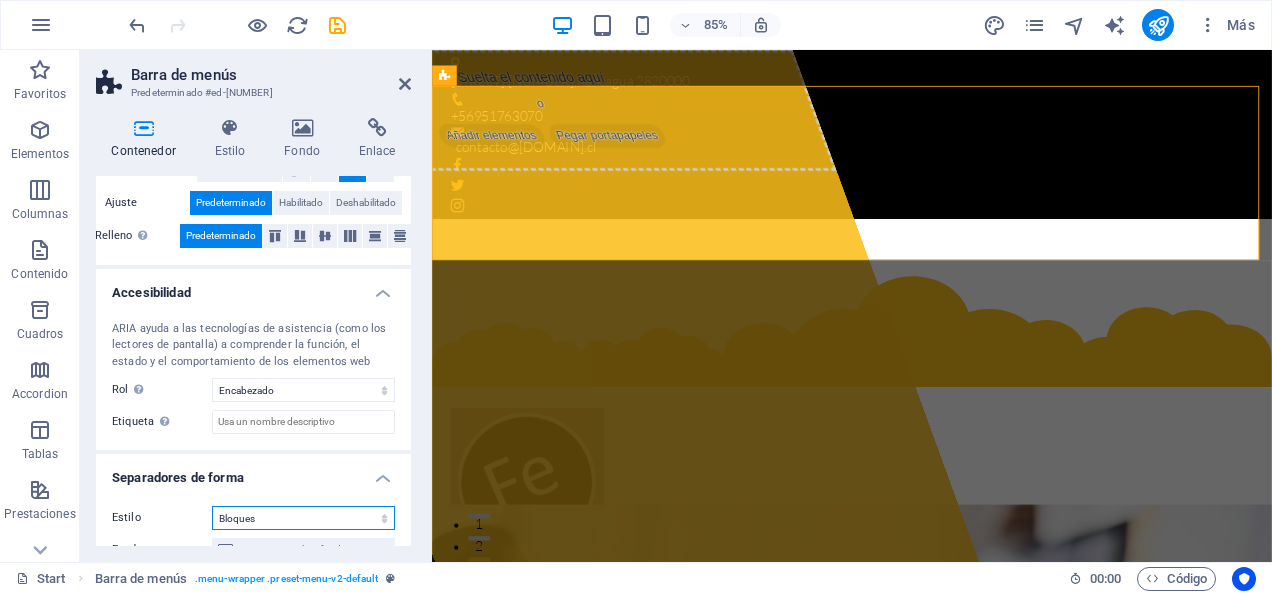 click on "Ninguno Triángulo Cuadrado Diagonal Polígono 1 Polígono 2 Zigzag Múltiples zigzags Olas Múltiples olas Medio círculo Círculo Sombra de círculo Bloques Hexágonos Nubes Múltiples nubes Ventilador Pirámides Libro Gota de pintura Fuego Papel desmenuzado Flecha" at bounding box center (303, 518) 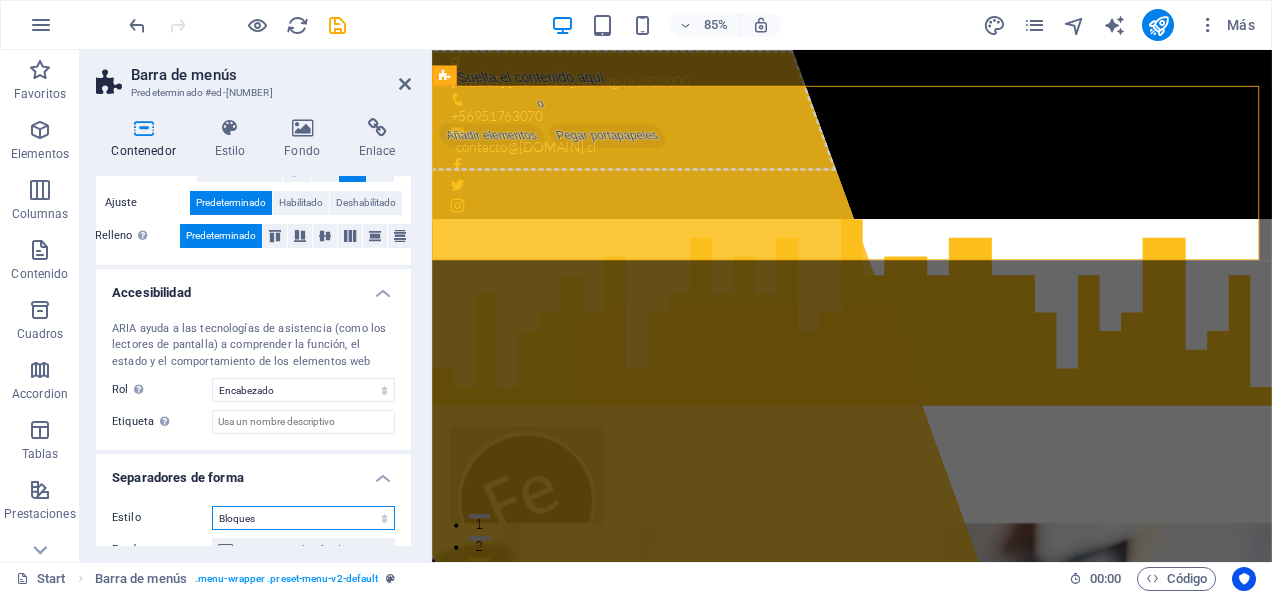 click on "Ninguno Triángulo Cuadrado Diagonal Polígono 1 Polígono 2 Zigzag Múltiples zigzags Olas Múltiples olas Medio círculo Círculo Sombra de círculo Bloques Hexágonos Nubes Múltiples nubes Ventilador Pirámides Libro Gota de pintura Fuego Papel desmenuzado Flecha" at bounding box center (303, 518) 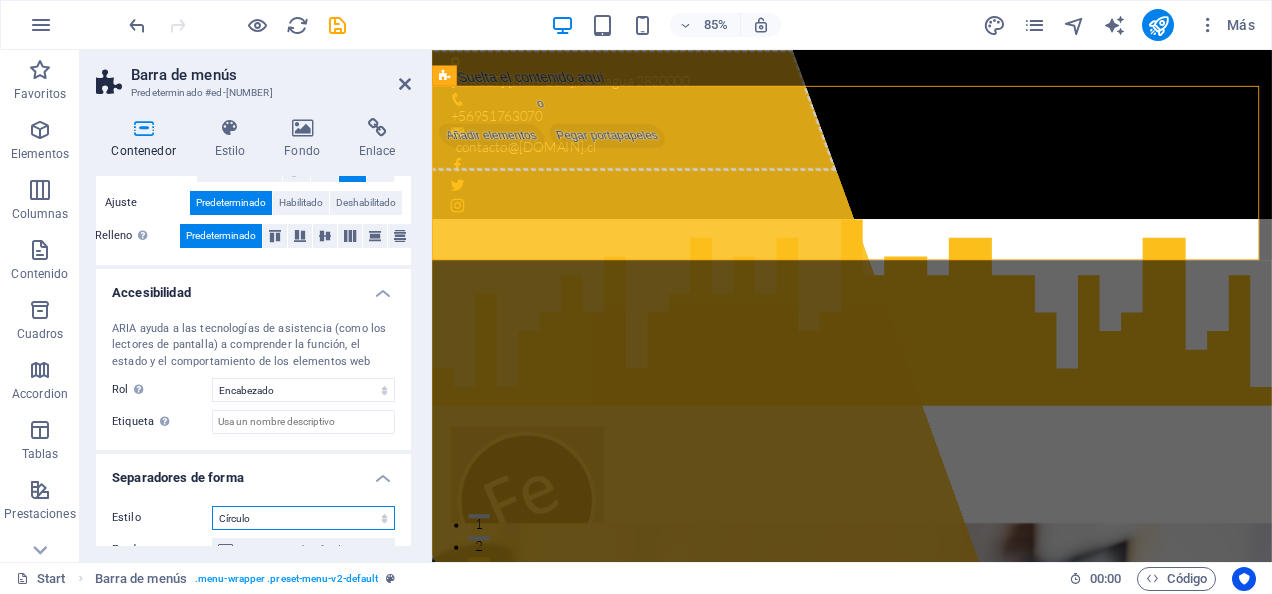 click on "Ninguno Triángulo Cuadrado Diagonal Polígono 1 Polígono 2 Zigzag Múltiples zigzags Olas Múltiples olas Medio círculo Círculo Sombra de círculo Bloques Hexágonos Nubes Múltiples nubes Ventilador Pirámides Libro Gota de pintura Fuego Papel desmenuzado Flecha" at bounding box center [303, 518] 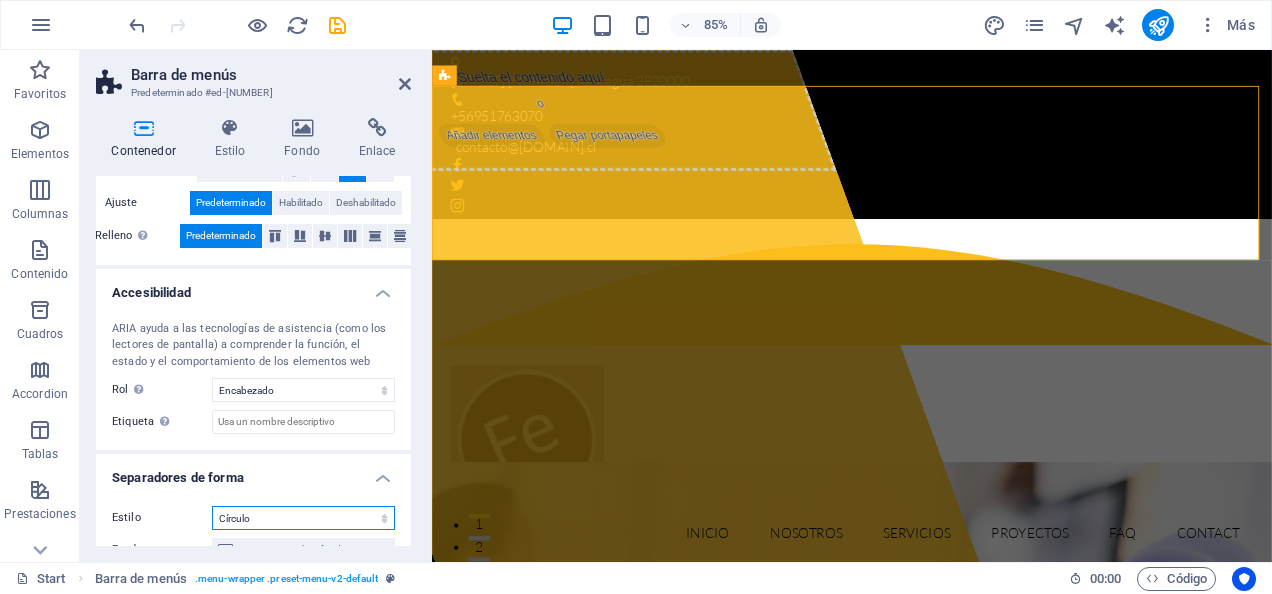 click on "Ninguno Triángulo Cuadrado Diagonal Polígono 1 Polígono 2 Zigzag Múltiples zigzags Olas Múltiples olas Medio círculo Círculo Sombra de círculo Bloques Hexágonos Nubes Múltiples nubes Ventilador Pirámides Libro Gota de pintura Fuego Papel desmenuzado Flecha" at bounding box center (303, 518) 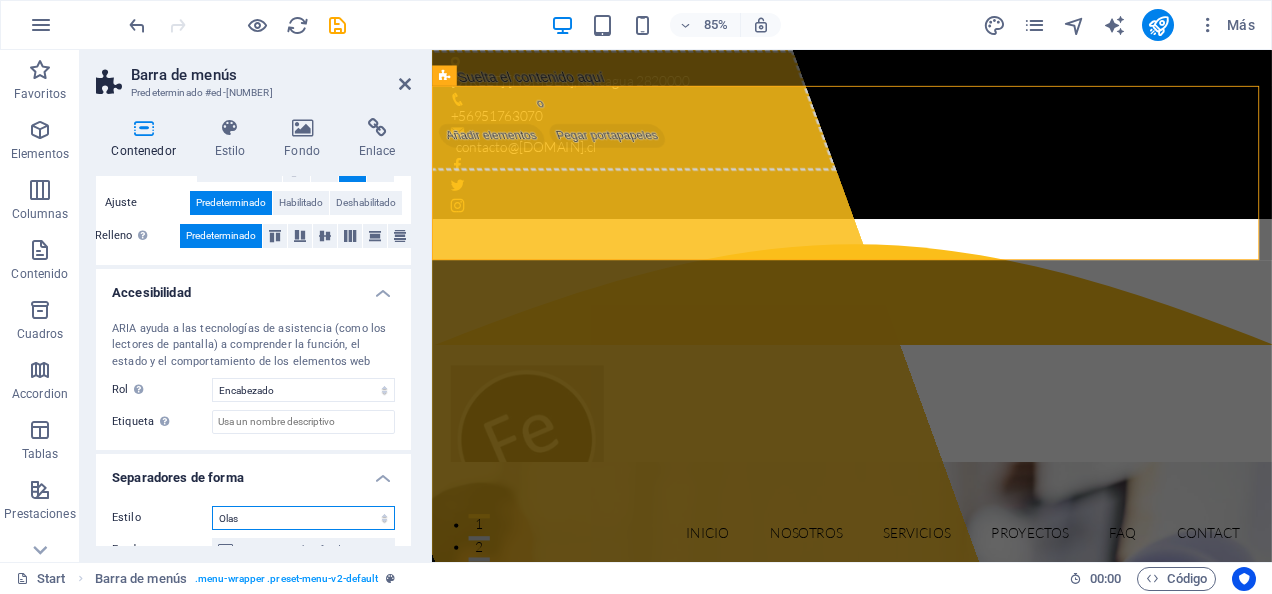 click on "Ninguno Triángulo Cuadrado Diagonal Polígono 1 Polígono 2 Zigzag Múltiples zigzags Olas Múltiples olas Medio círculo Círculo Sombra de círculo Bloques Hexágonos Nubes Múltiples nubes Ventilador Pirámides Libro Gota de pintura Fuego Papel desmenuzado Flecha" at bounding box center (303, 518) 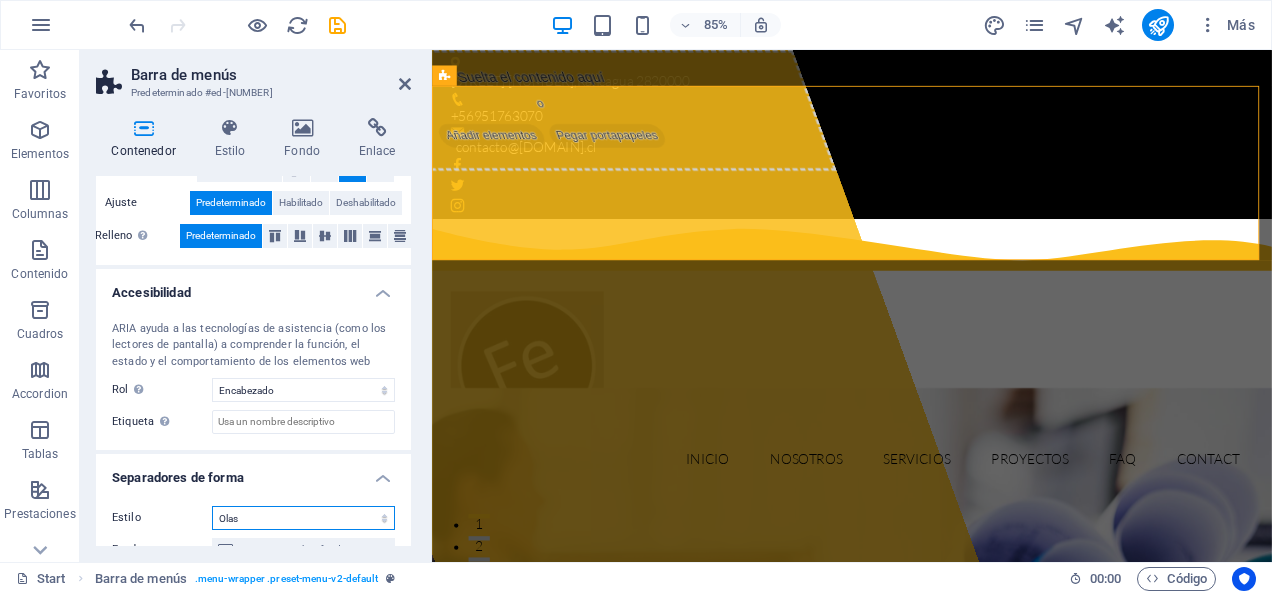 click on "Ninguno Triángulo Cuadrado Diagonal Polígono 1 Polígono 2 Zigzag Múltiples zigzags Olas Múltiples olas Medio círculo Círculo Sombra de círculo Bloques Hexágonos Nubes Múltiples nubes Ventilador Pirámides Libro Gota de pintura Fuego Papel desmenuzado Flecha" at bounding box center [303, 518] 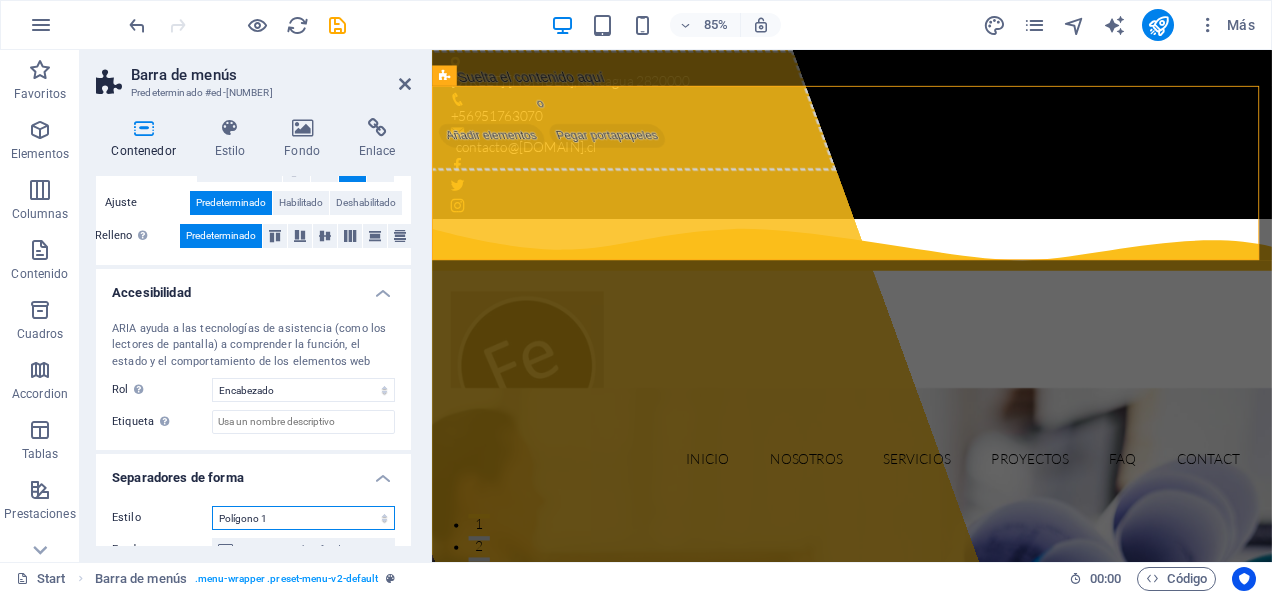 click on "Ninguno Triángulo Cuadrado Diagonal Polígono 1 Polígono 2 Zigzag Múltiples zigzags Olas Múltiples olas Medio círculo Círculo Sombra de círculo Bloques Hexágonos Nubes Múltiples nubes Ventilador Pirámides Libro Gota de pintura Fuego Papel desmenuzado Flecha" at bounding box center [303, 518] 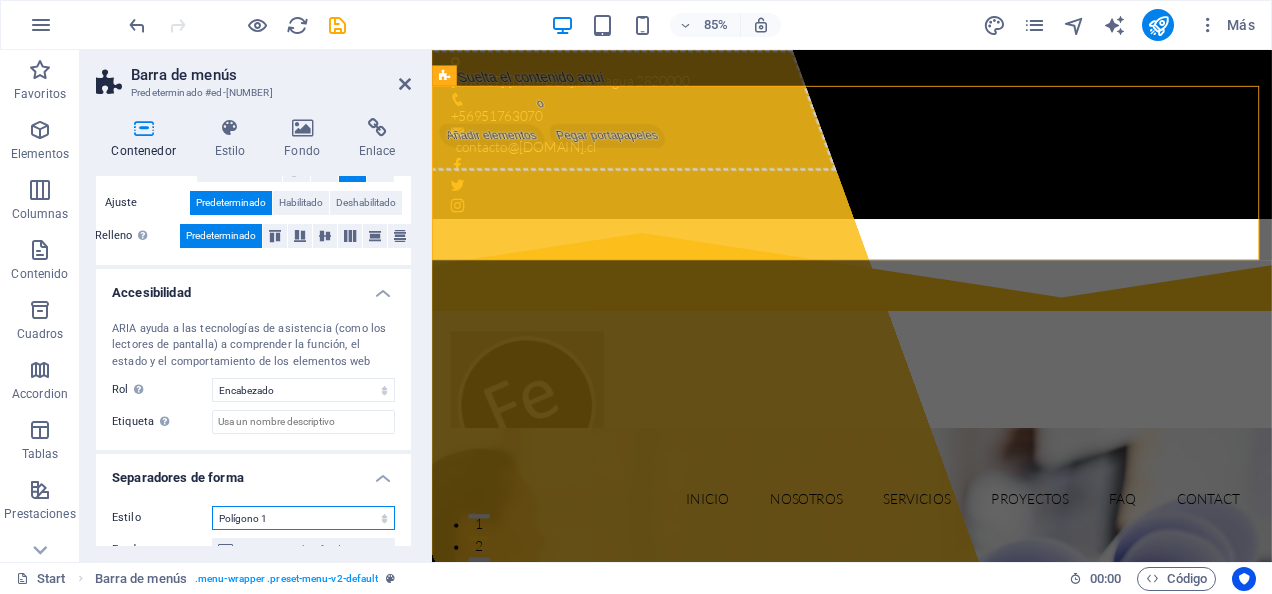 click on "Ninguno Triángulo Cuadrado Diagonal Polígono 1 Polígono 2 Zigzag Múltiples zigzags Olas Múltiples olas Medio círculo Círculo Sombra de círculo Bloques Hexágonos Nubes Múltiples nubes Ventilador Pirámides Libro Gota de pintura Fuego Papel desmenuzado Flecha" at bounding box center (303, 518) 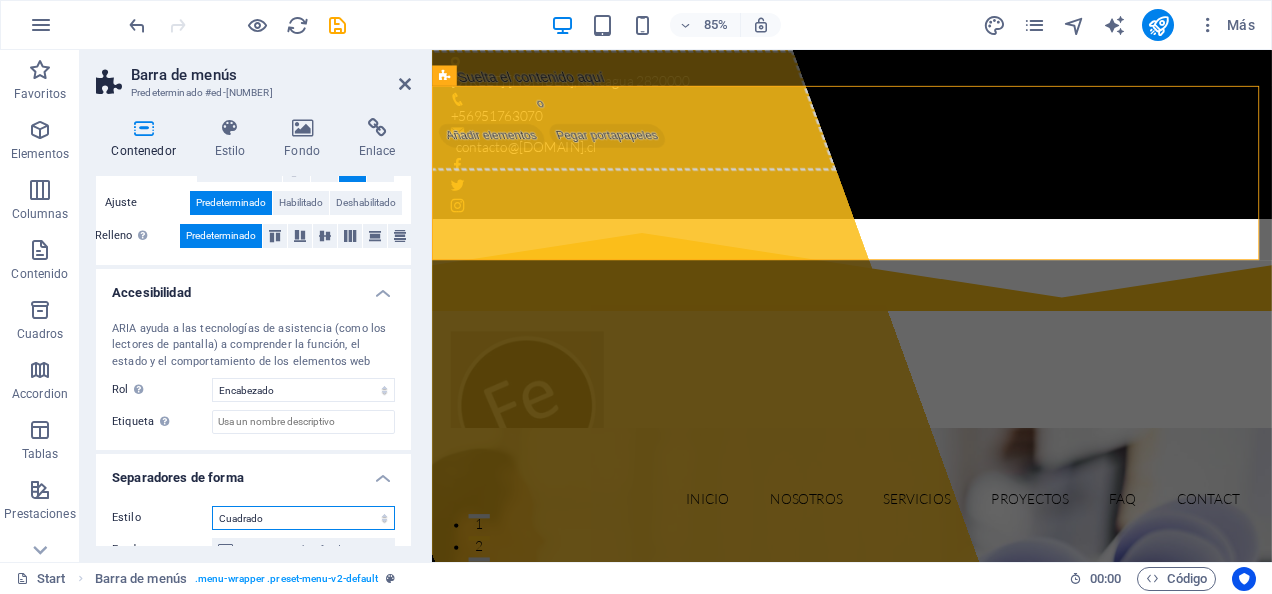 click on "Ninguno Triángulo Cuadrado Diagonal Polígono 1 Polígono 2 Zigzag Múltiples zigzags Olas Múltiples olas Medio círculo Círculo Sombra de círculo Bloques Hexágonos Nubes Múltiples nubes Ventilador Pirámides Libro Gota de pintura Fuego Papel desmenuzado Flecha" at bounding box center (303, 518) 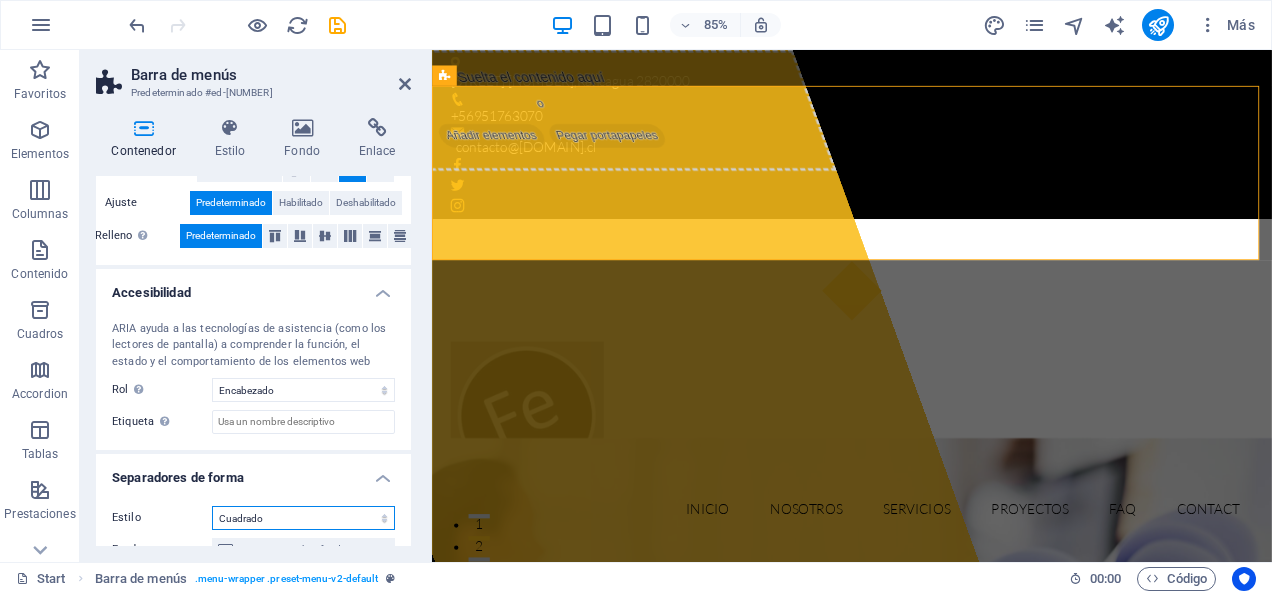 click on "Ninguno Triángulo Cuadrado Diagonal Polígono 1 Polígono 2 Zigzag Múltiples zigzags Olas Múltiples olas Medio círculo Círculo Sombra de círculo Bloques Hexágonos Nubes Múltiples nubes Ventilador Pirámides Libro Gota de pintura Fuego Papel desmenuzado Flecha" at bounding box center (303, 518) 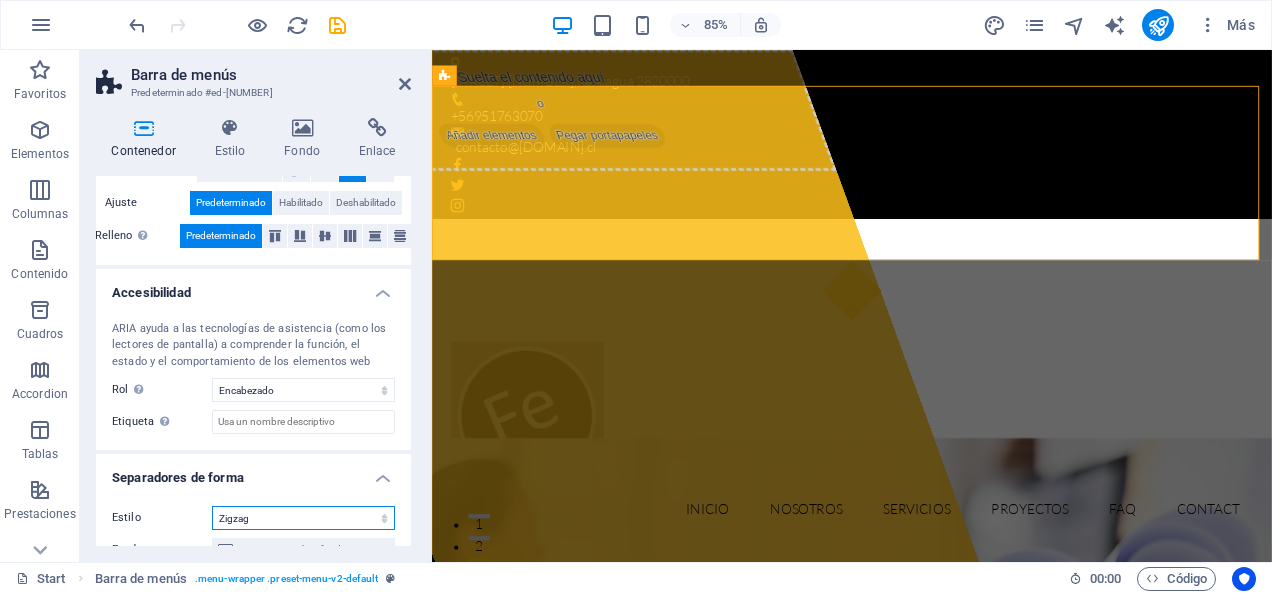 click on "Ninguno Triángulo Cuadrado Diagonal Polígono 1 Polígono 2 Zigzag Múltiples zigzags Olas Múltiples olas Medio círculo Círculo Sombra de círculo Bloques Hexágonos Nubes Múltiples nubes Ventilador Pirámides Libro Gota de pintura Fuego Papel desmenuzado Flecha" at bounding box center (303, 518) 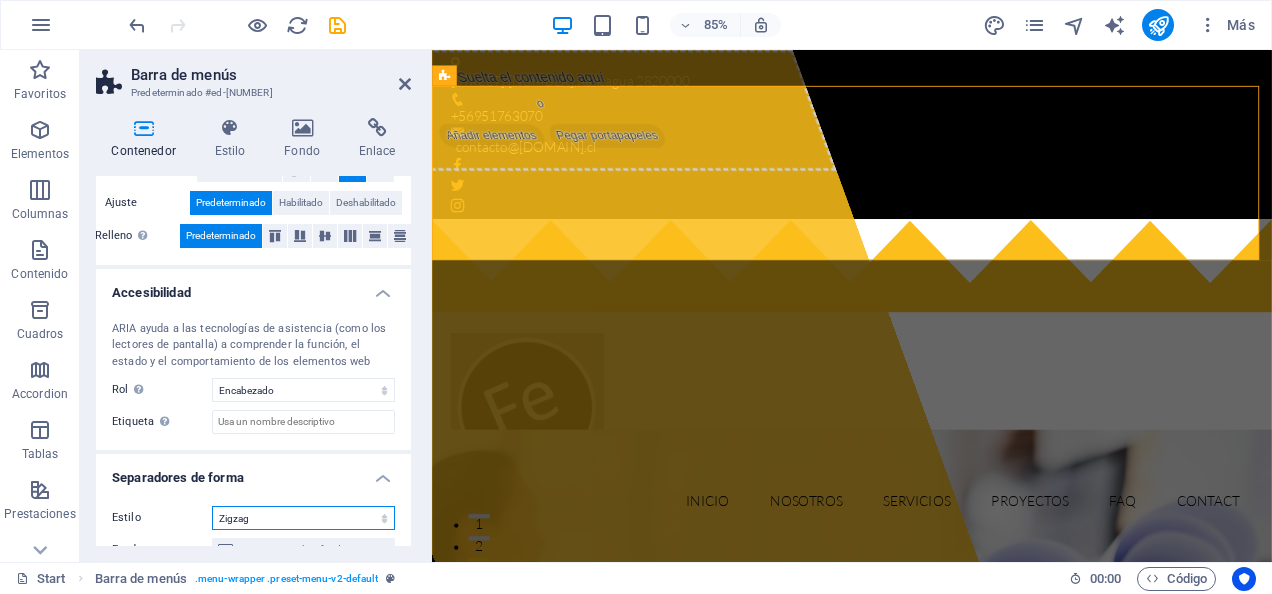 click on "Ninguno Triángulo Cuadrado Diagonal Polígono 1 Polígono 2 Zigzag Múltiples zigzags Olas Múltiples olas Medio círculo Círculo Sombra de círculo Bloques Hexágonos Nubes Múltiples nubes Ventilador Pirámides Libro Gota de pintura Fuego Papel desmenuzado Flecha" at bounding box center [303, 518] 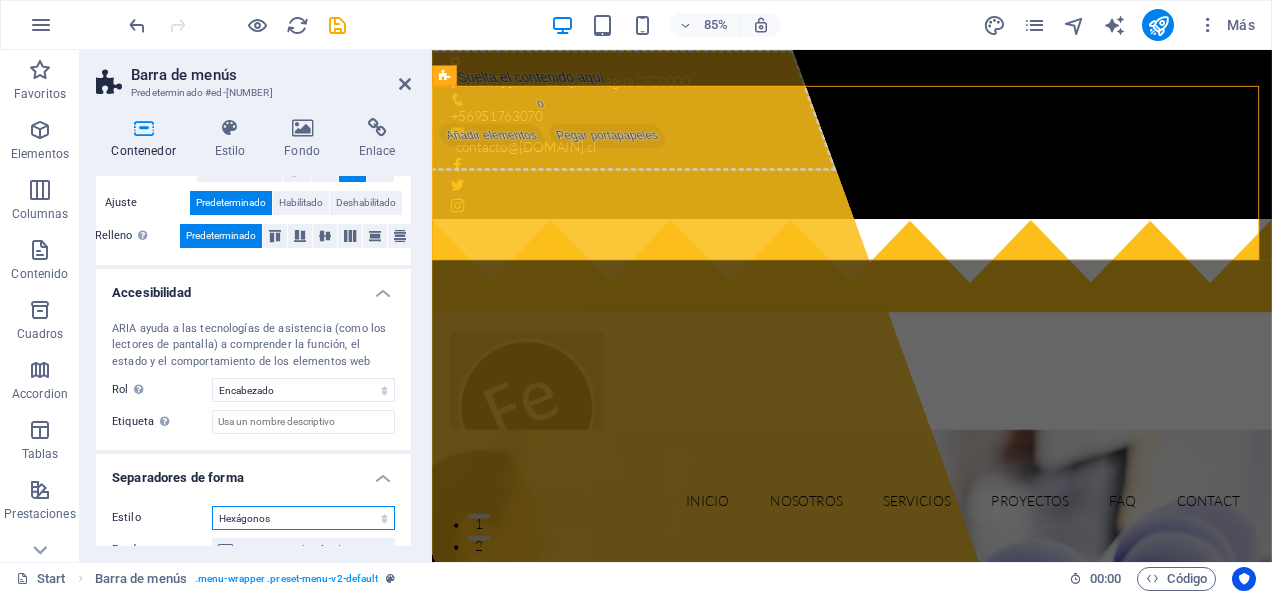 click on "Ninguno Triángulo Cuadrado Diagonal Polígono 1 Polígono 2 Zigzag Múltiples zigzags Olas Múltiples olas Medio círculo Círculo Sombra de círculo Bloques Hexágonos Nubes Múltiples nubes Ventilador Pirámides Libro Gota de pintura Fuego Papel desmenuzado Flecha" at bounding box center (303, 518) 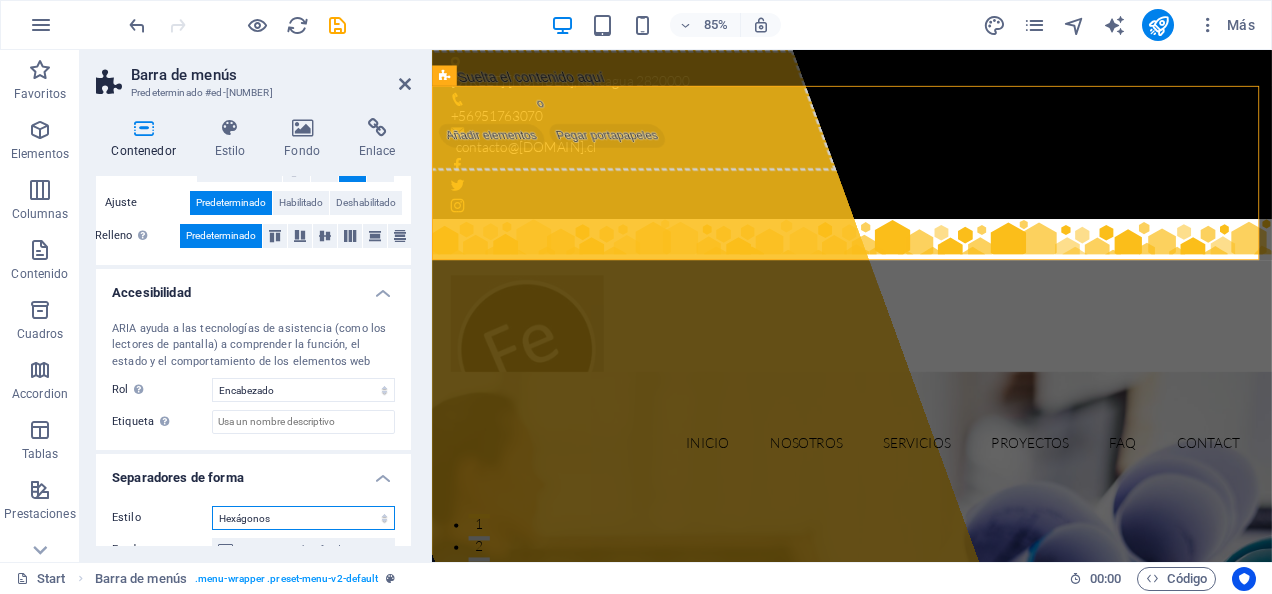 click on "Ninguno Triángulo Cuadrado Diagonal Polígono 1 Polígono 2 Zigzag Múltiples zigzags Olas Múltiples olas Medio círculo Círculo Sombra de círculo Bloques Hexágonos Nubes Múltiples nubes Ventilador Pirámides Libro Gota de pintura Fuego Papel desmenuzado Flecha" at bounding box center [303, 518] 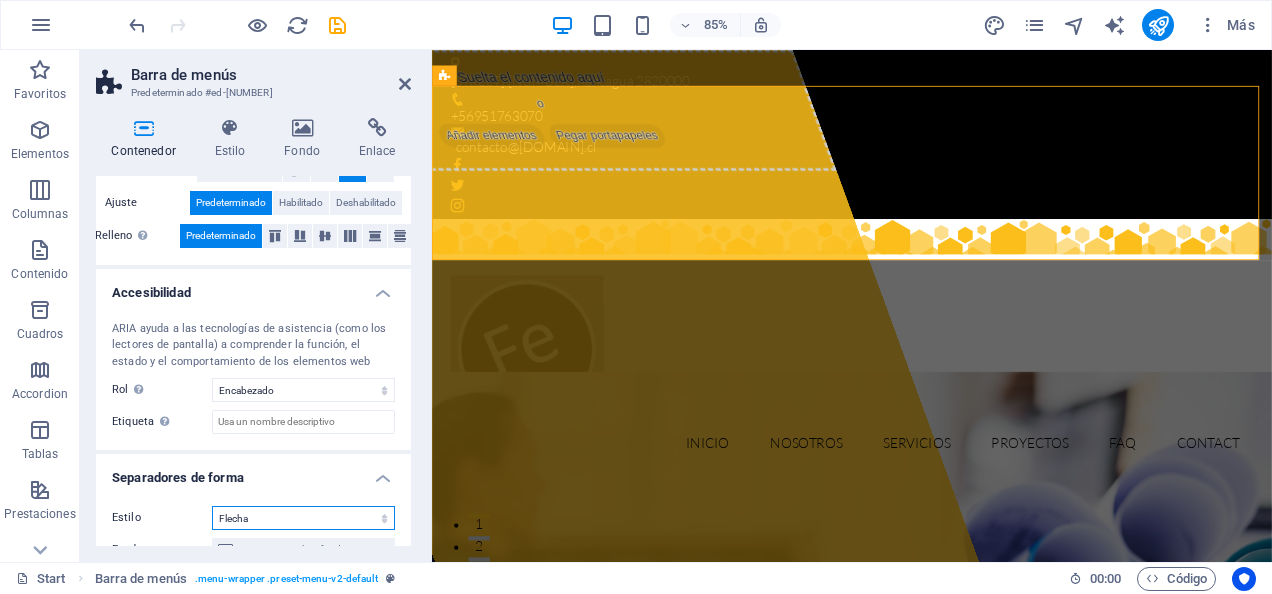 click on "Ninguno Triángulo Cuadrado Diagonal Polígono 1 Polígono 2 Zigzag Múltiples zigzags Olas Múltiples olas Medio círculo Círculo Sombra de círculo Bloques Hexágonos Nubes Múltiples nubes Ventilador Pirámides Libro Gota de pintura Fuego Papel desmenuzado Flecha" at bounding box center [303, 518] 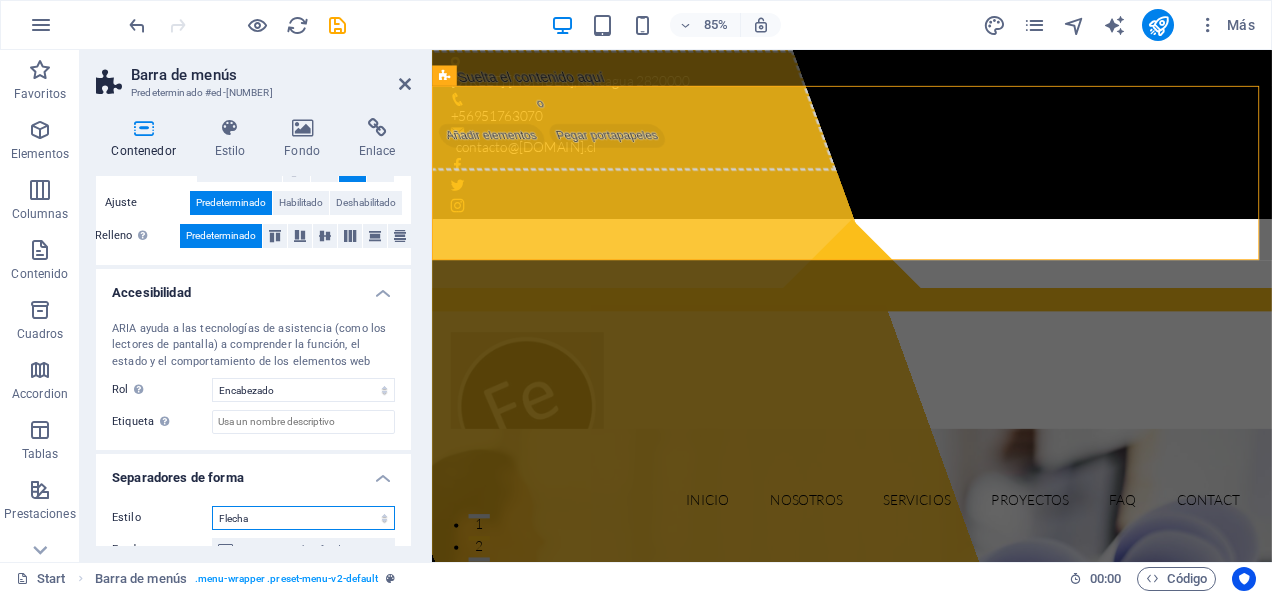 click on "Ninguno Triángulo Cuadrado Diagonal Polígono 1 Polígono 2 Zigzag Múltiples zigzags Olas Múltiples olas Medio círculo Círculo Sombra de círculo Bloques Hexágonos Nubes Múltiples nubes Ventilador Pirámides Libro Gota de pintura Fuego Papel desmenuzado Flecha" at bounding box center (303, 518) 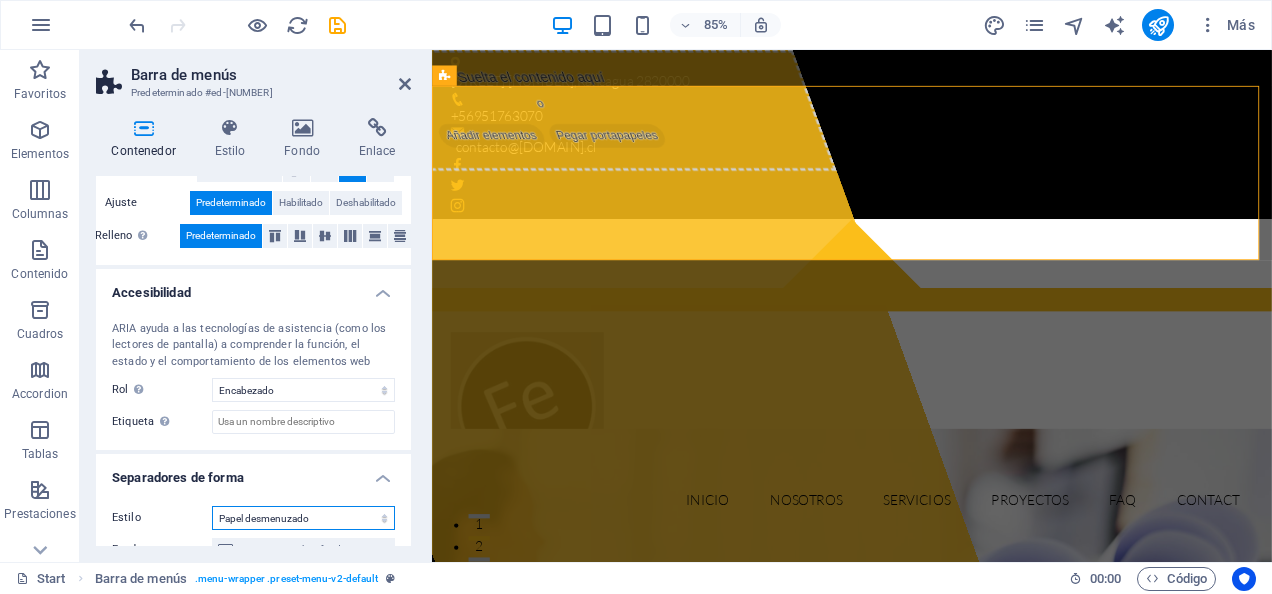 click on "Ninguno Triángulo Cuadrado Diagonal Polígono 1 Polígono 2 Zigzag Múltiples zigzags Olas Múltiples olas Medio círculo Círculo Sombra de círculo Bloques Hexágonos Nubes Múltiples nubes Ventilador Pirámides Libro Gota de pintura Fuego Papel desmenuzado Flecha" at bounding box center (303, 518) 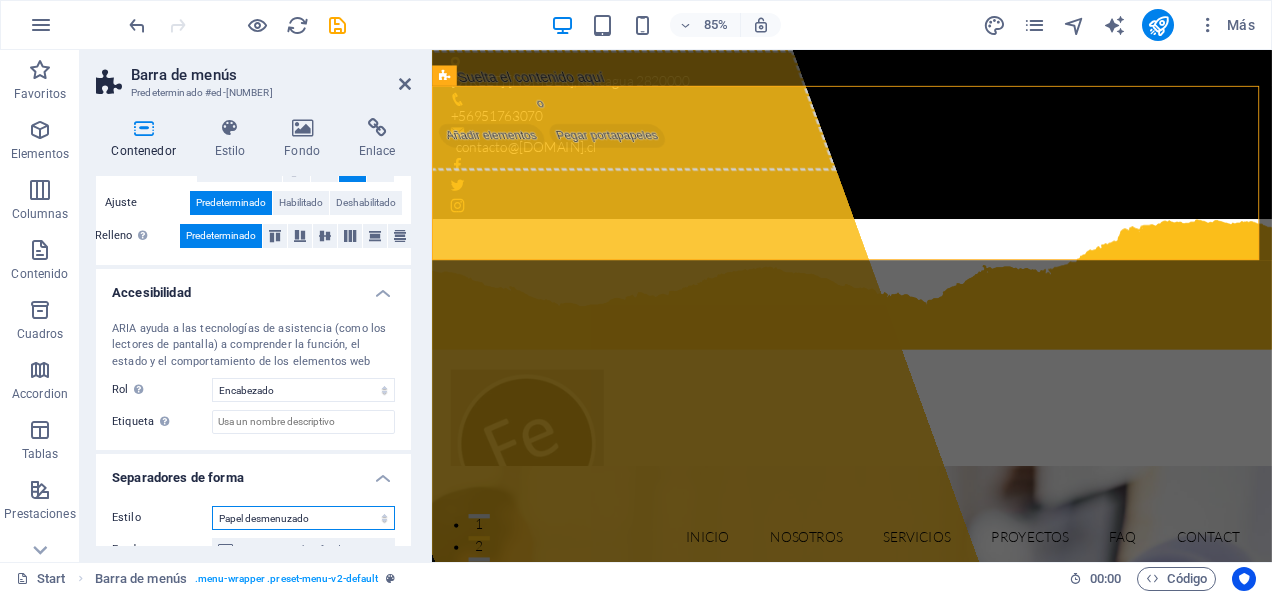 click on "Ninguno Triángulo Cuadrado Diagonal Polígono 1 Polígono 2 Zigzag Múltiples zigzags Olas Múltiples olas Medio círculo Círculo Sombra de círculo Bloques Hexágonos Nubes Múltiples nubes Ventilador Pirámides Libro Gota de pintura Fuego Papel desmenuzado Flecha" at bounding box center [303, 518] 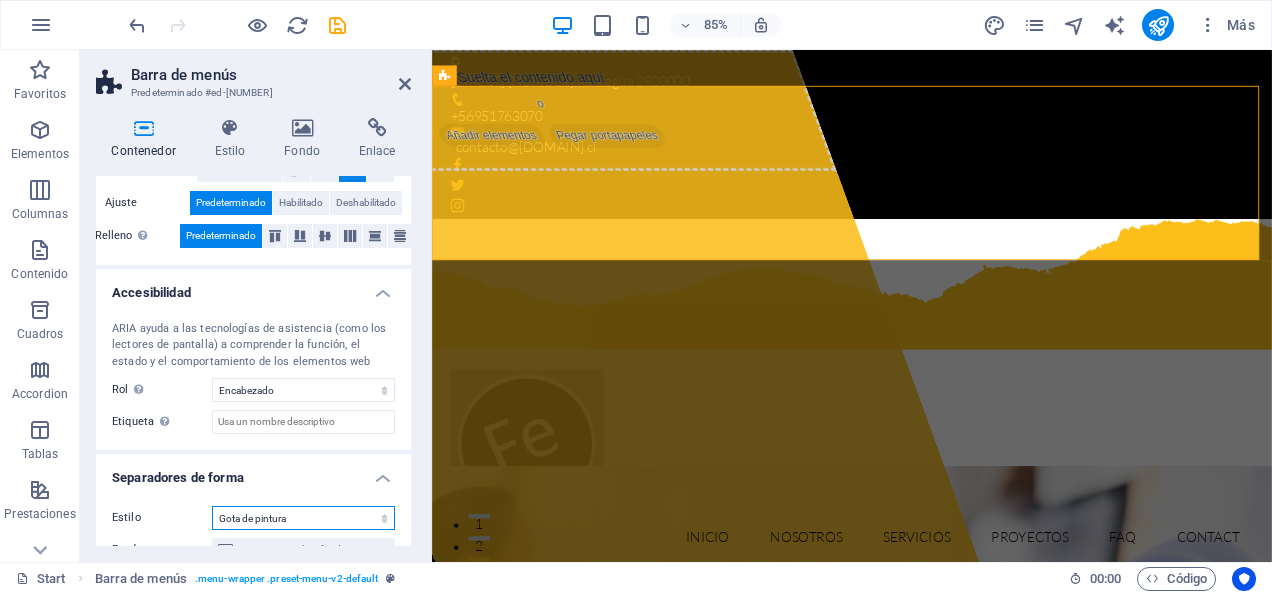 click on "Ninguno Triángulo Cuadrado Diagonal Polígono 1 Polígono 2 Zigzag Múltiples zigzags Olas Múltiples olas Medio círculo Círculo Sombra de círculo Bloques Hexágonos Nubes Múltiples nubes Ventilador Pirámides Libro Gota de pintura Fuego Papel desmenuzado Flecha" at bounding box center (303, 518) 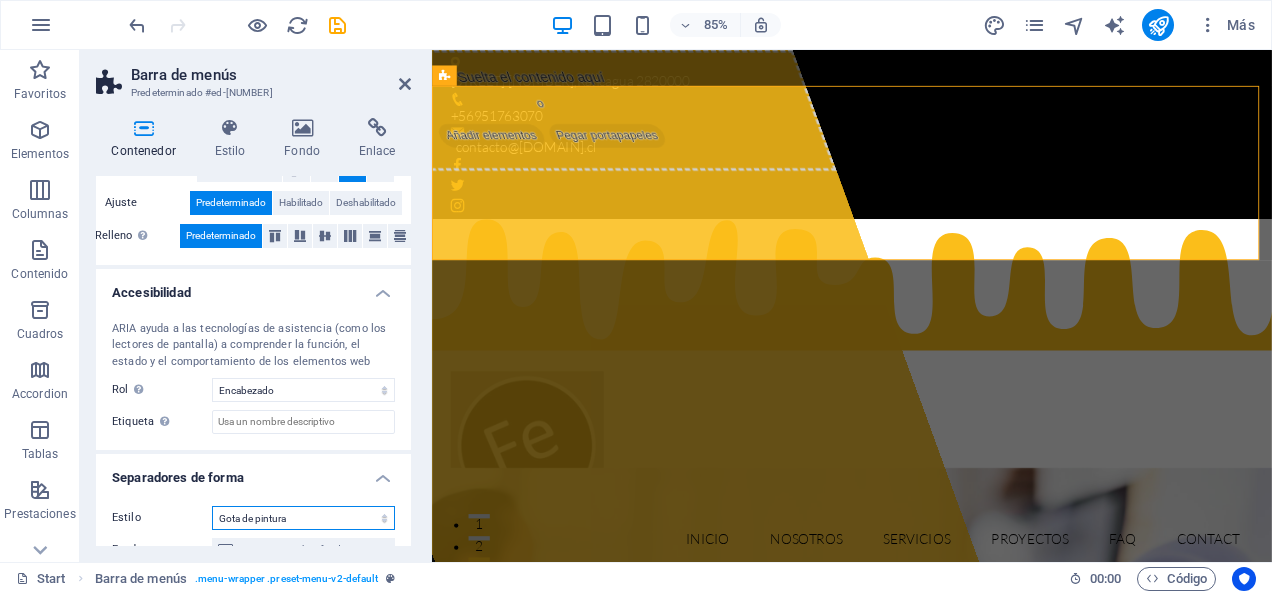 click on "Ninguno Triángulo Cuadrado Diagonal Polígono 1 Polígono 2 Zigzag Múltiples zigzags Olas Múltiples olas Medio círculo Círculo Sombra de círculo Bloques Hexágonos Nubes Múltiples nubes Ventilador Pirámides Libro Gota de pintura Fuego Papel desmenuzado Flecha" at bounding box center (303, 518) 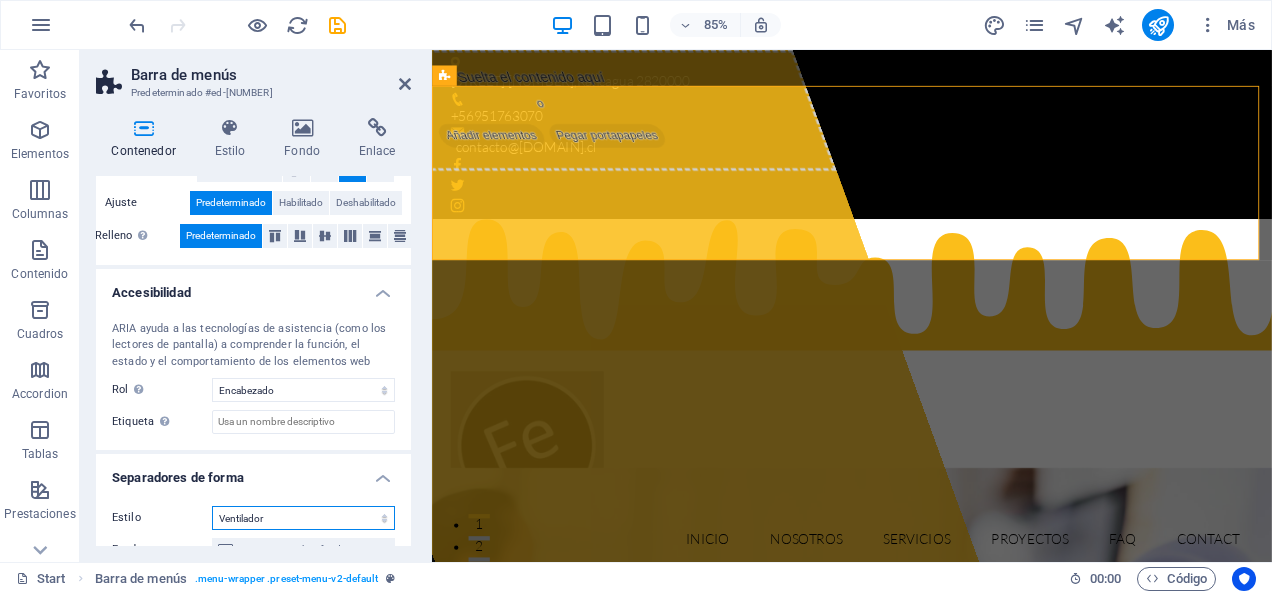 click on "Ninguno Triángulo Cuadrado Diagonal Polígono 1 Polígono 2 Zigzag Múltiples zigzags Olas Múltiples olas Medio círculo Círculo Sombra de círculo Bloques Hexágonos Nubes Múltiples nubes Ventilador Pirámides Libro Gota de pintura Fuego Papel desmenuzado Flecha" at bounding box center (303, 518) 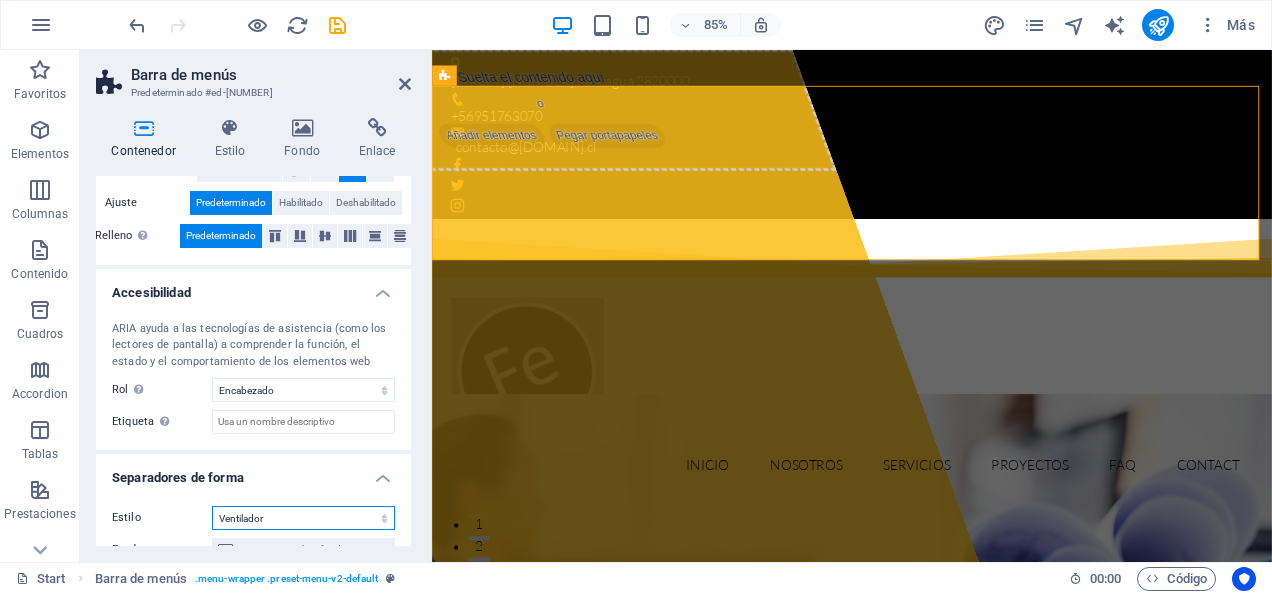 click on "Ninguno Triángulo Cuadrado Diagonal Polígono 1 Polígono 2 Zigzag Múltiples zigzags Olas Múltiples olas Medio círculo Círculo Sombra de círculo Bloques Hexágonos Nubes Múltiples nubes Ventilador Pirámides Libro Gota de pintura Fuego Papel desmenuzado Flecha" at bounding box center (303, 518) 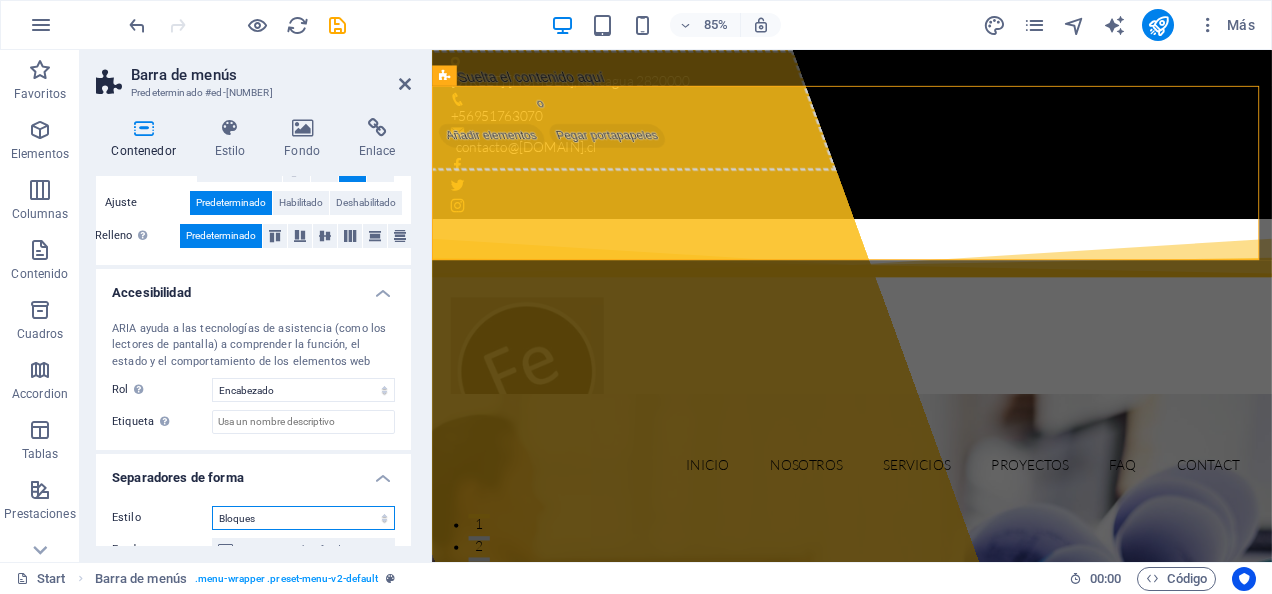 click on "Ninguno Triángulo Cuadrado Diagonal Polígono 1 Polígono 2 Zigzag Múltiples zigzags Olas Múltiples olas Medio círculo Círculo Sombra de círculo Bloques Hexágonos Nubes Múltiples nubes Ventilador Pirámides Libro Gota de pintura Fuego Papel desmenuzado Flecha" at bounding box center (303, 518) 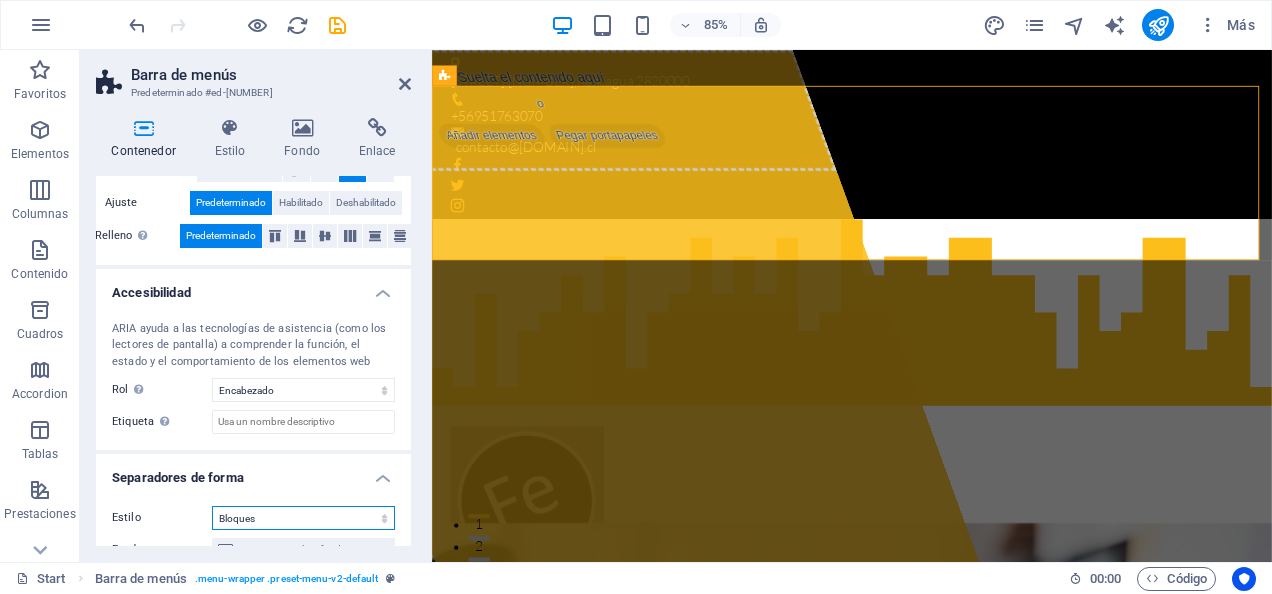 click on "Ninguno Triángulo Cuadrado Diagonal Polígono 1 Polígono 2 Zigzag Múltiples zigzags Olas Múltiples olas Medio círculo Círculo Sombra de círculo Bloques Hexágonos Nubes Múltiples nubes Ventilador Pirámides Libro Gota de pintura Fuego Papel desmenuzado Flecha" at bounding box center (303, 518) 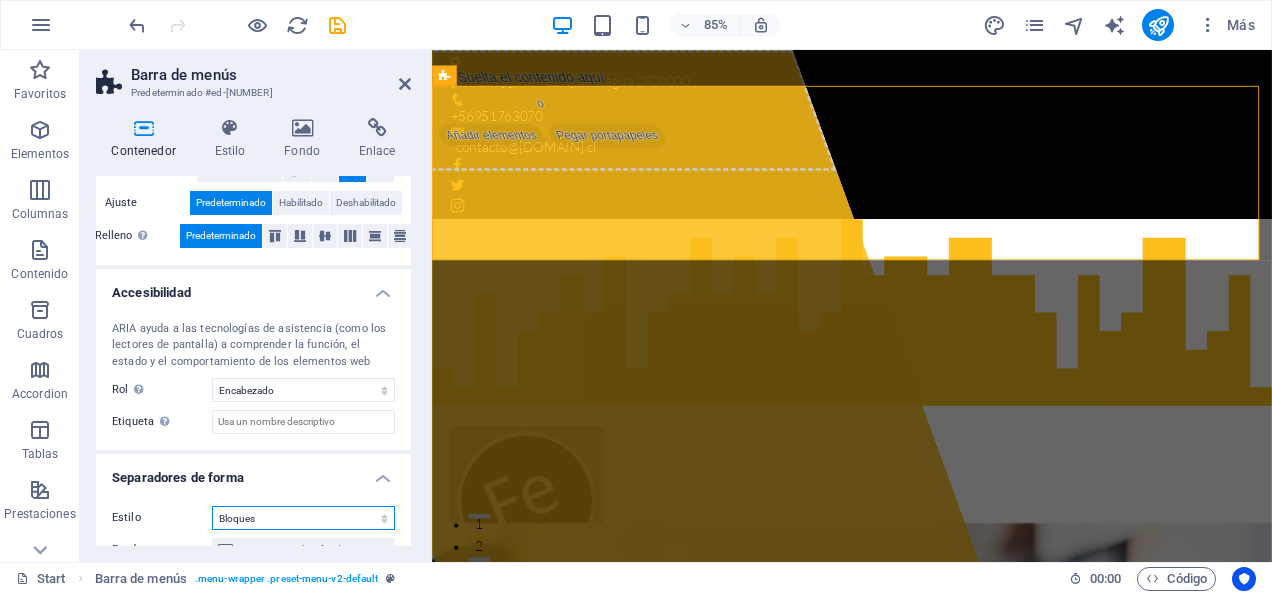 select on "hexagons" 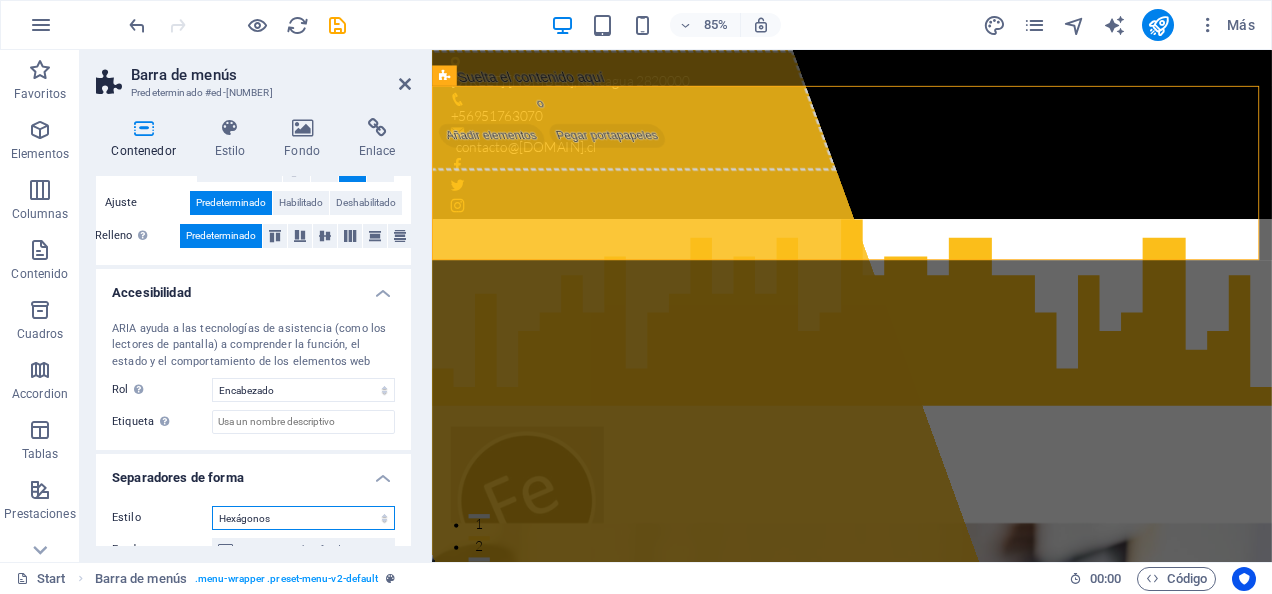 click on "Ninguno Triángulo Cuadrado Diagonal Polígono 1 Polígono 2 Zigzag Múltiples zigzags Olas Múltiples olas Medio círculo Círculo Sombra de círculo Bloques Hexágonos Nubes Múltiples nubes Ventilador Pirámides Libro Gota de pintura Fuego Papel desmenuzado Flecha" at bounding box center (303, 518) 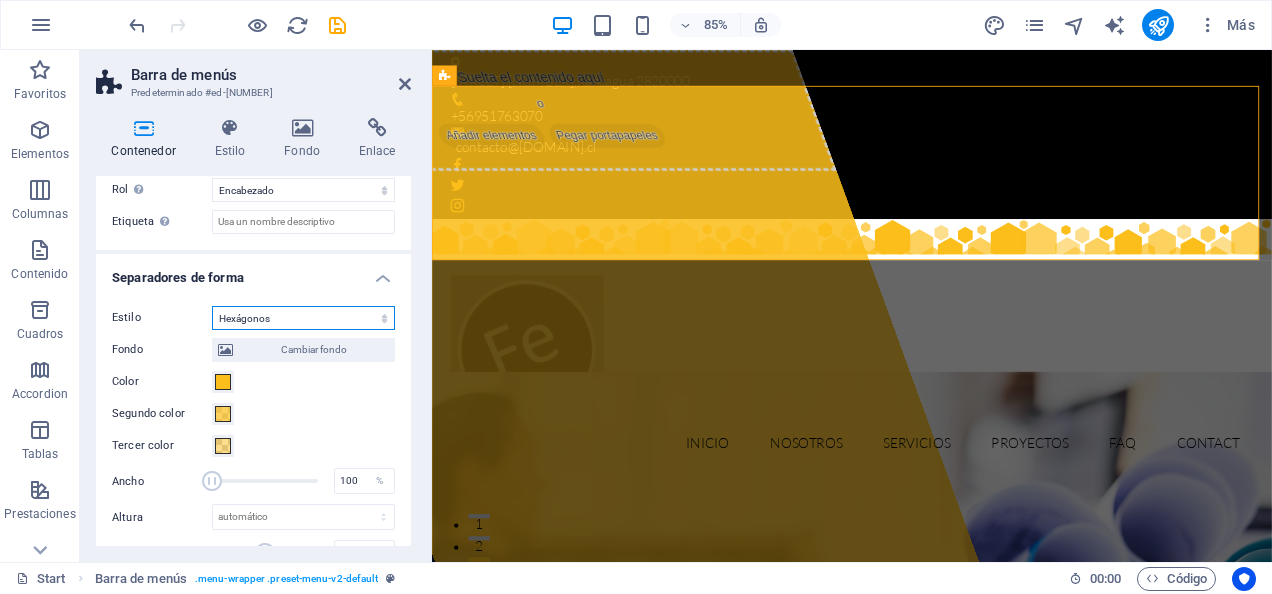 scroll, scrollTop: 488, scrollLeft: 0, axis: vertical 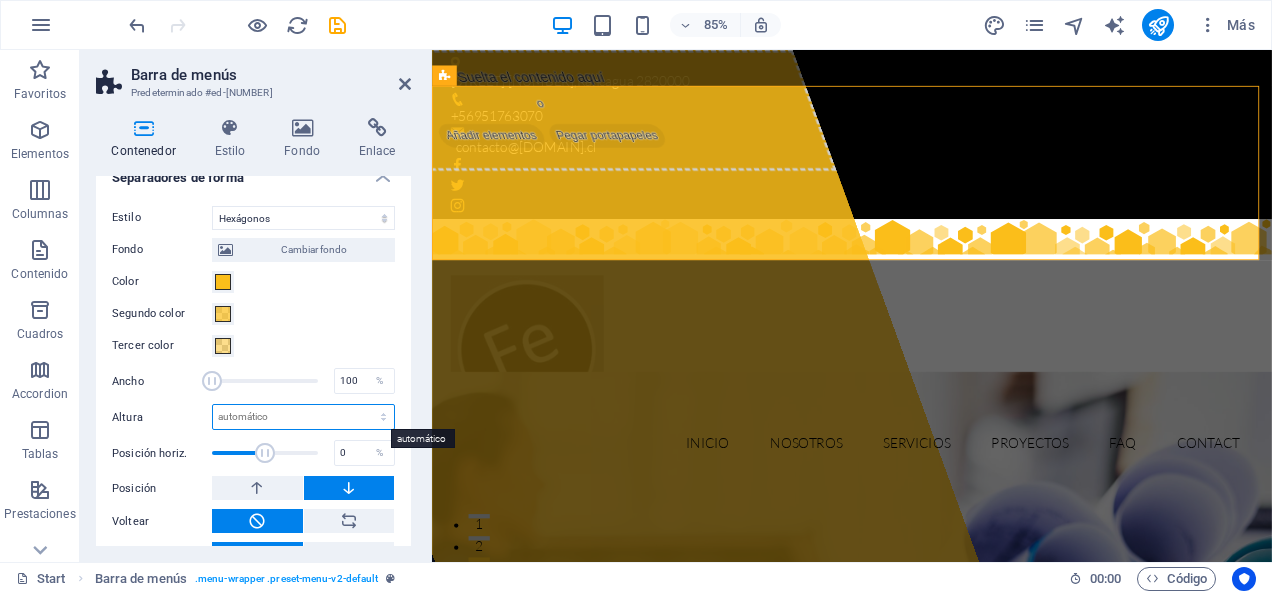click on "automático px rem em vh vw" at bounding box center [303, 417] 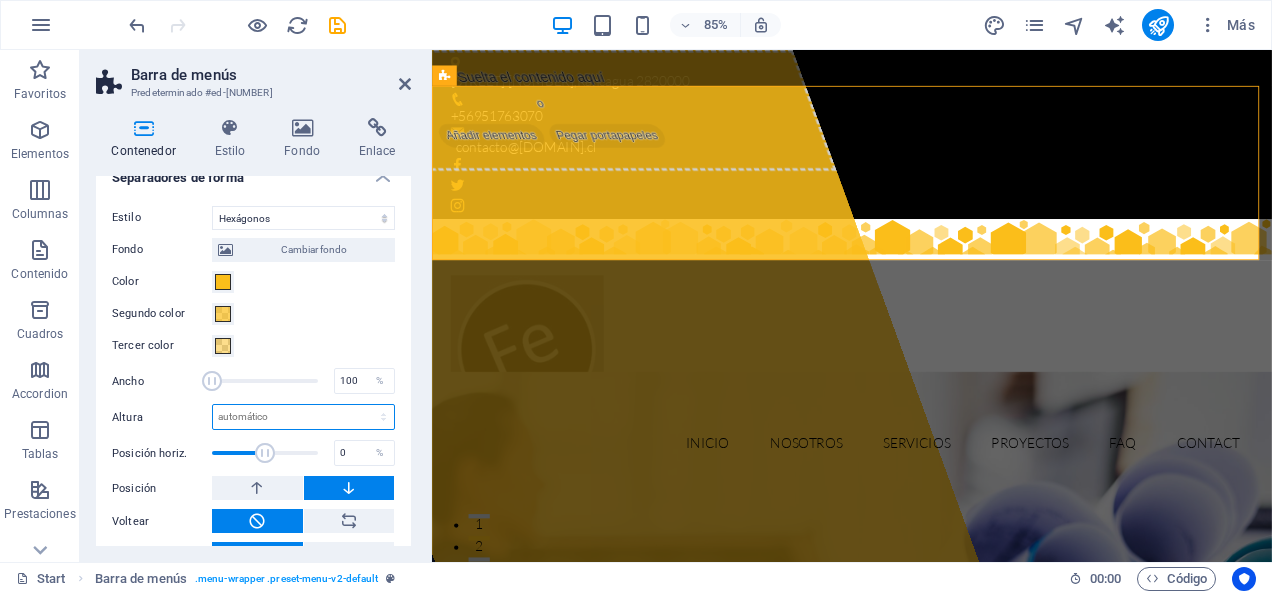 select on "px" 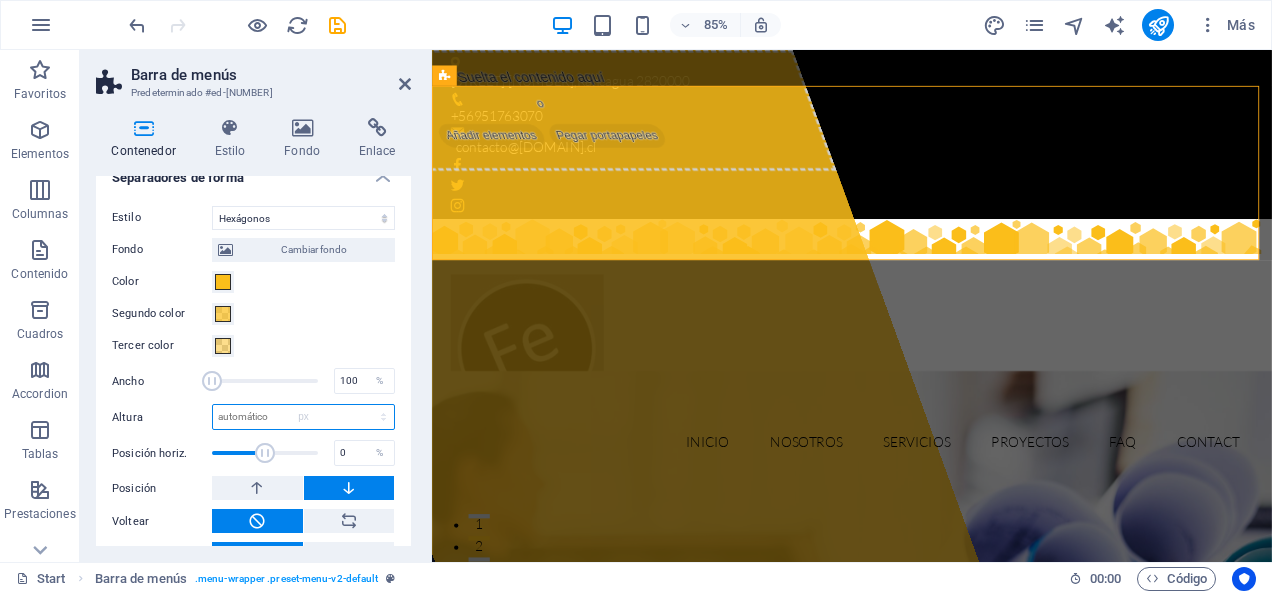 click on "automático px rem em vh vw" at bounding box center [303, 417] 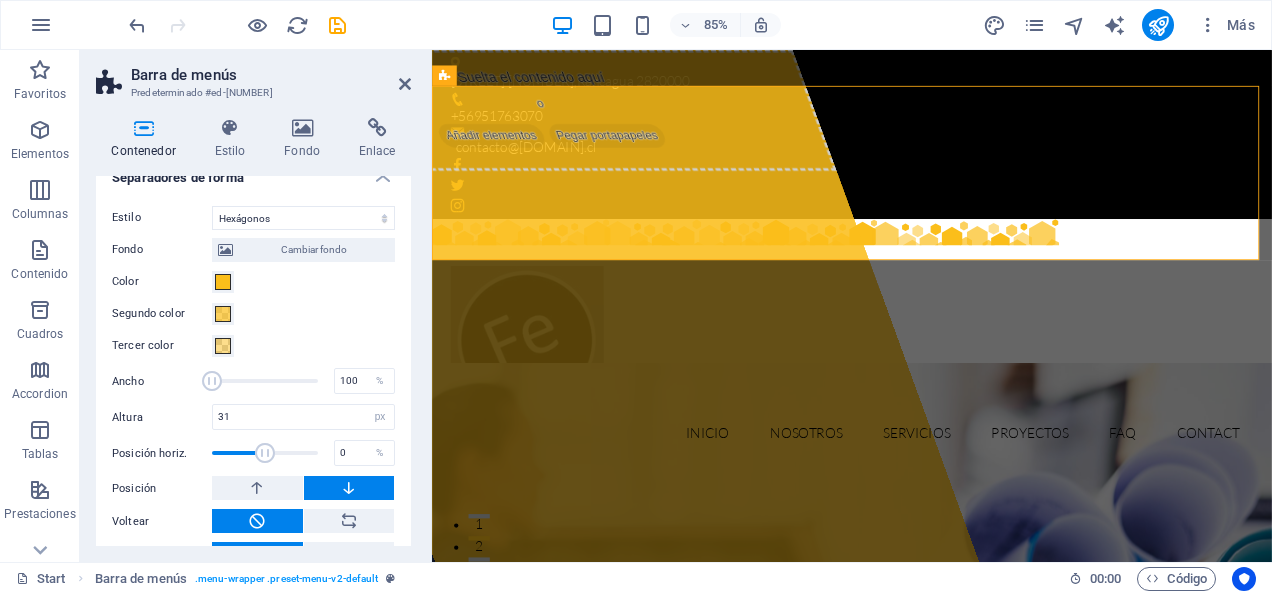 click on "Fondo Cambiar fondo Color Segundo color Tercer color Ancho 100 % Altura 31 automático px rem em vh vw Posición horiz. 0 % Posición Voltear Invertir Animación  - Dirección  - Duración 60 s" at bounding box center [253, 398] 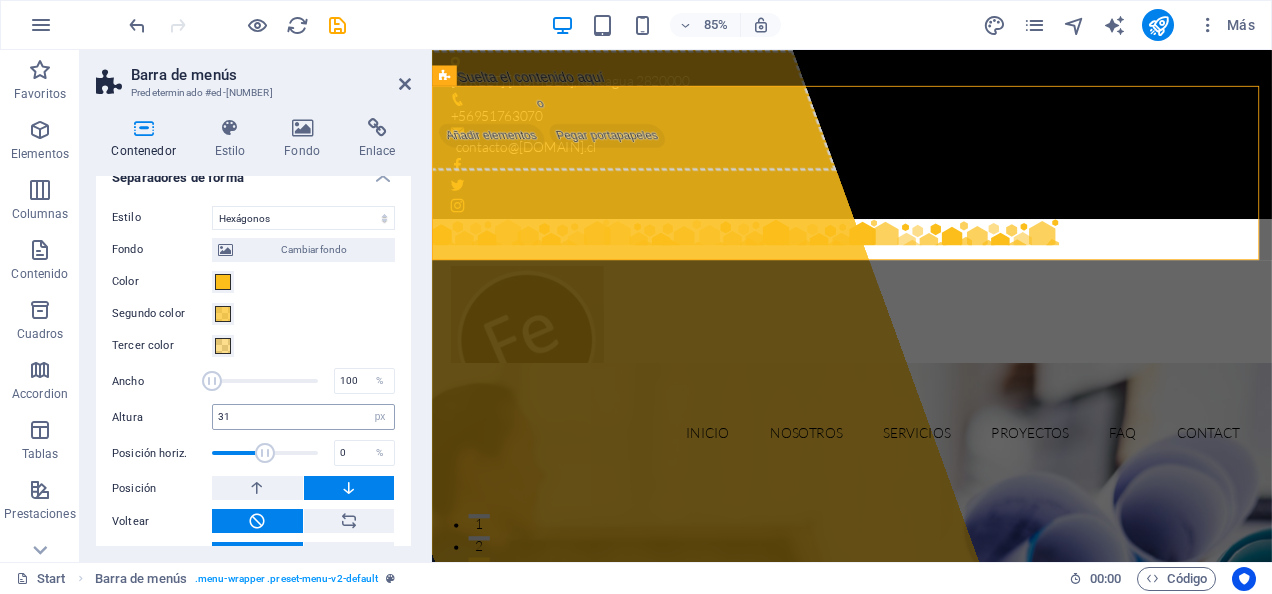 scroll, scrollTop: 524, scrollLeft: 0, axis: vertical 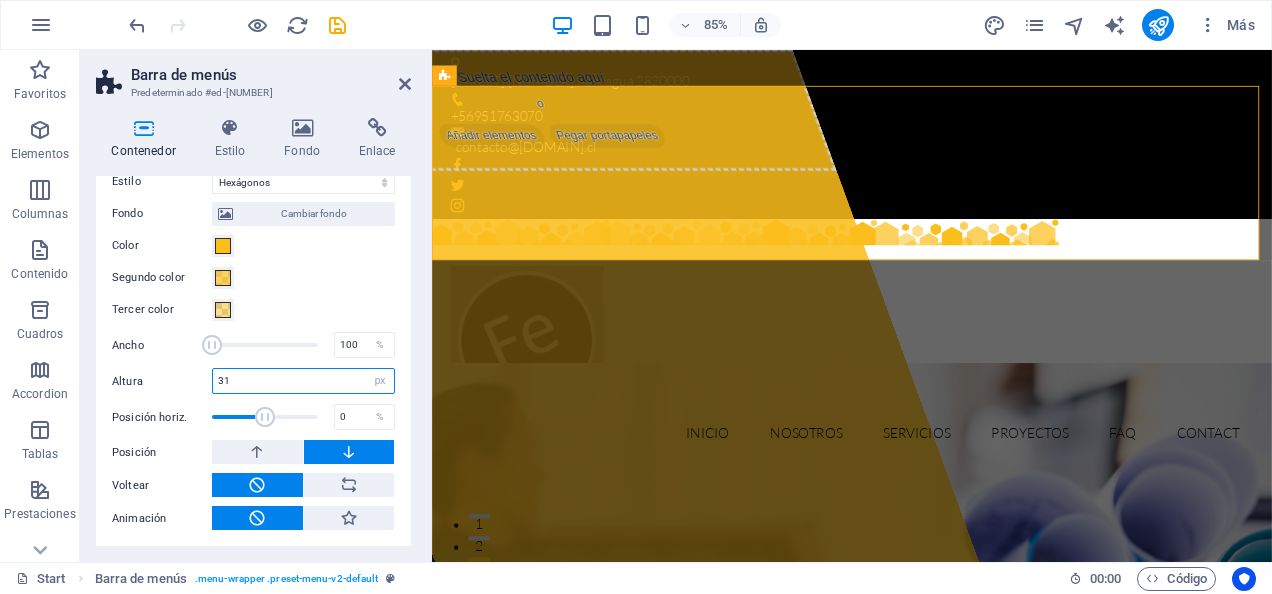 drag, startPoint x: 254, startPoint y: 386, endPoint x: 172, endPoint y: 385, distance: 82.006096 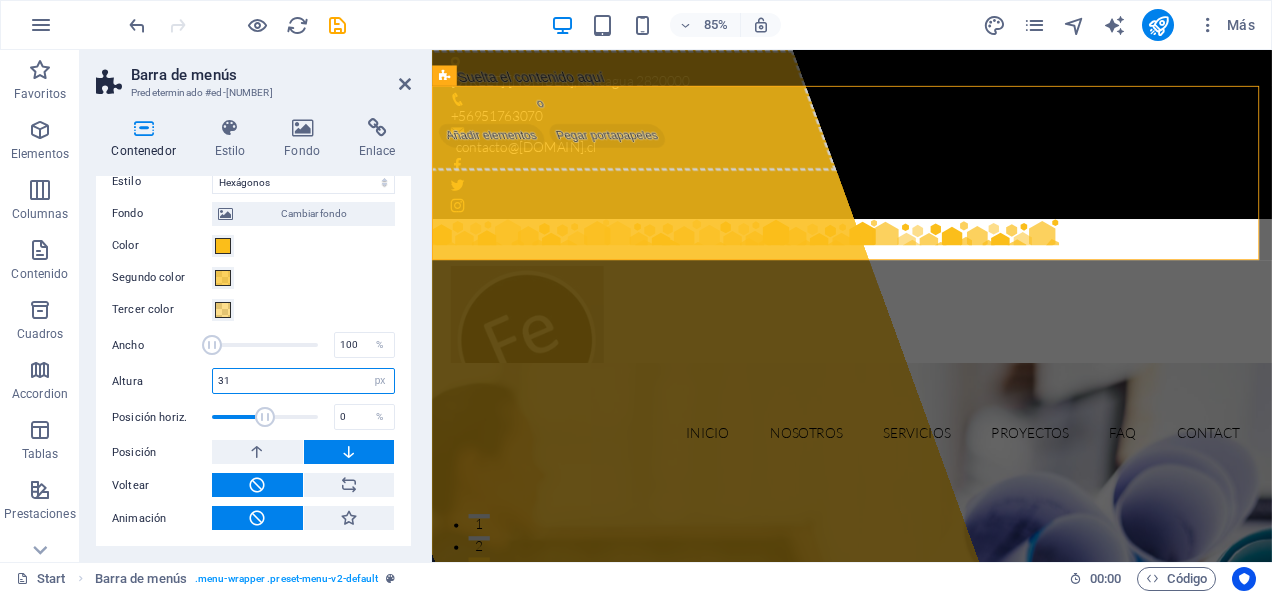 click on "Altura 31 automático px rem em vh vw" at bounding box center [253, 381] 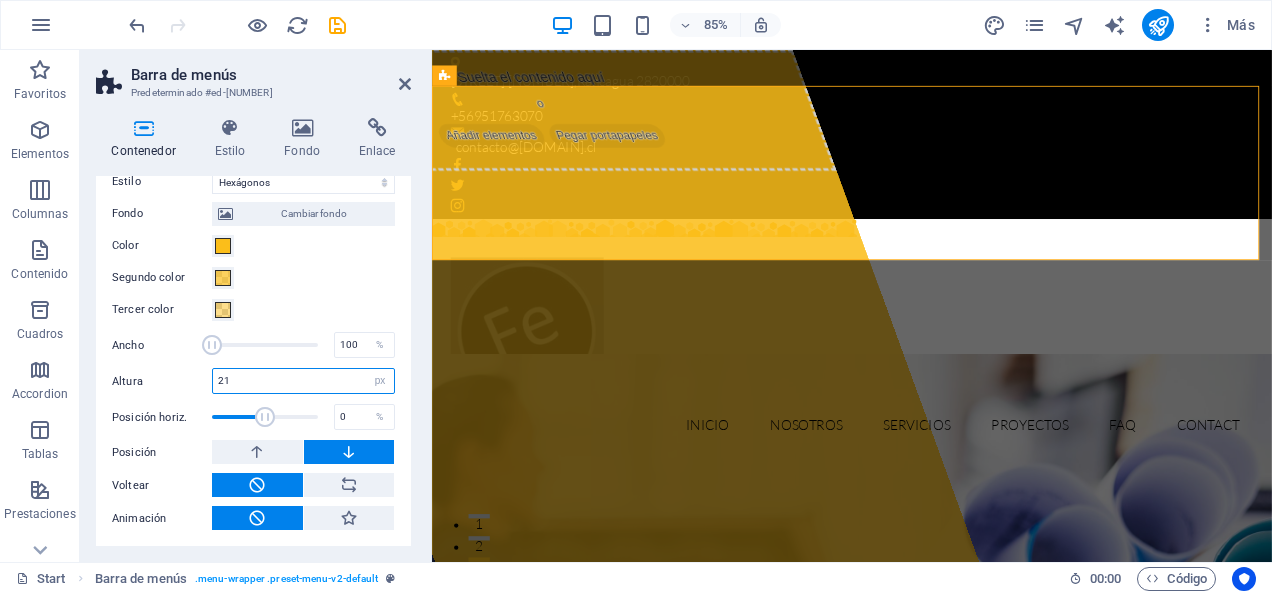 type on "21" 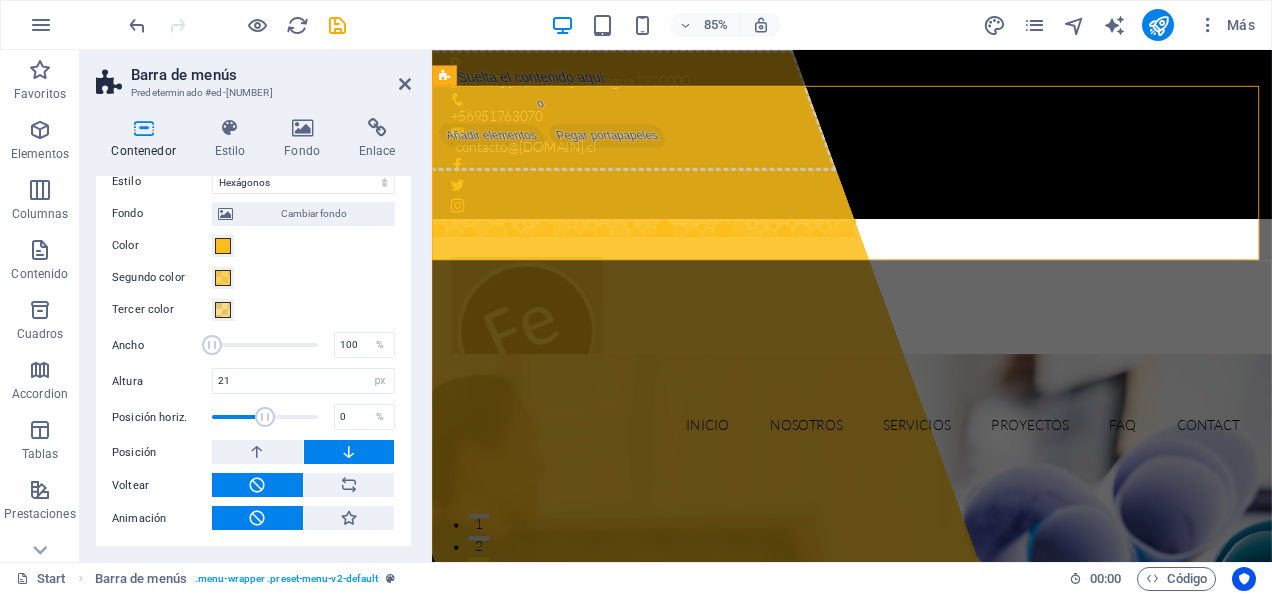click on "Segundo color" at bounding box center (253, 278) 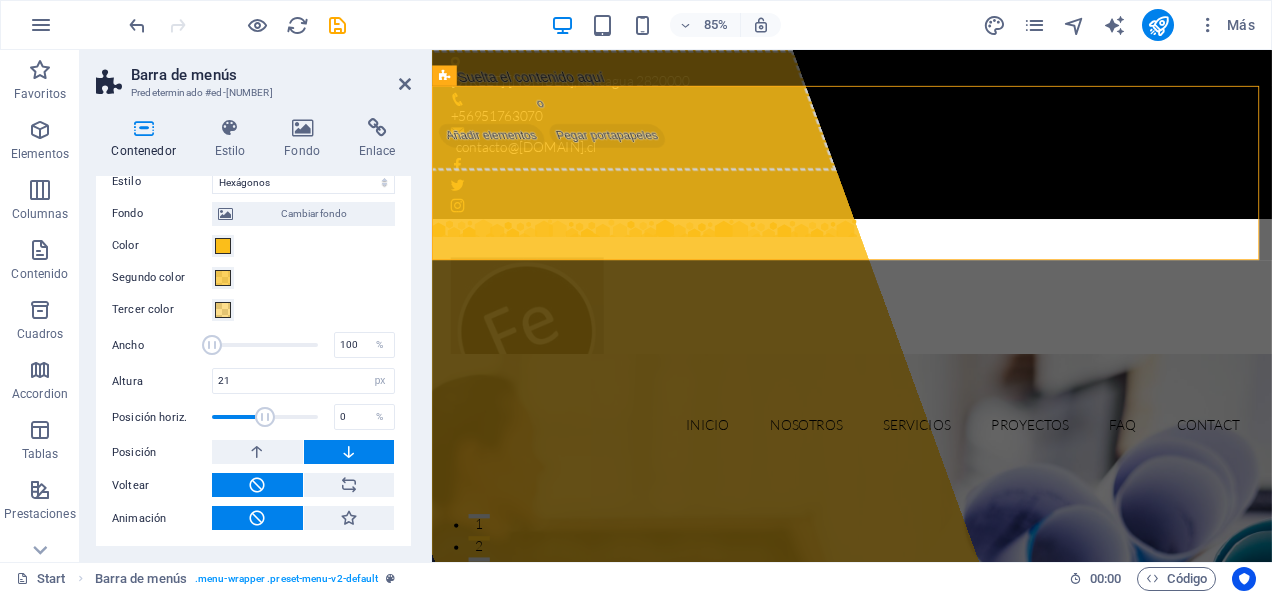 click on "Fondo Cambiar fondo Color Segundo color Tercer color Ancho 100 % Altura 21 automático px rem em vh vw Posición horiz. 0 % Posición Voltear Invertir Animación  - Dirección  - Duración 60 s" at bounding box center (253, 362) 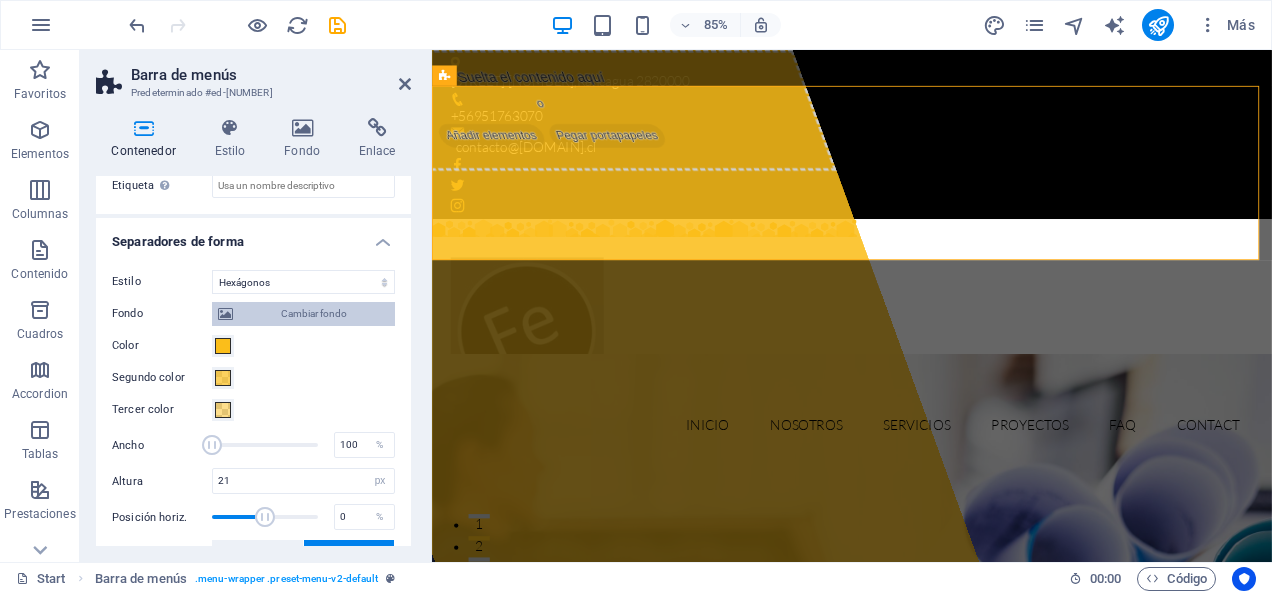 click on "Cambiar fondo" at bounding box center [314, 314] 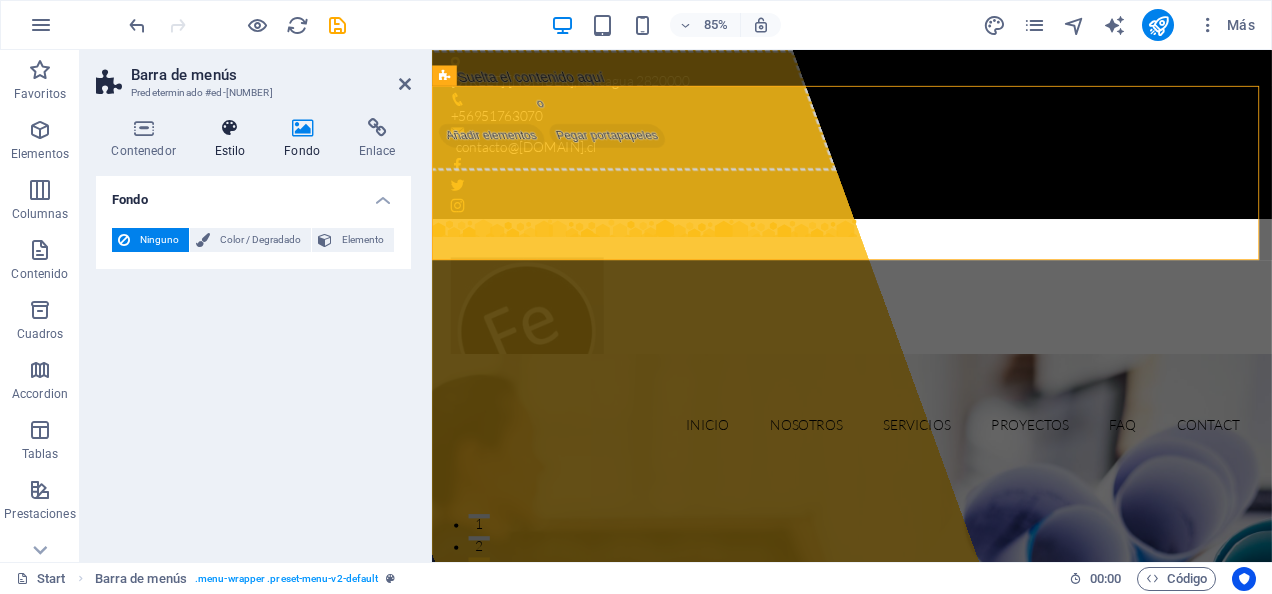 click on "Estilo" at bounding box center (234, 139) 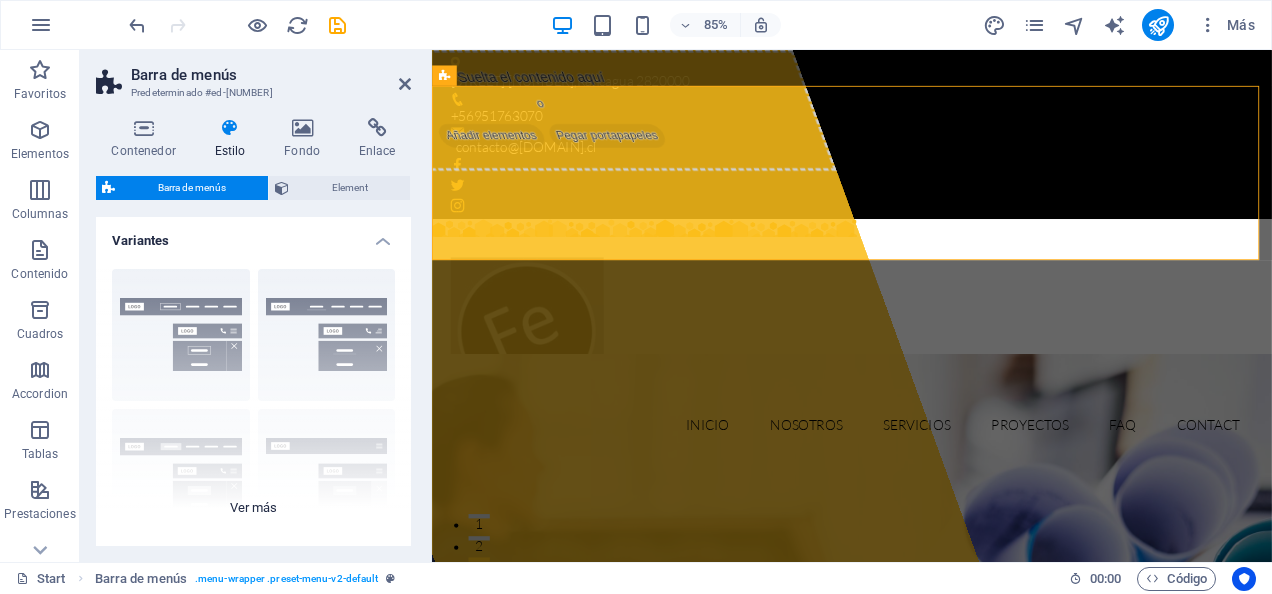 click on "Borde Centrado Predeterminado Fijo Loki Desencadenador Ancho XXL" at bounding box center [253, 403] 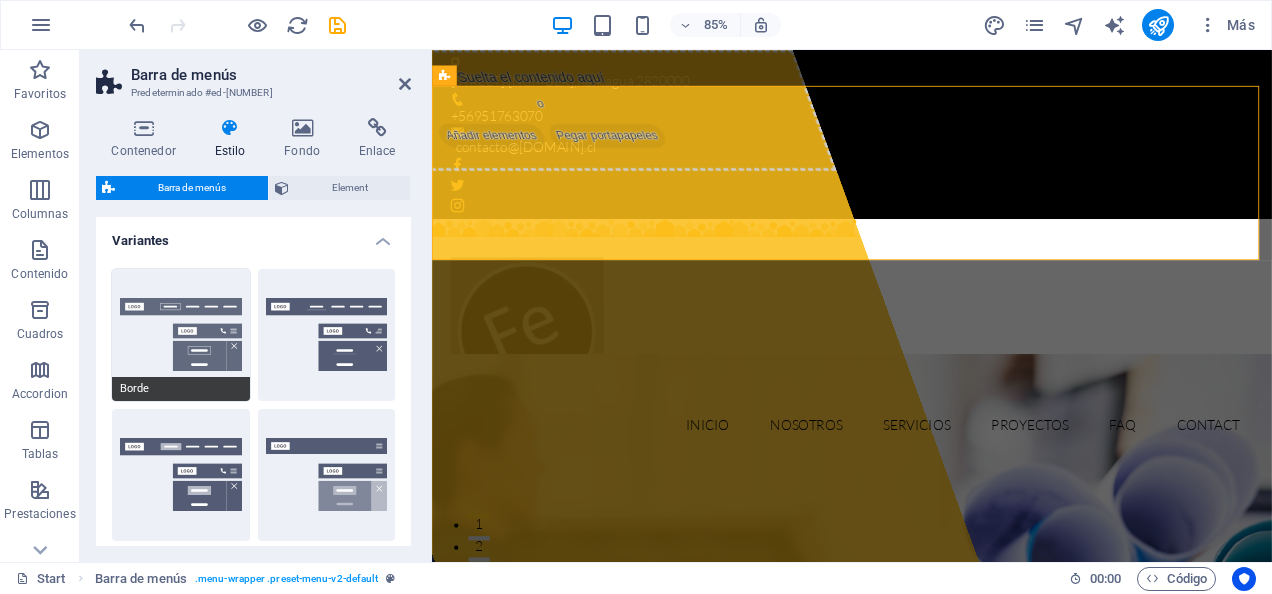 click on "Borde" at bounding box center (181, 335) 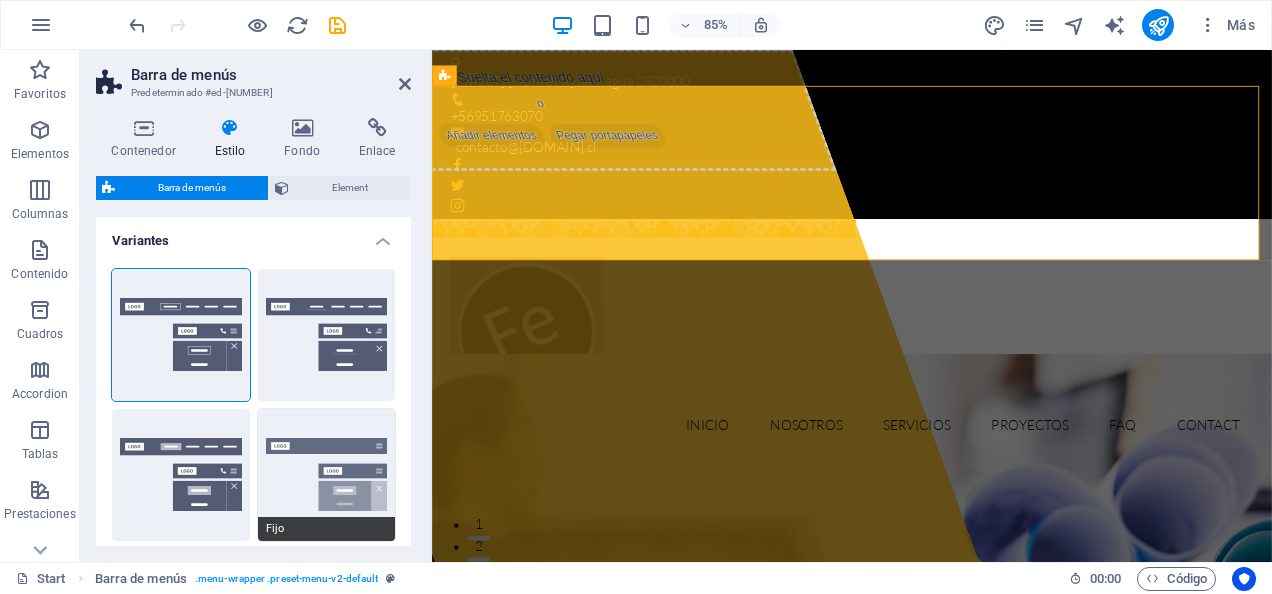 scroll, scrollTop: 100, scrollLeft: 0, axis: vertical 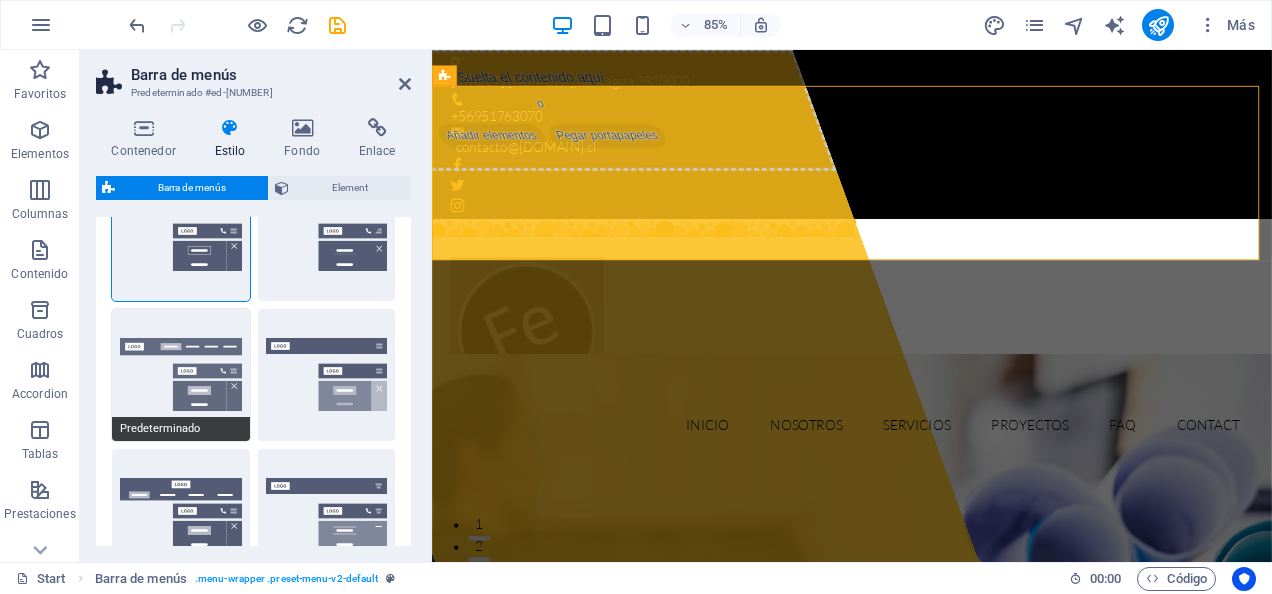 click on "Predeterminado" at bounding box center (181, 375) 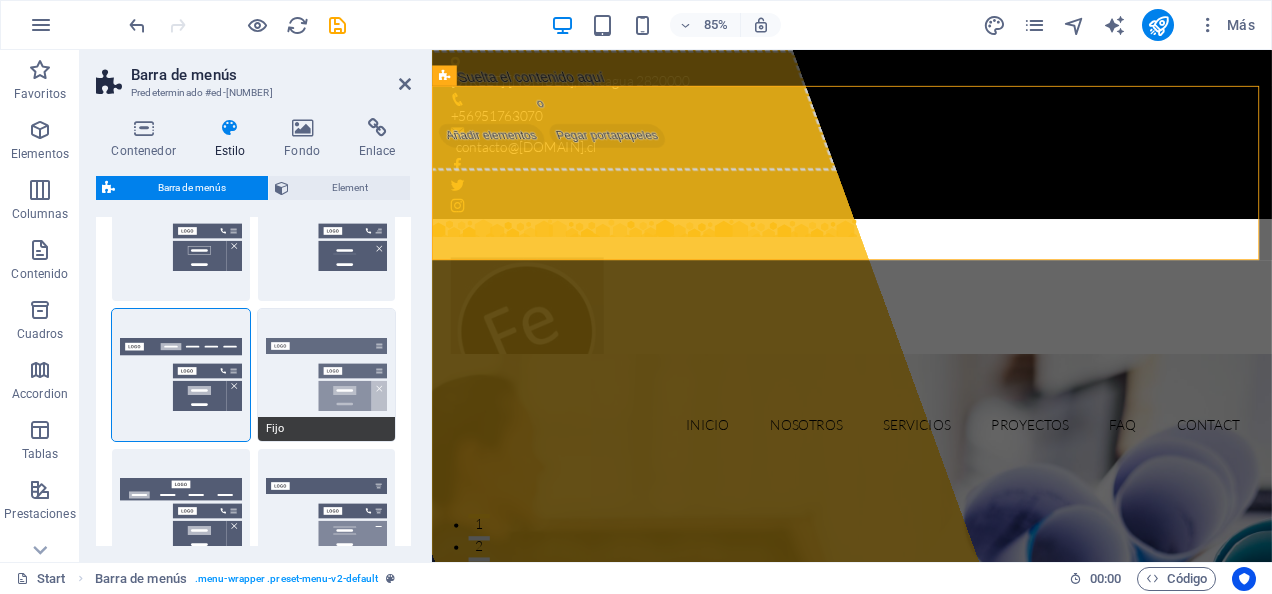 click on "Fijo" at bounding box center [327, 375] 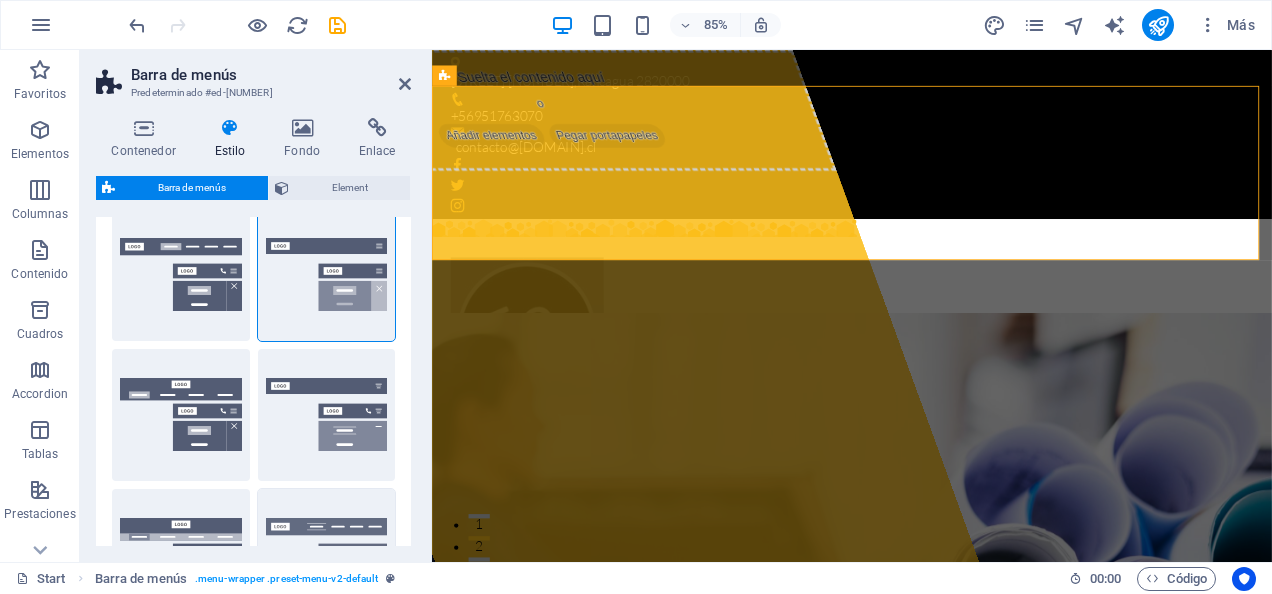 scroll, scrollTop: 400, scrollLeft: 0, axis: vertical 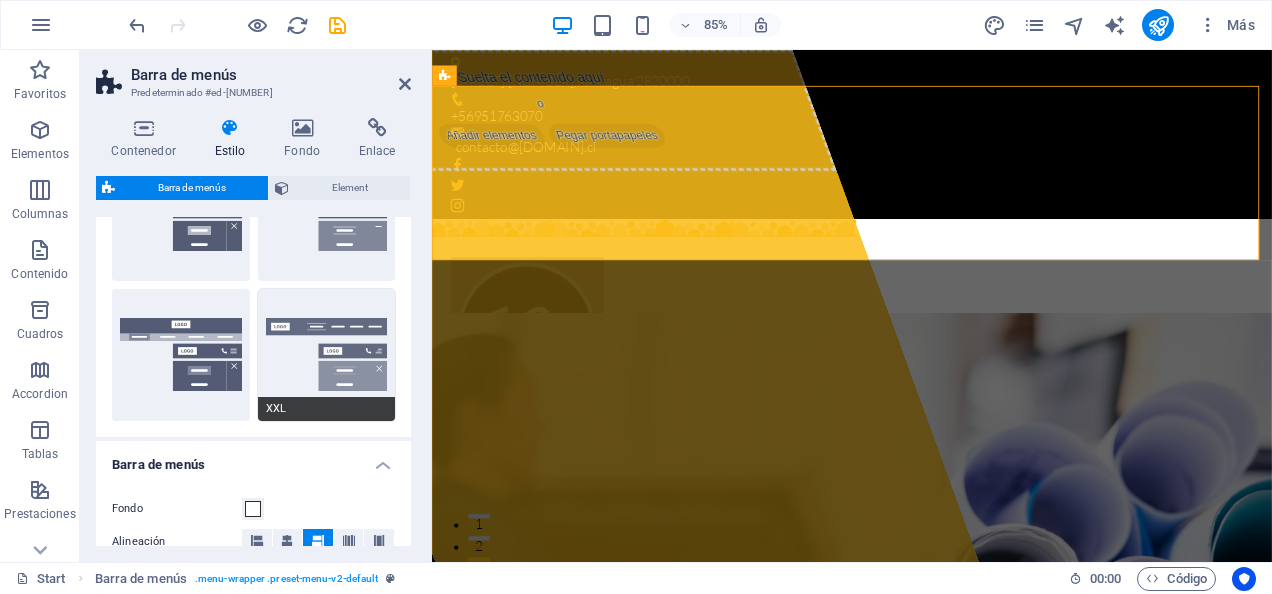 click on "XXL" at bounding box center (327, 355) 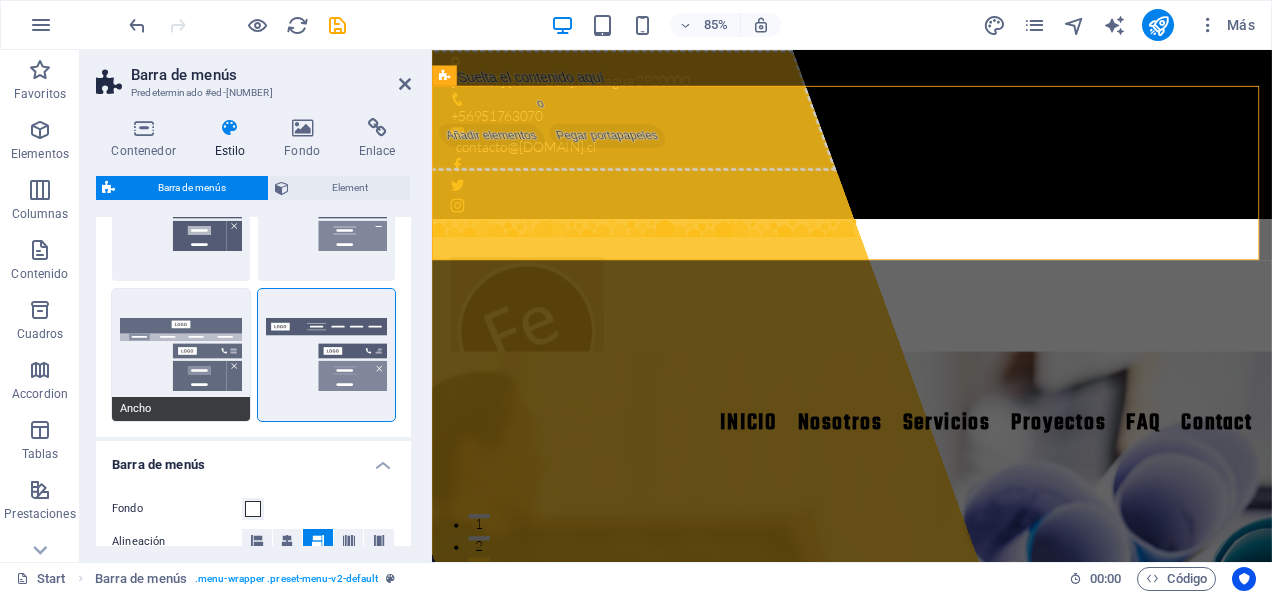 click on "Ancho" at bounding box center [181, 355] 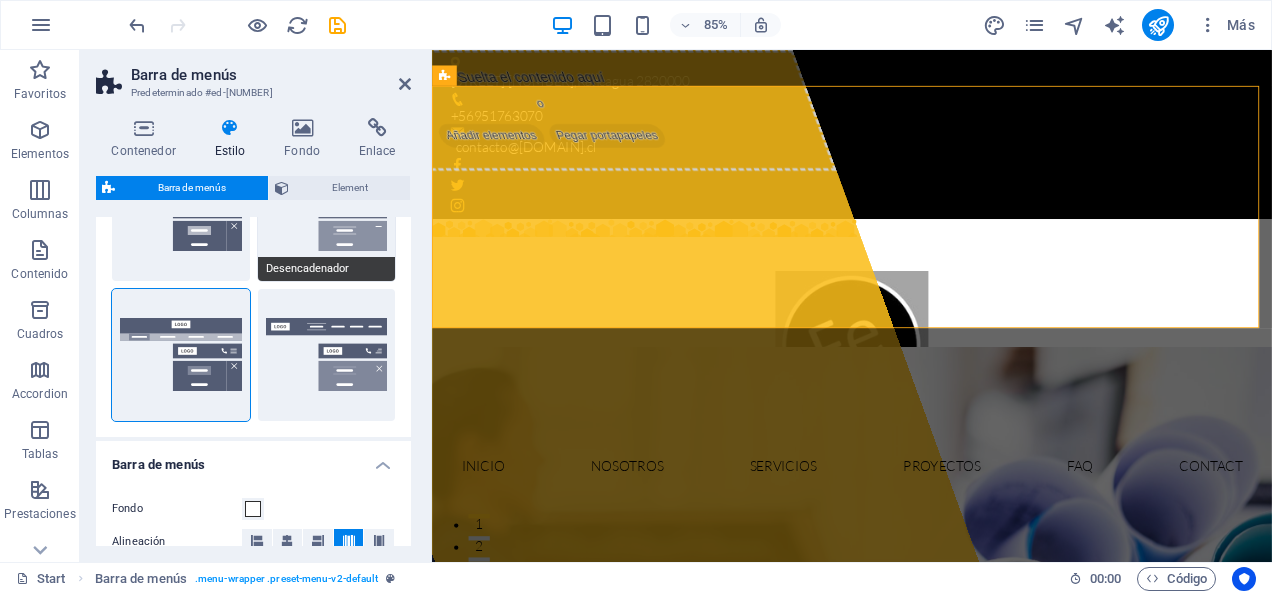 click on "Desencadenador" at bounding box center (327, 215) 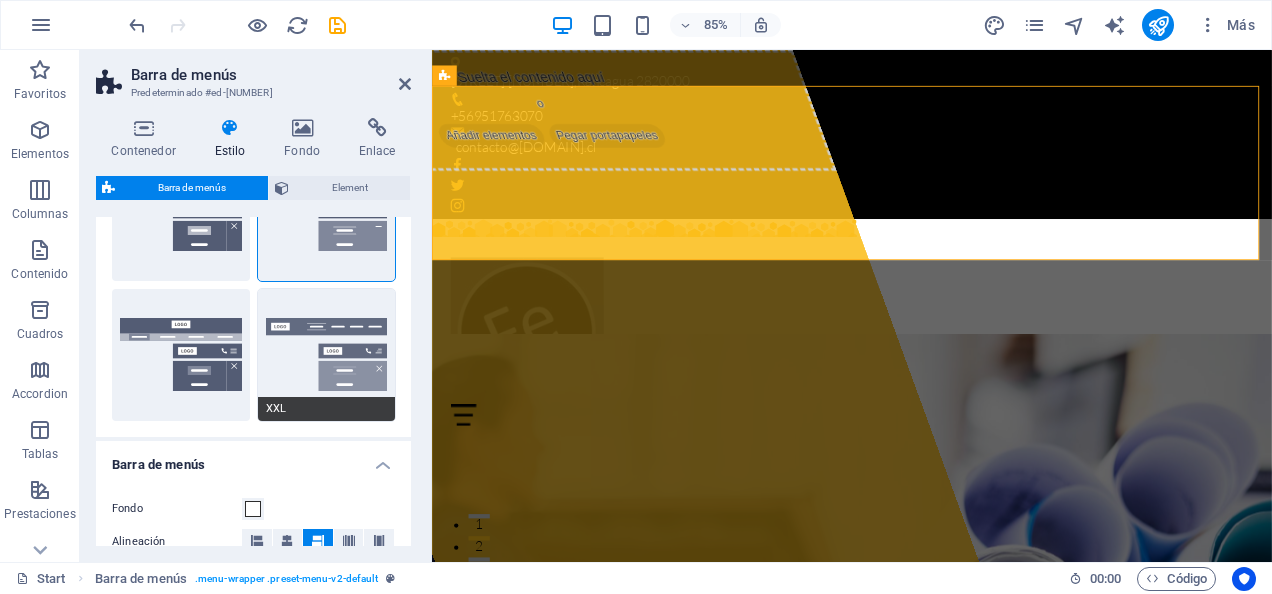 scroll, scrollTop: 300, scrollLeft: 0, axis: vertical 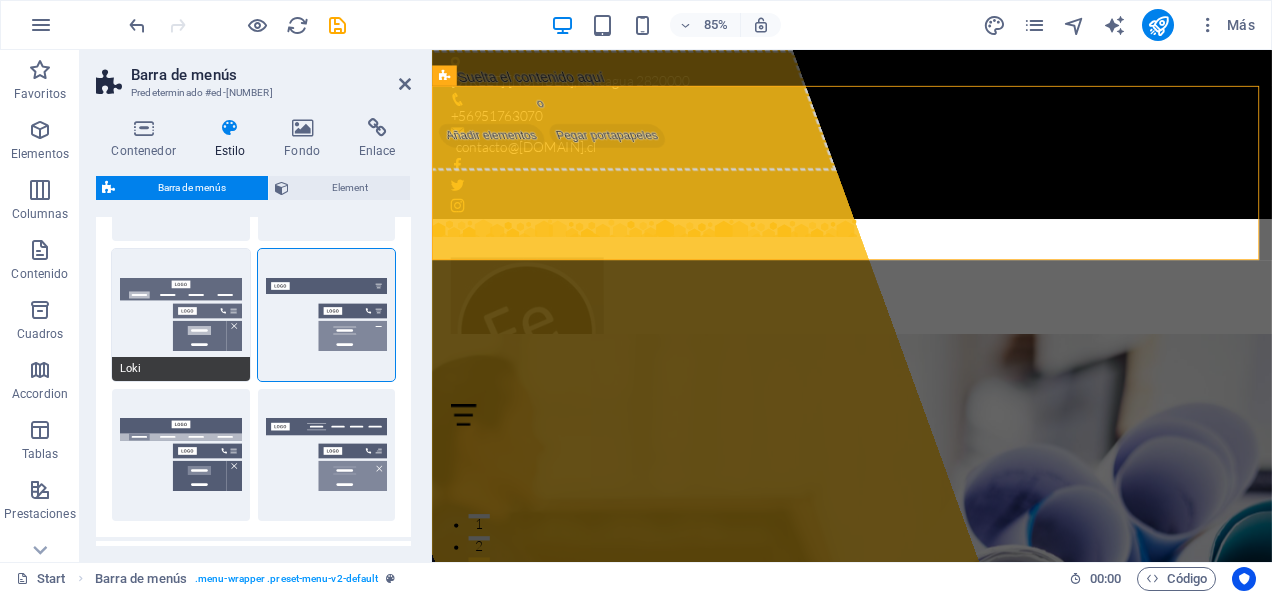 click on "Loki" at bounding box center (181, 315) 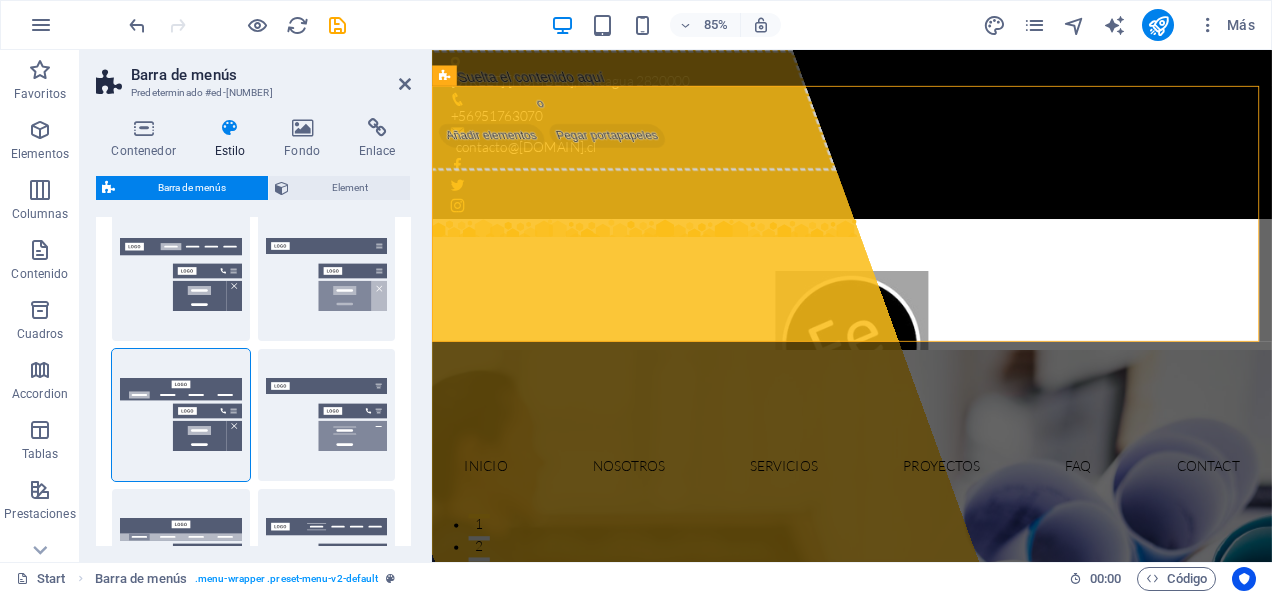 scroll, scrollTop: 0, scrollLeft: 0, axis: both 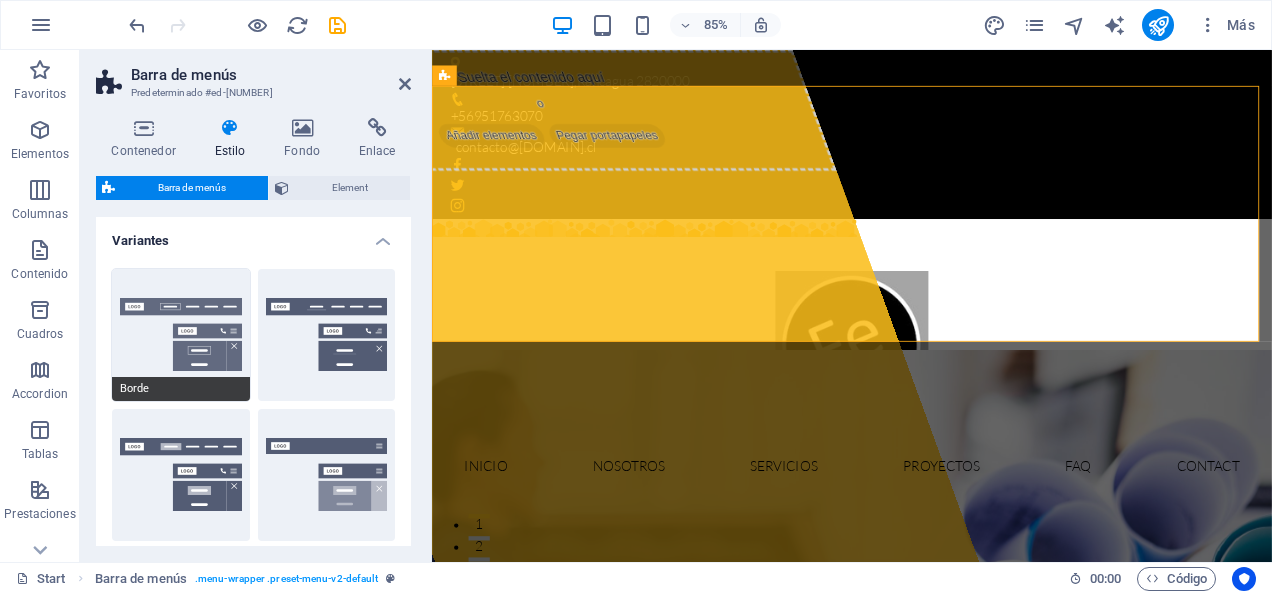 click on "Borde" at bounding box center (181, 335) 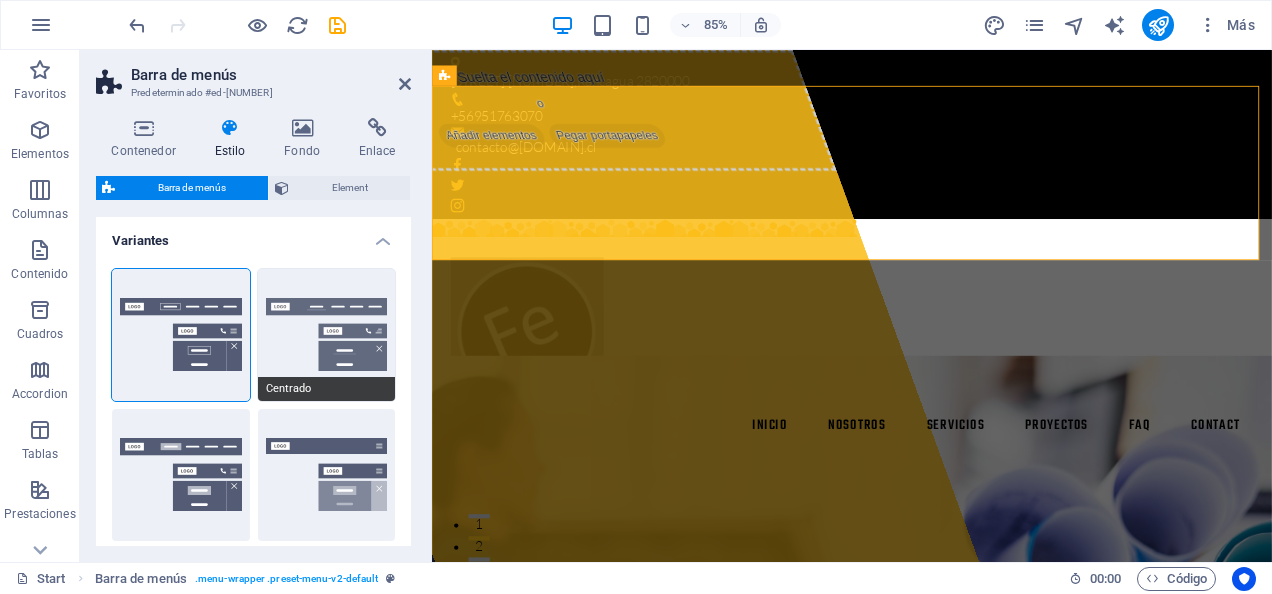 click on "Centrado" at bounding box center [327, 335] 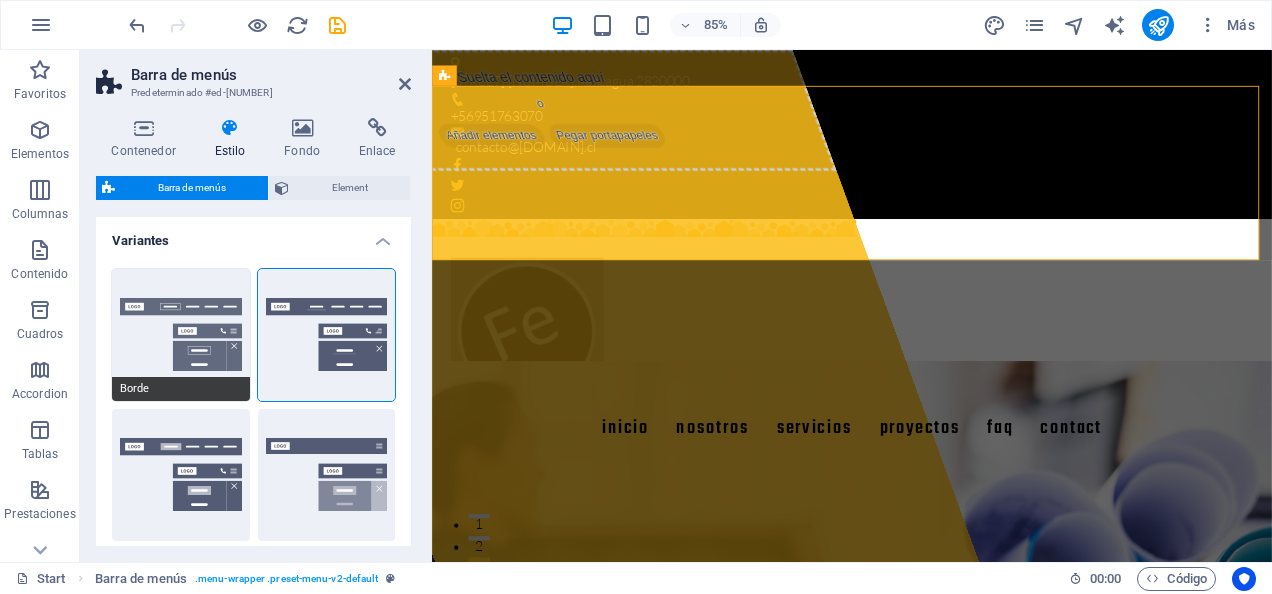 click on "Borde" at bounding box center (181, 335) 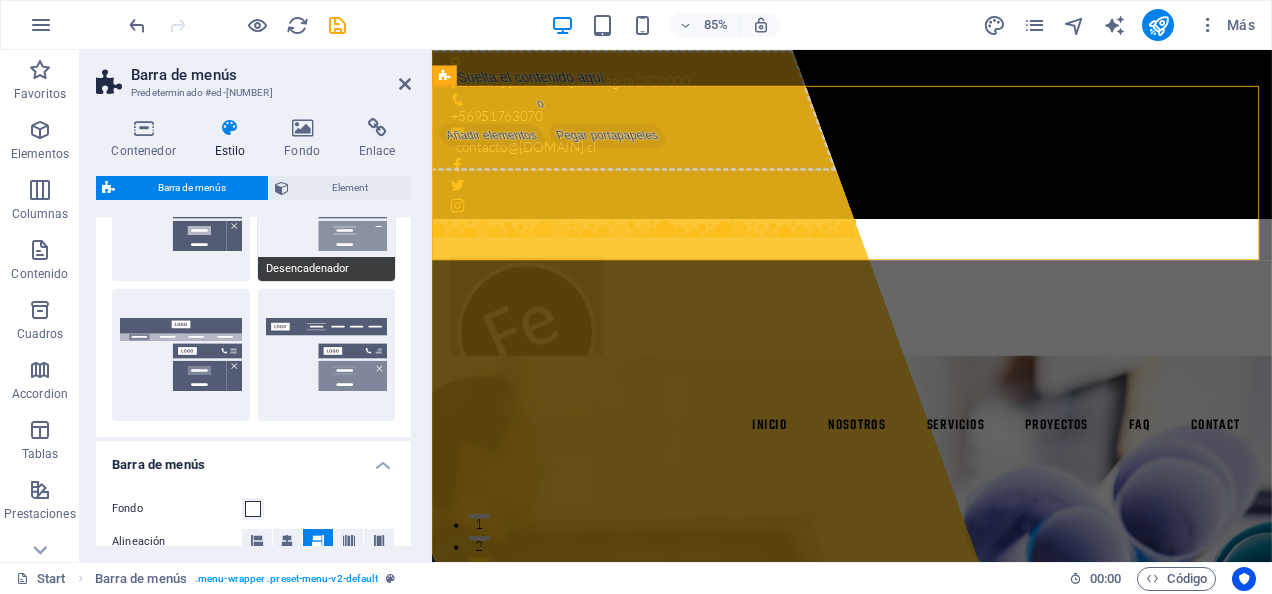 scroll, scrollTop: 600, scrollLeft: 0, axis: vertical 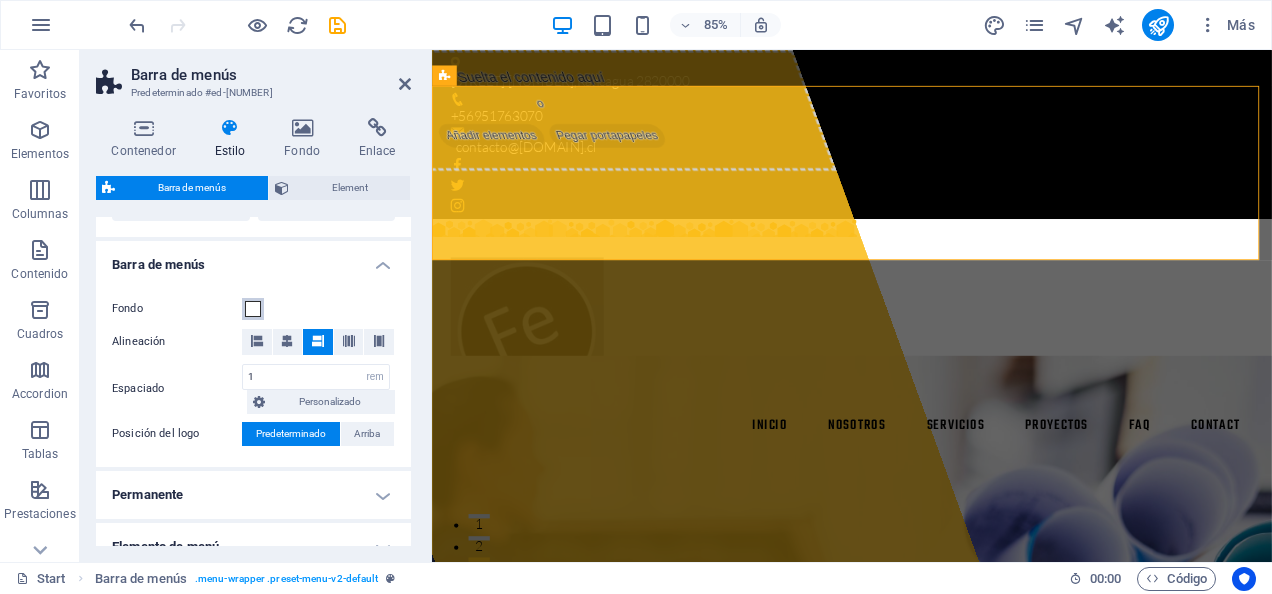 click at bounding box center (253, 309) 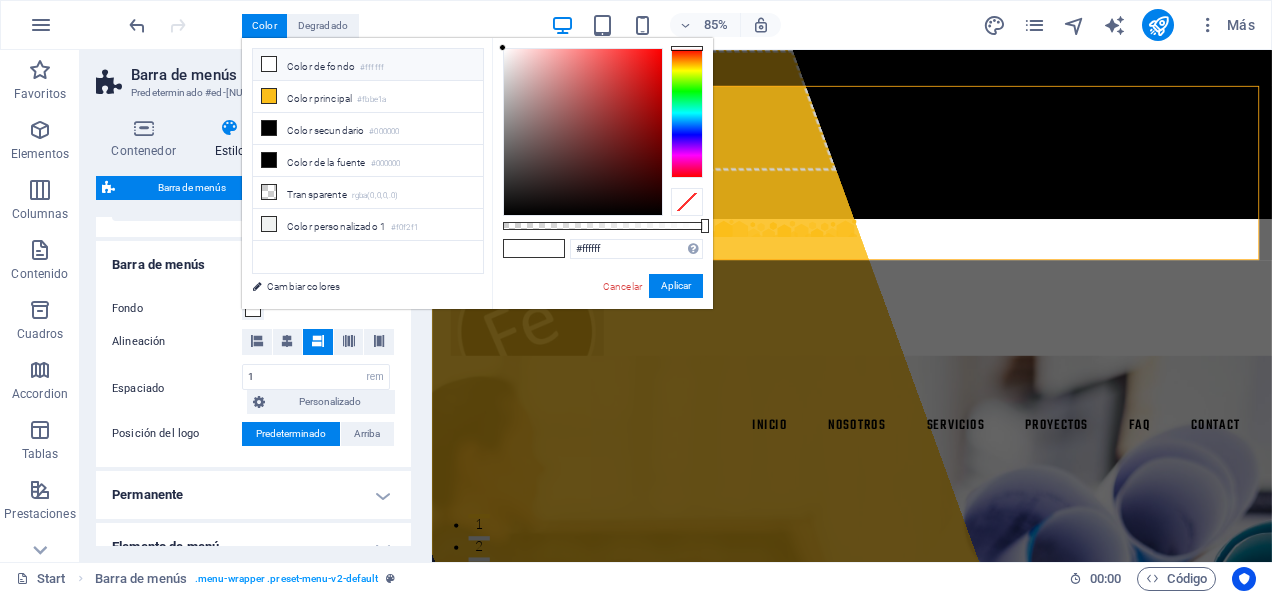 click on "#ffffff" at bounding box center (372, 68) 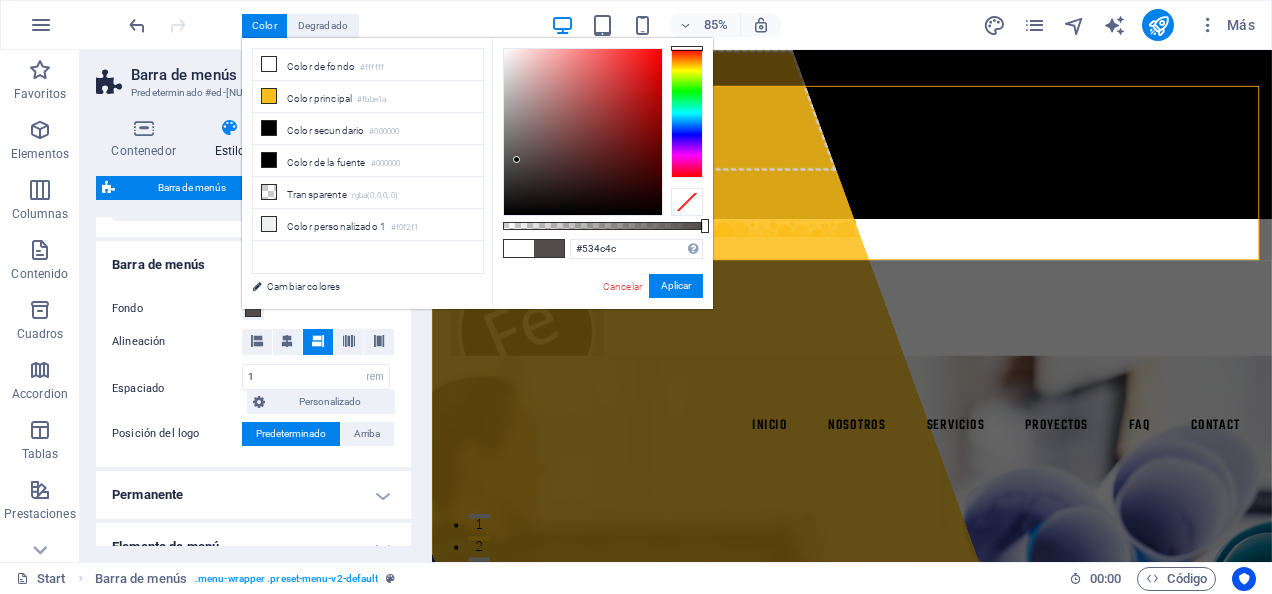 click at bounding box center (583, 132) 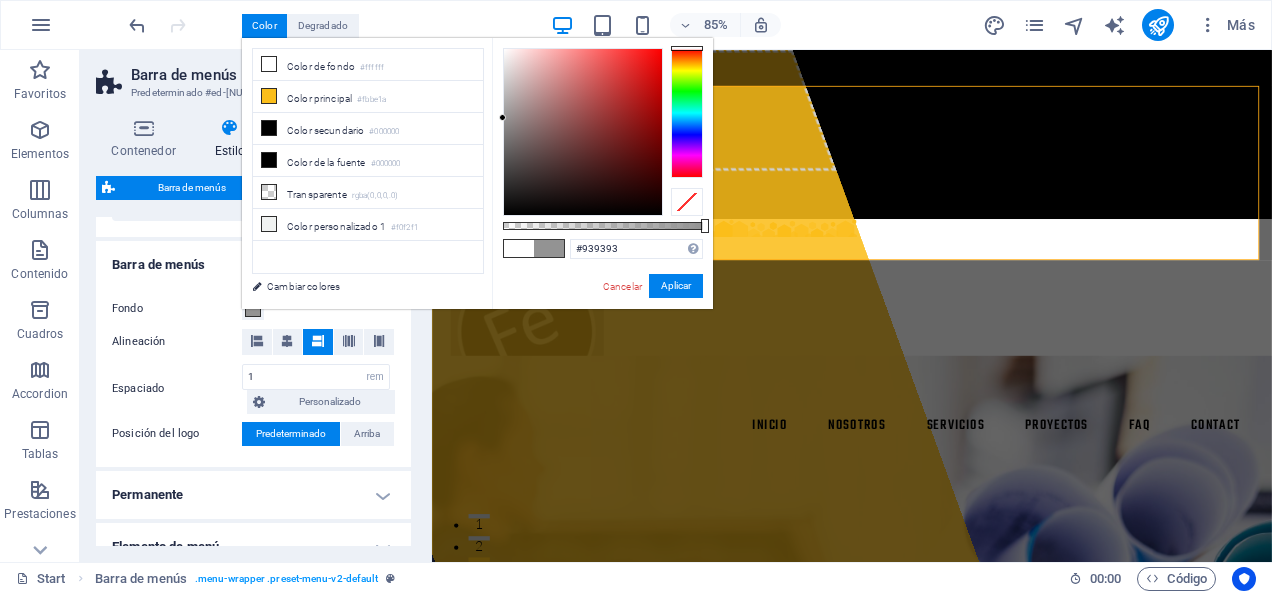 drag, startPoint x: 517, startPoint y: 159, endPoint x: 498, endPoint y: 118, distance: 45.188496 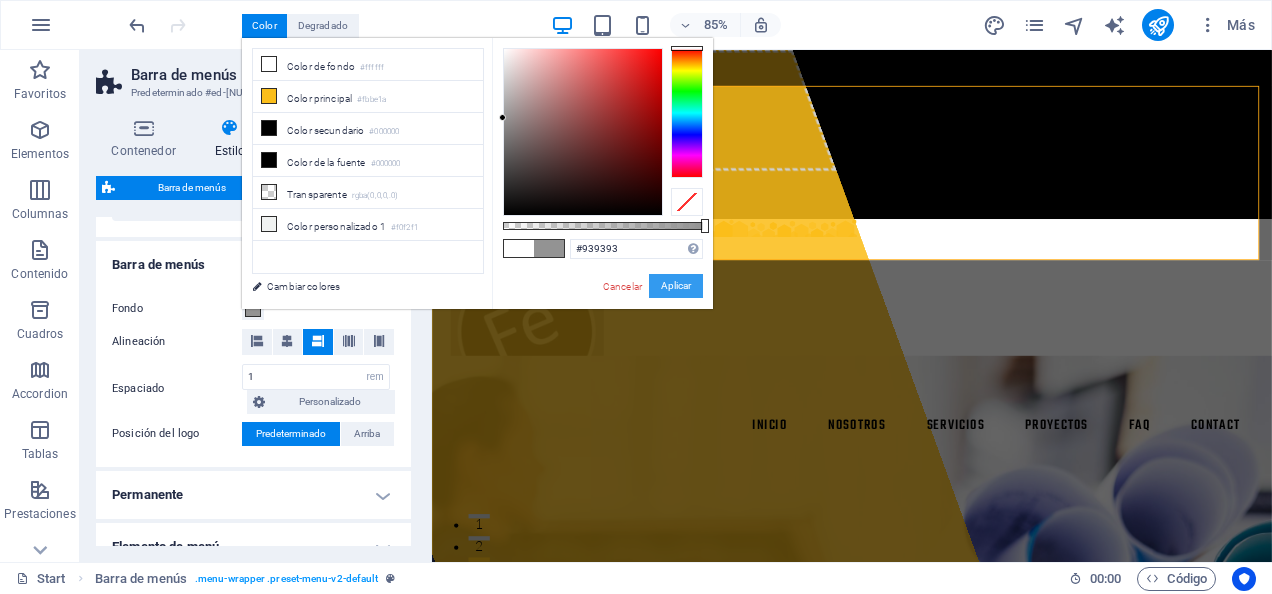 click on "Aplicar" at bounding box center (676, 286) 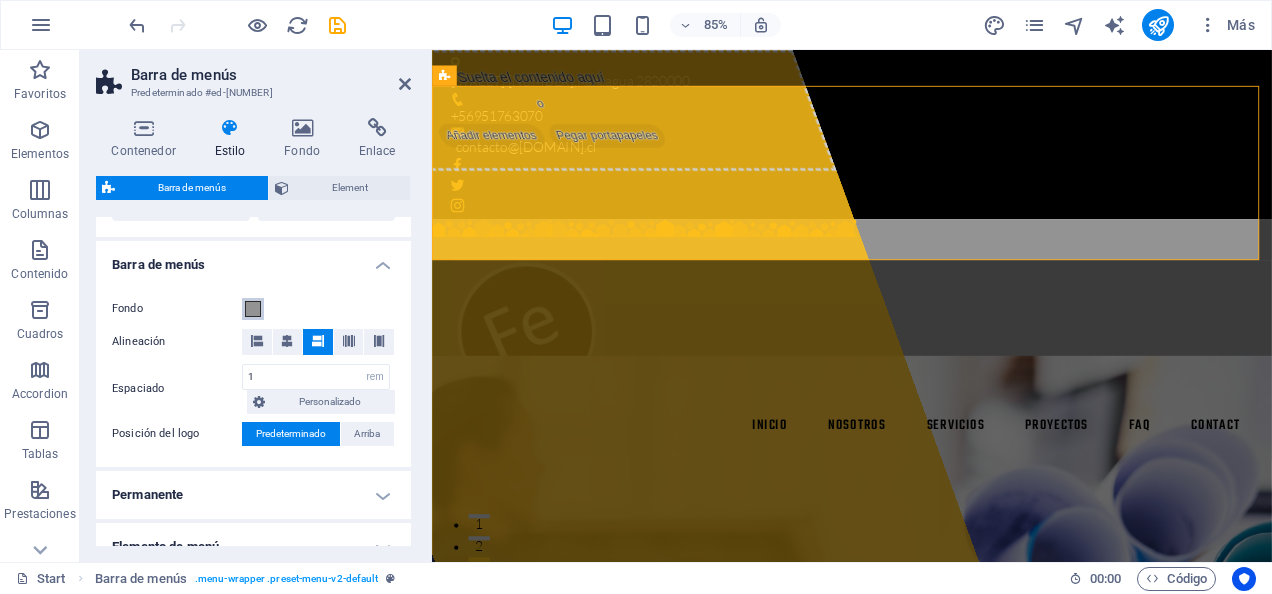 click at bounding box center (253, 309) 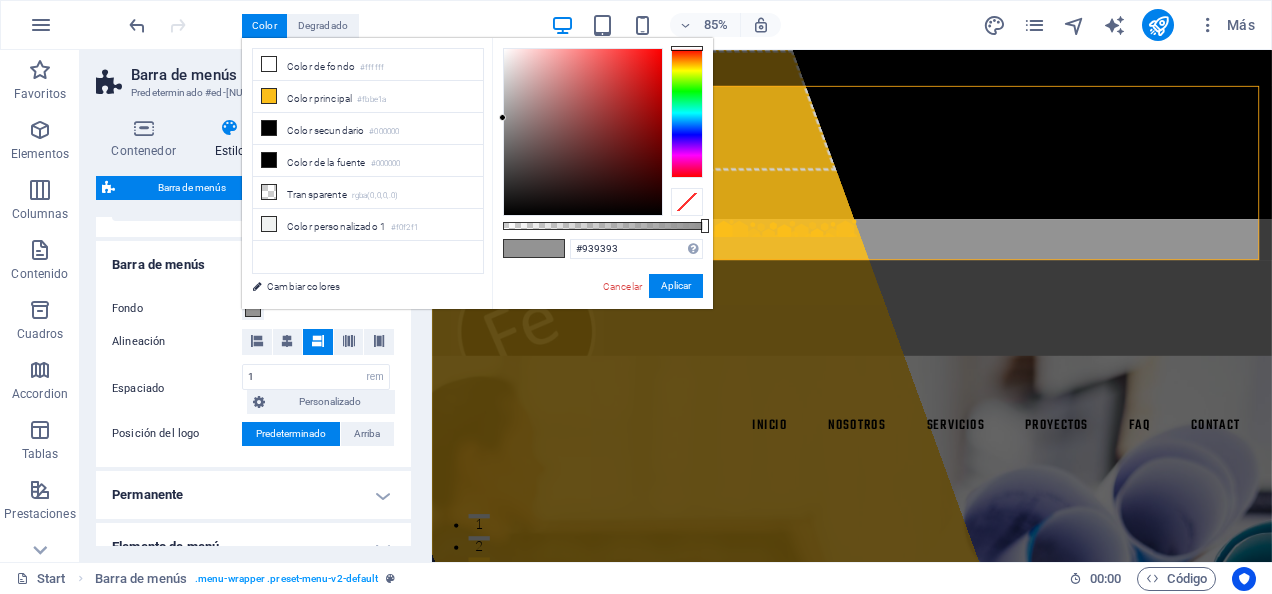 drag, startPoint x: 382, startPoint y: 41, endPoint x: 560, endPoint y: 127, distance: 197.68661 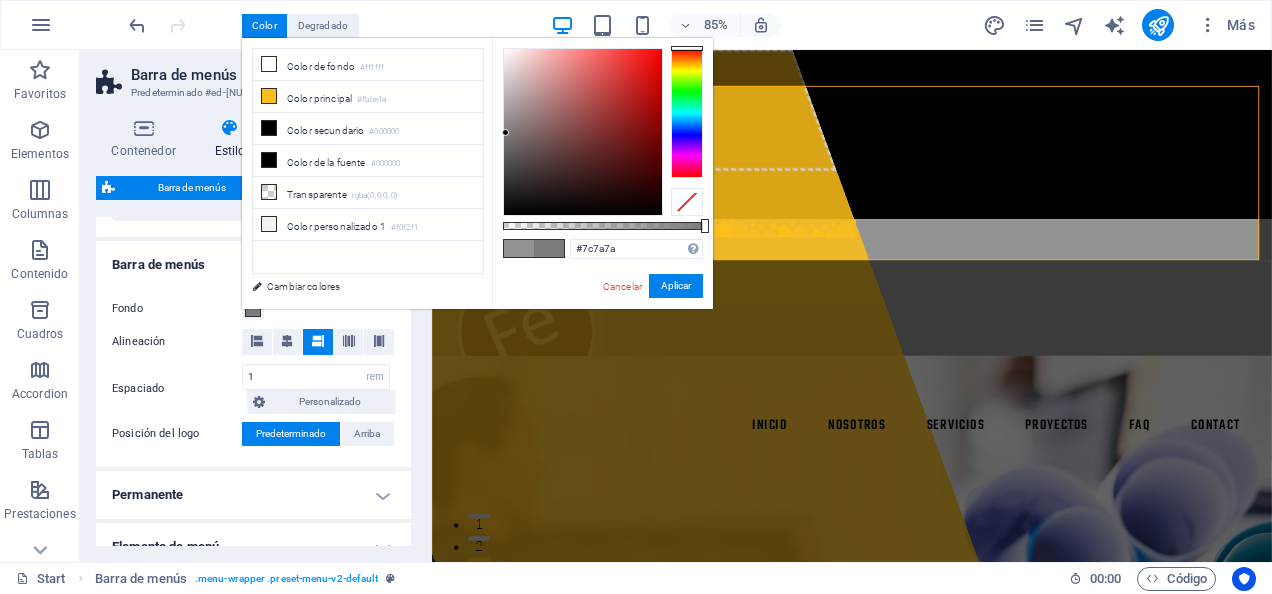 click at bounding box center (583, 132) 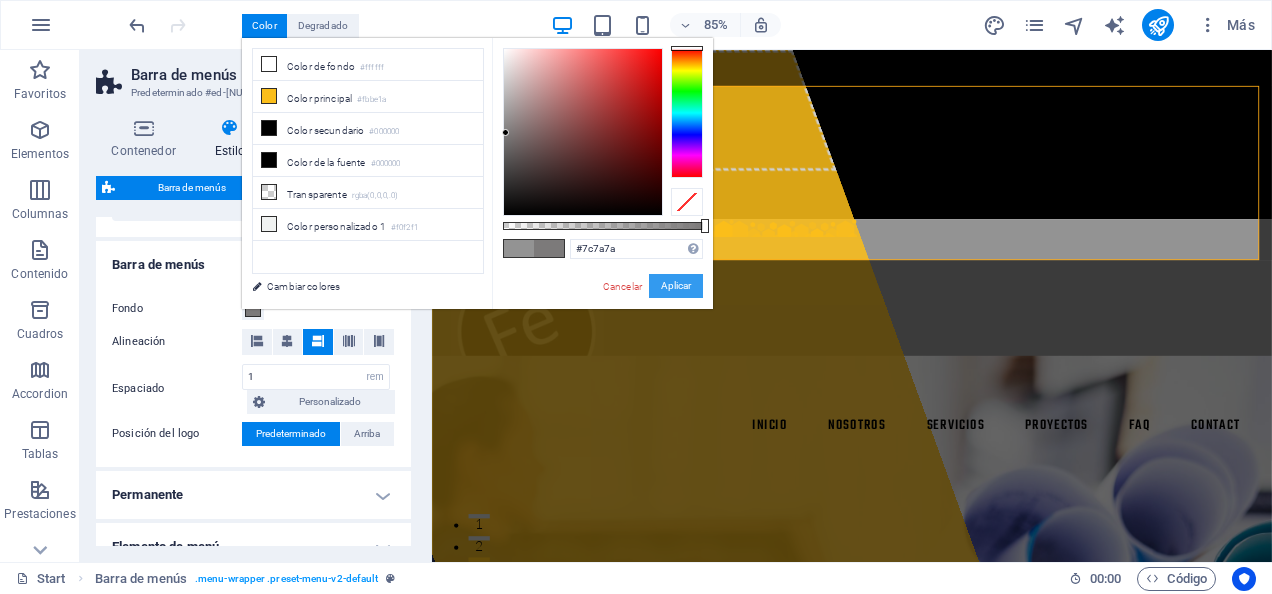 click on "Aplicar" at bounding box center (676, 286) 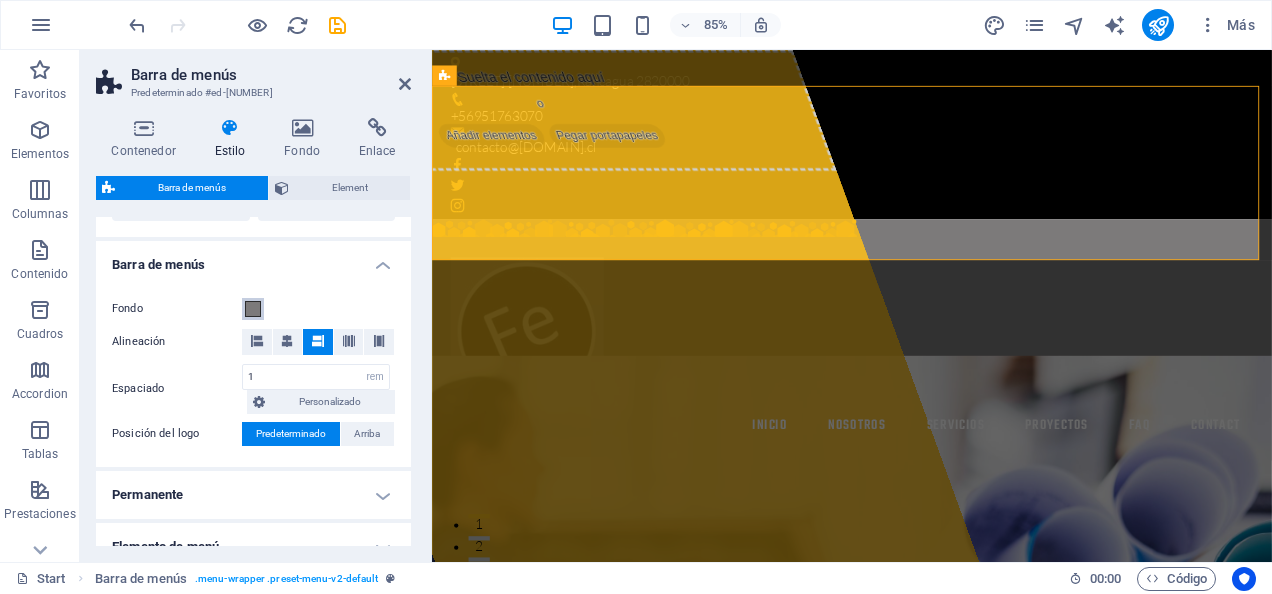 click at bounding box center [253, 309] 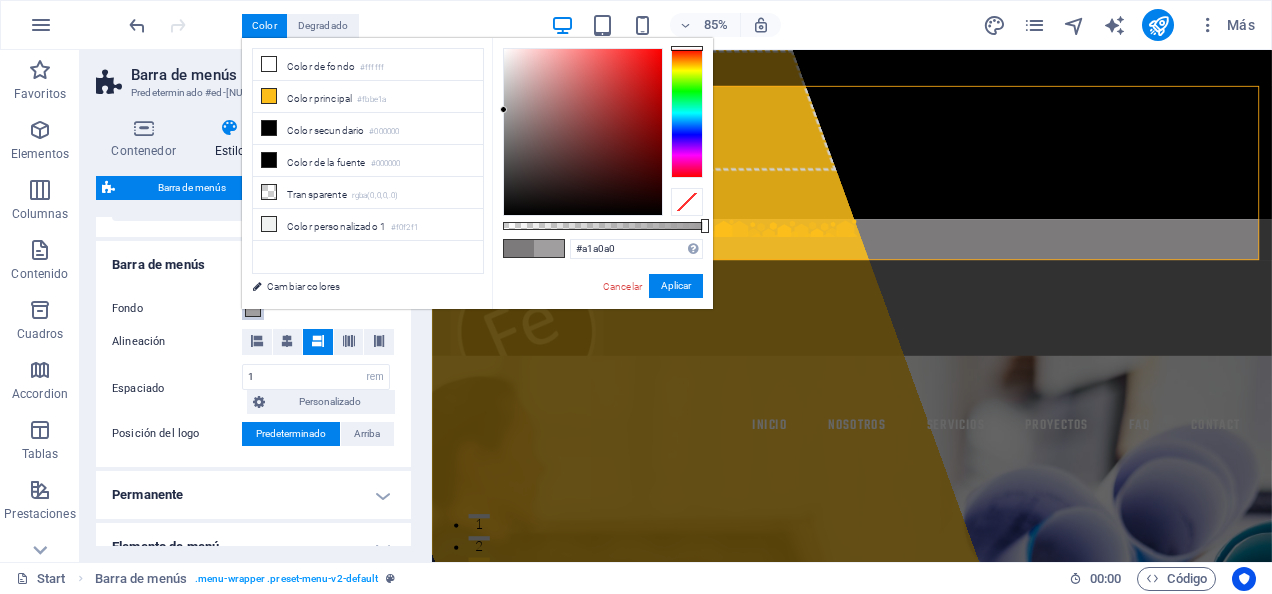 type on "#a3a1a1" 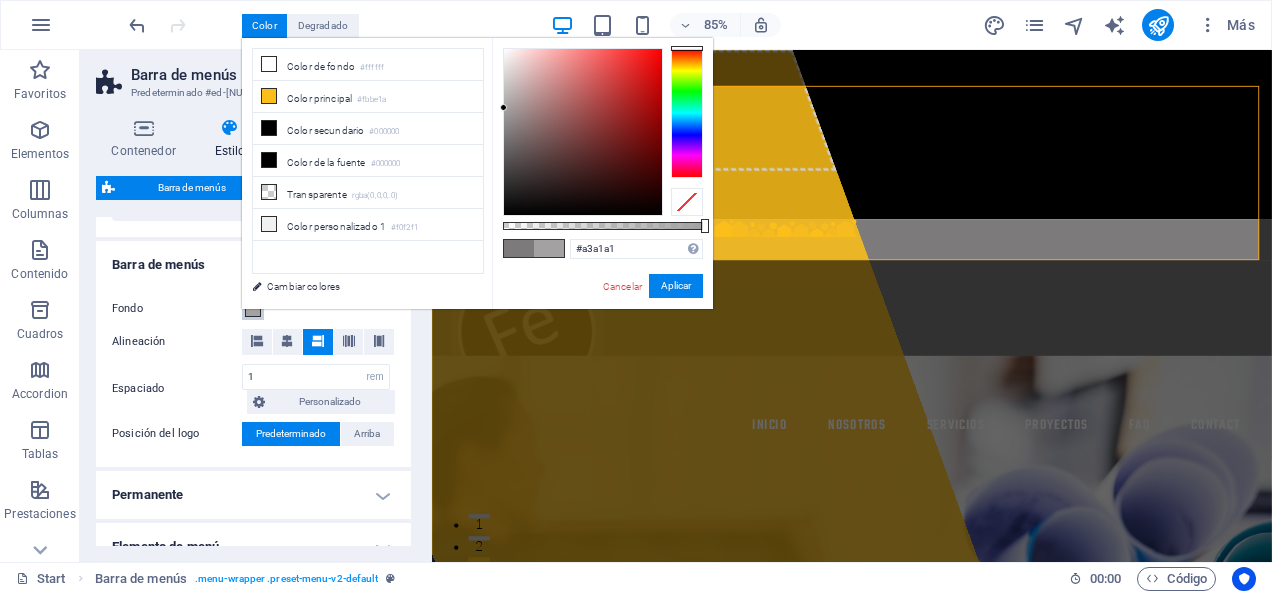 drag, startPoint x: 510, startPoint y: 144, endPoint x: 504, endPoint y: 108, distance: 36.496574 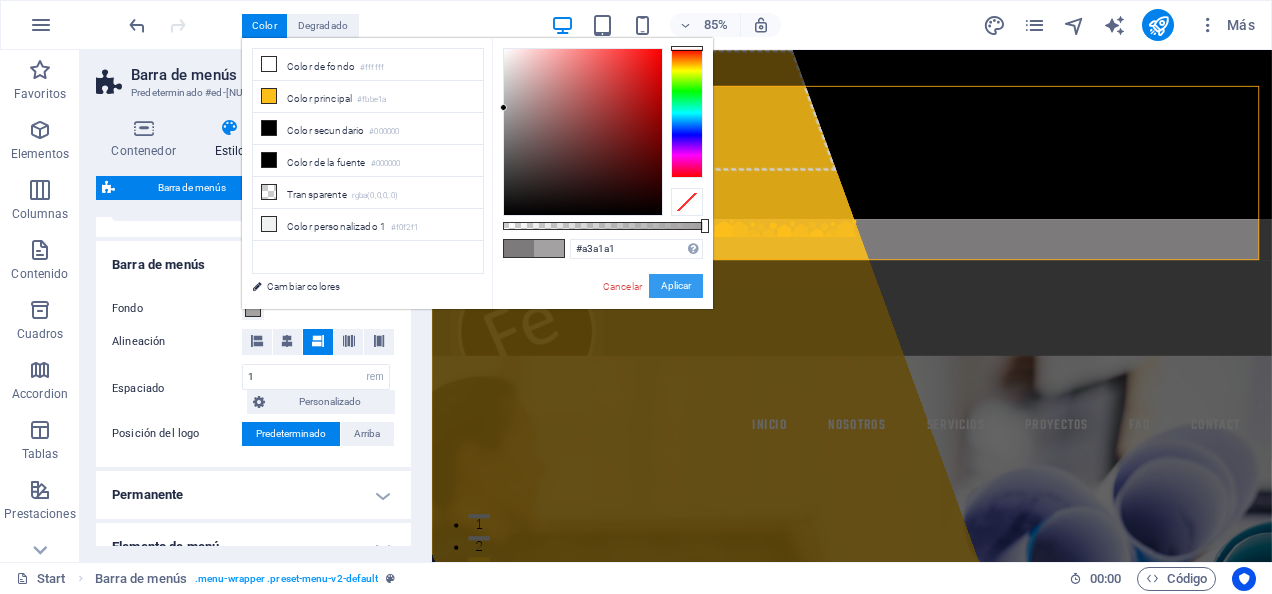 click on "Aplicar" at bounding box center (676, 286) 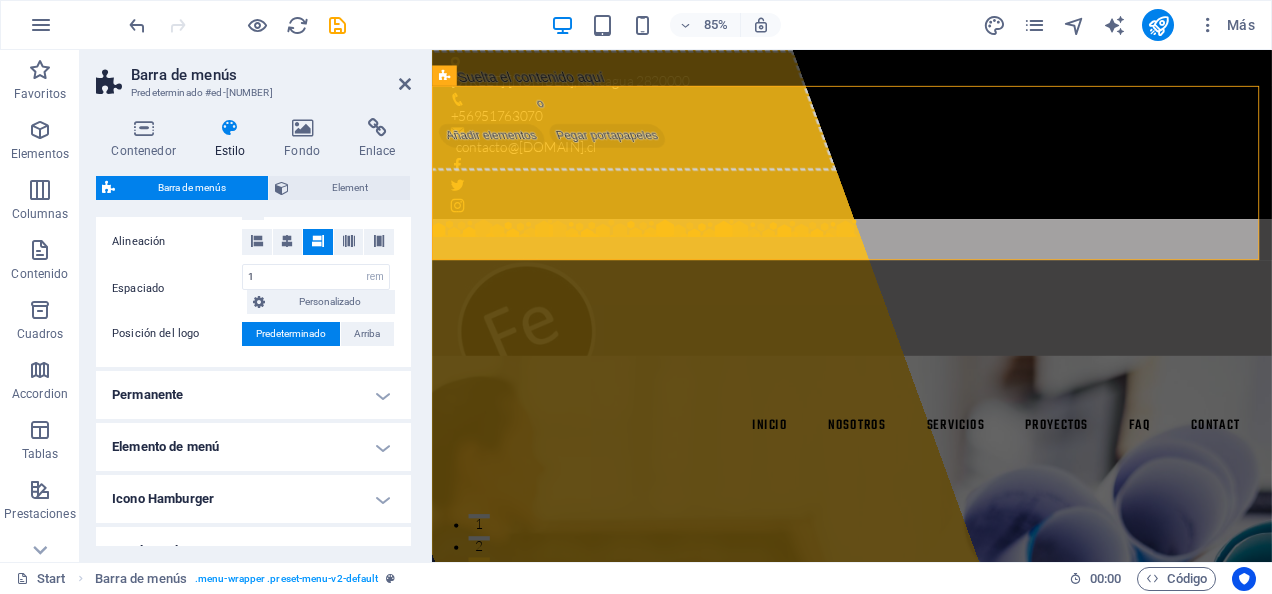 scroll, scrollTop: 800, scrollLeft: 0, axis: vertical 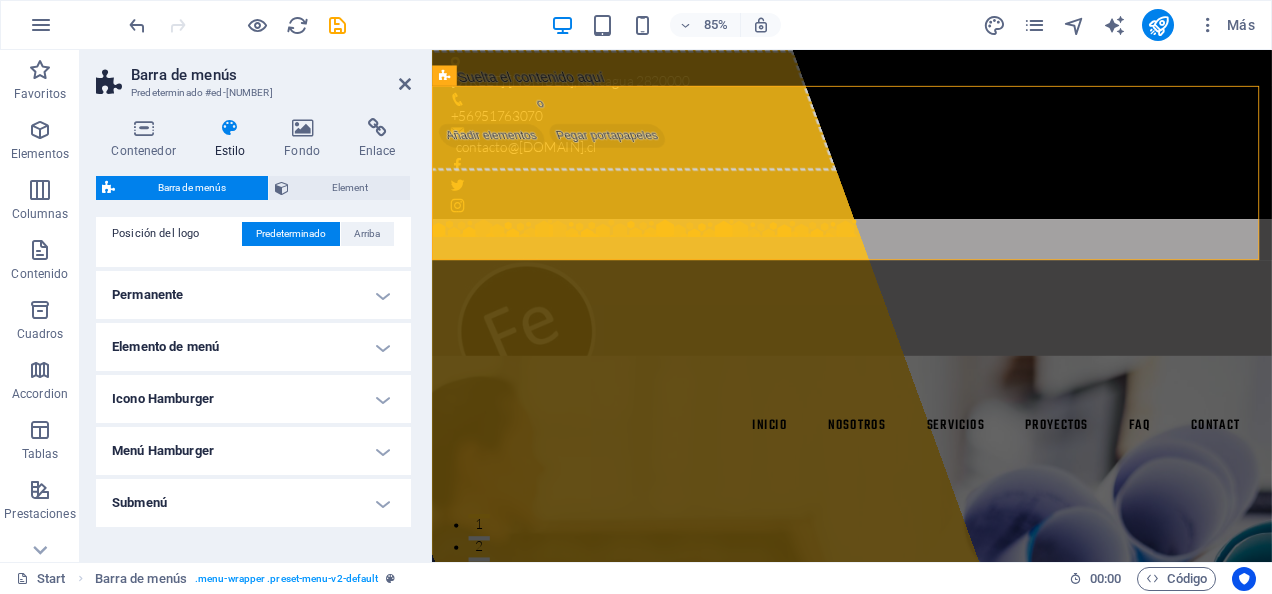 click on "Elemento de menú" at bounding box center [253, 347] 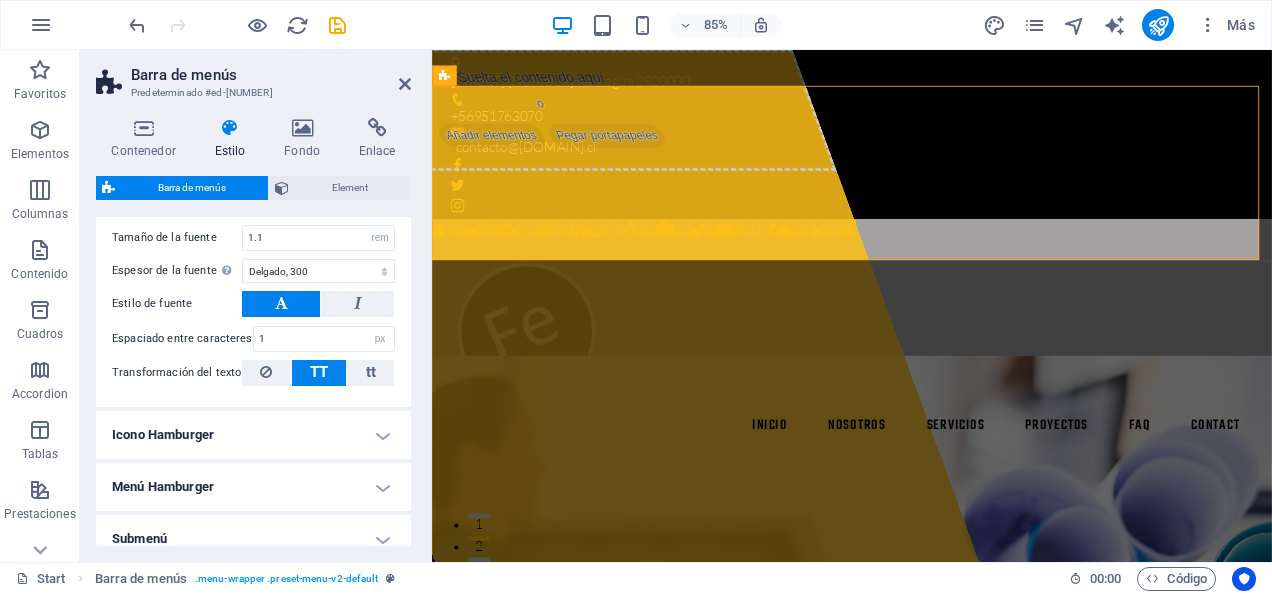scroll, scrollTop: 1589, scrollLeft: 0, axis: vertical 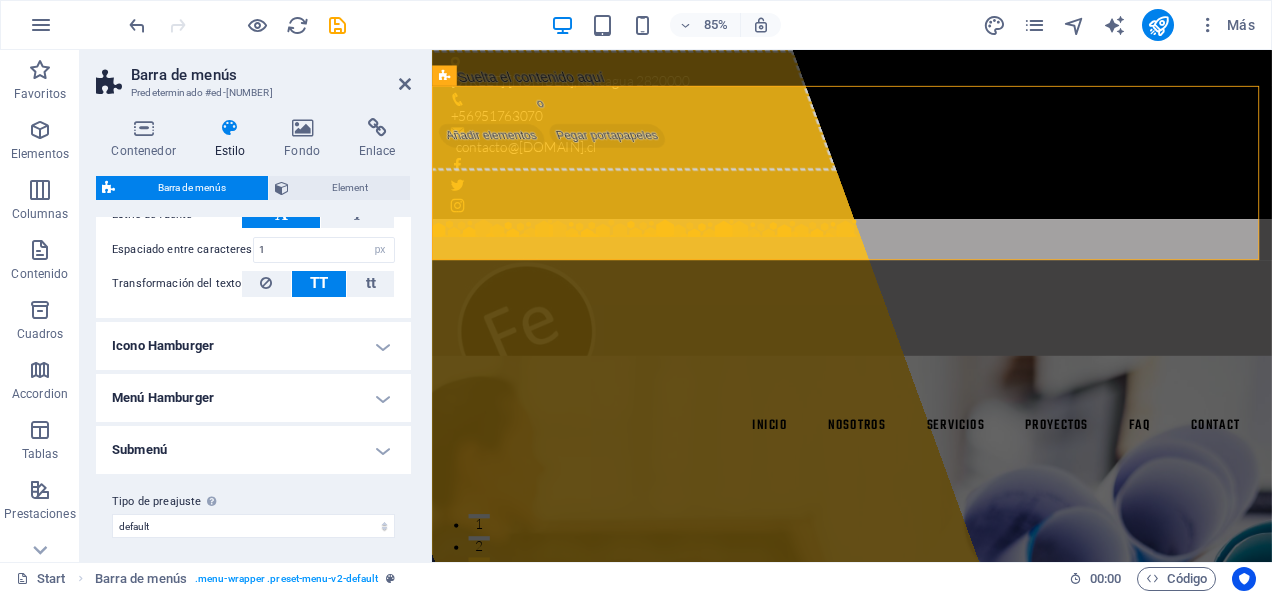 click on "Icono Hamburger" at bounding box center [253, 346] 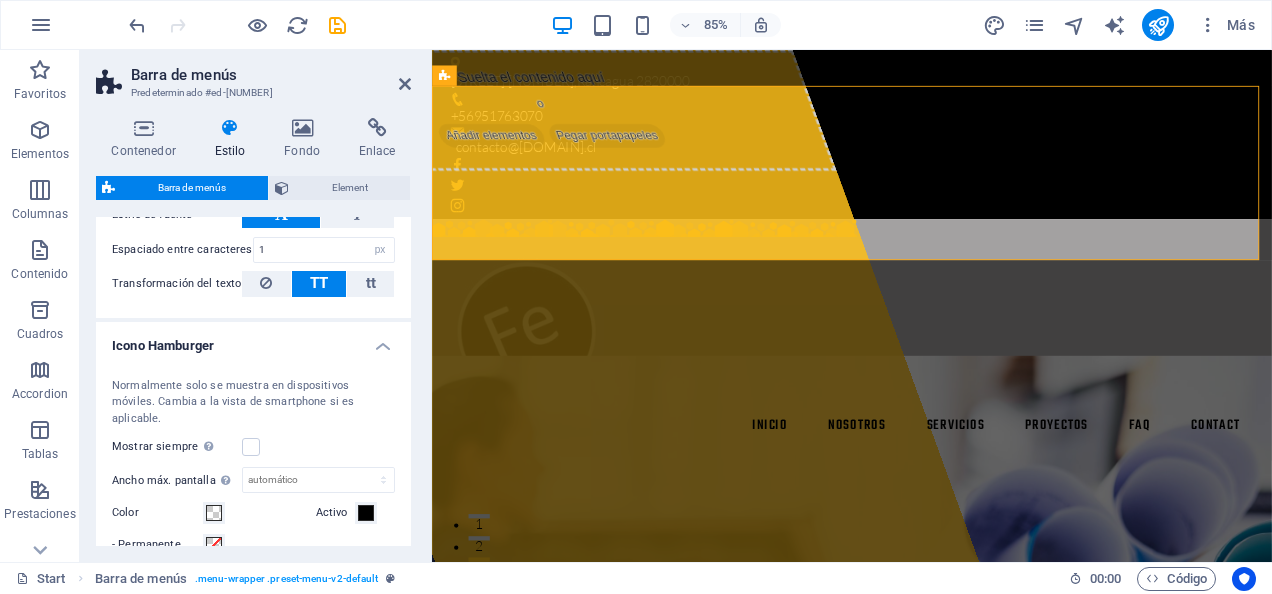 click on "Icono Hamburger" at bounding box center [253, 340] 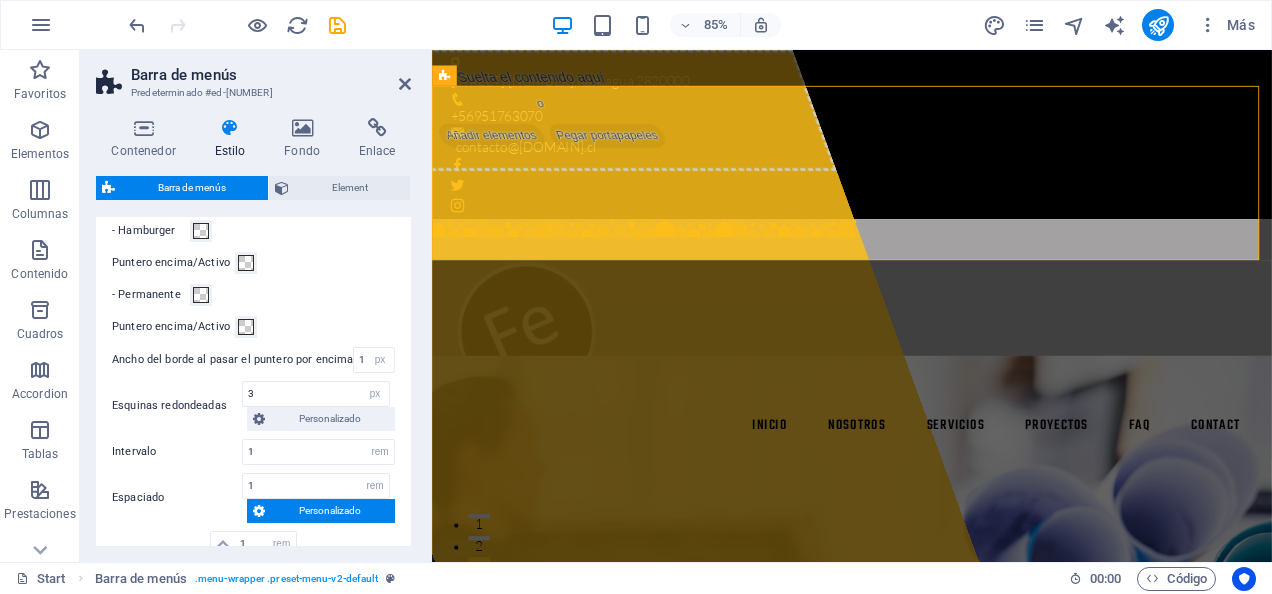 scroll, scrollTop: 689, scrollLeft: 0, axis: vertical 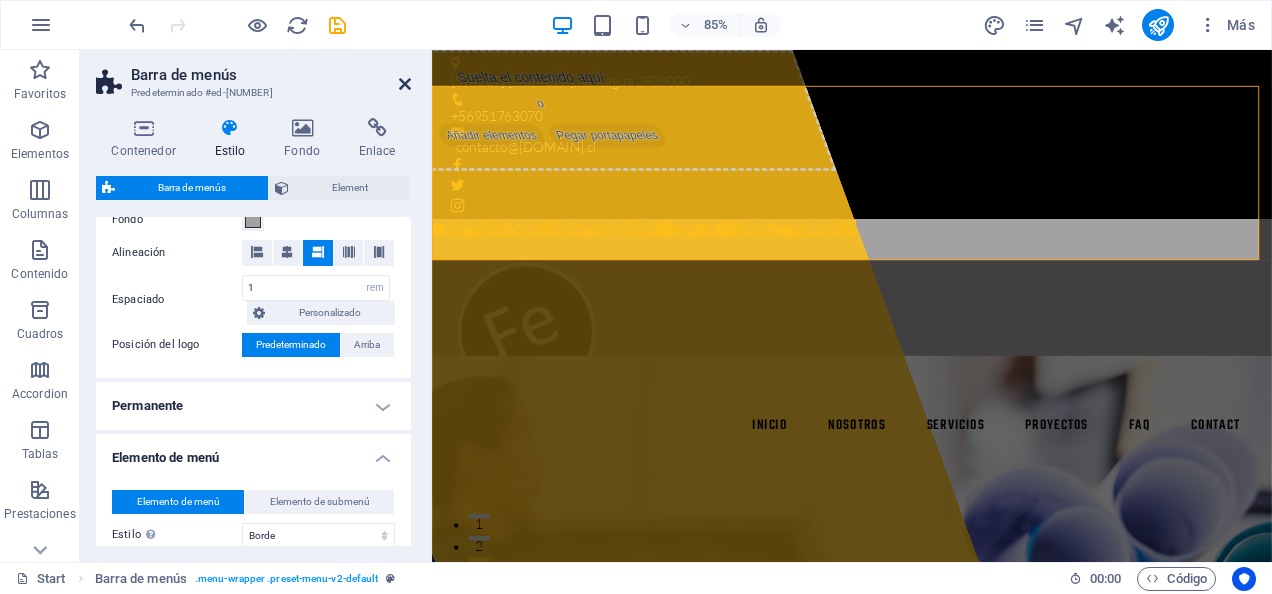 click at bounding box center [405, 84] 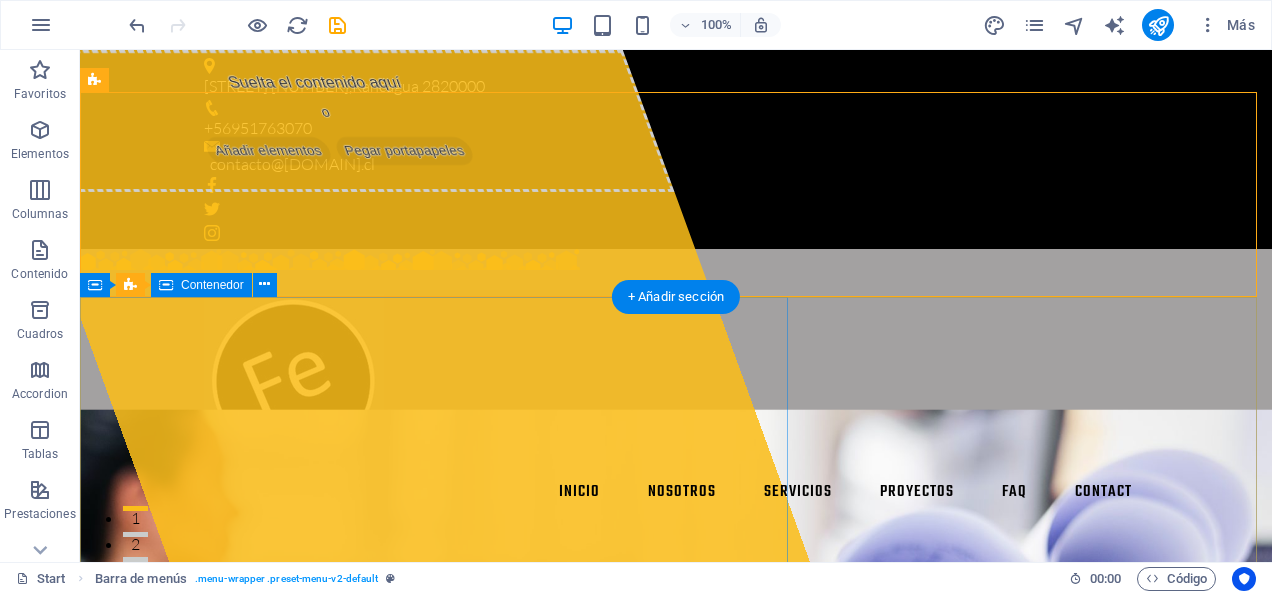 click on "Suelta el contenido aquí o  Añadir elementos  Pegar portapapeles" at bounding box center [329, 121] 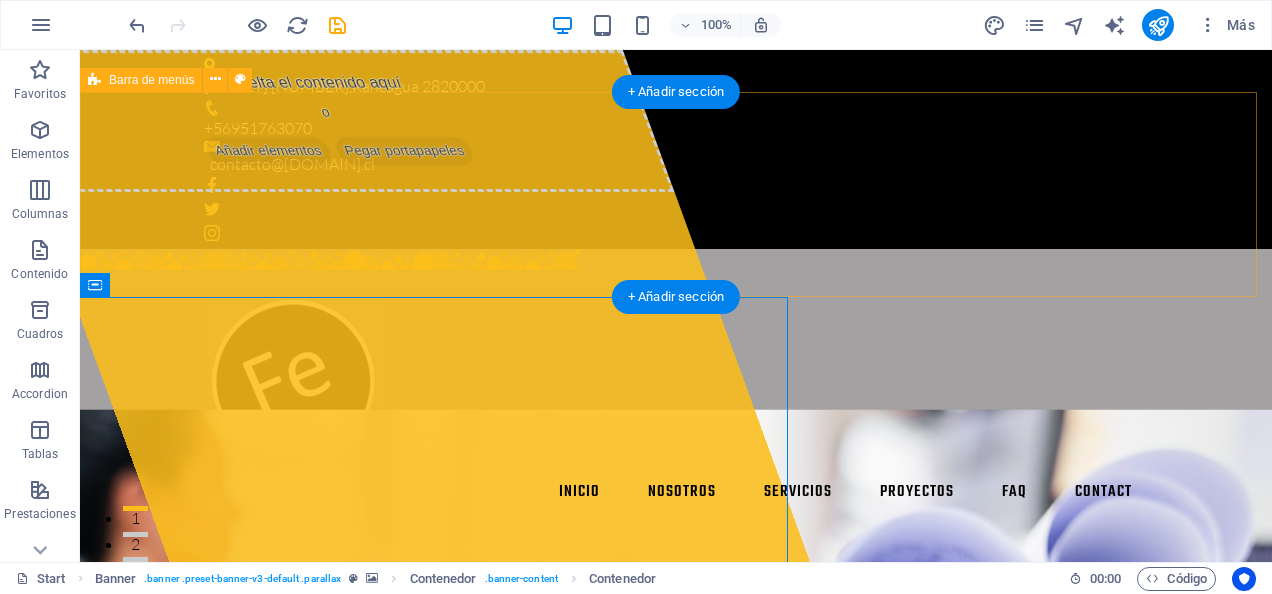 drag, startPoint x: 544, startPoint y: 296, endPoint x: 544, endPoint y: 284, distance: 12 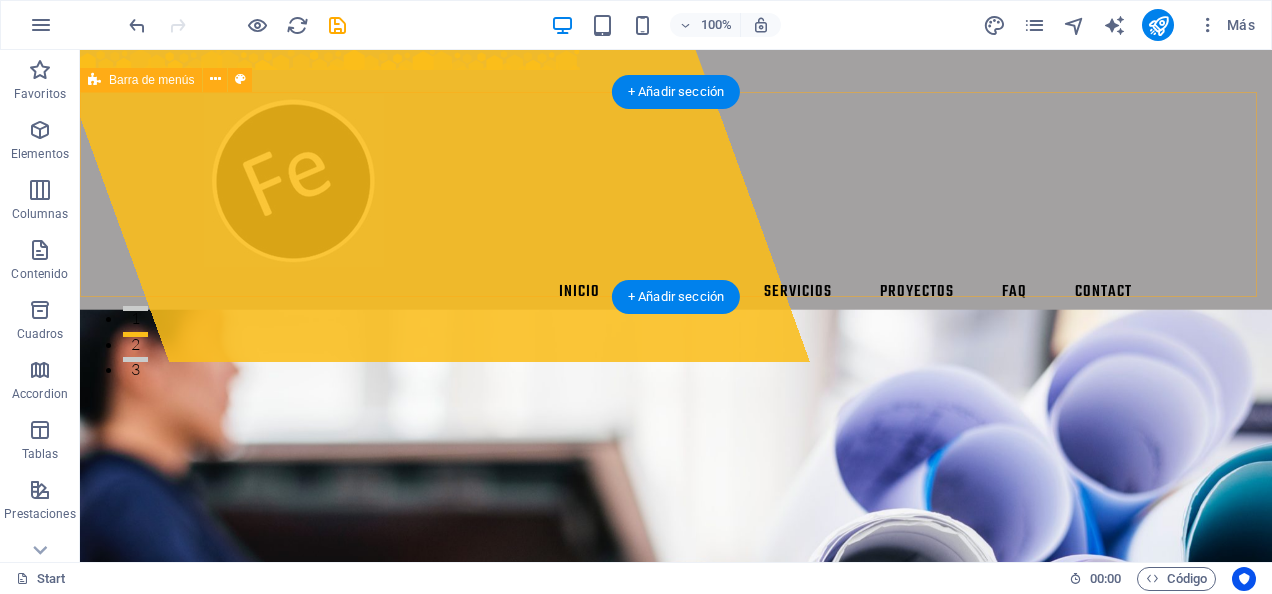 scroll, scrollTop: 300, scrollLeft: 0, axis: vertical 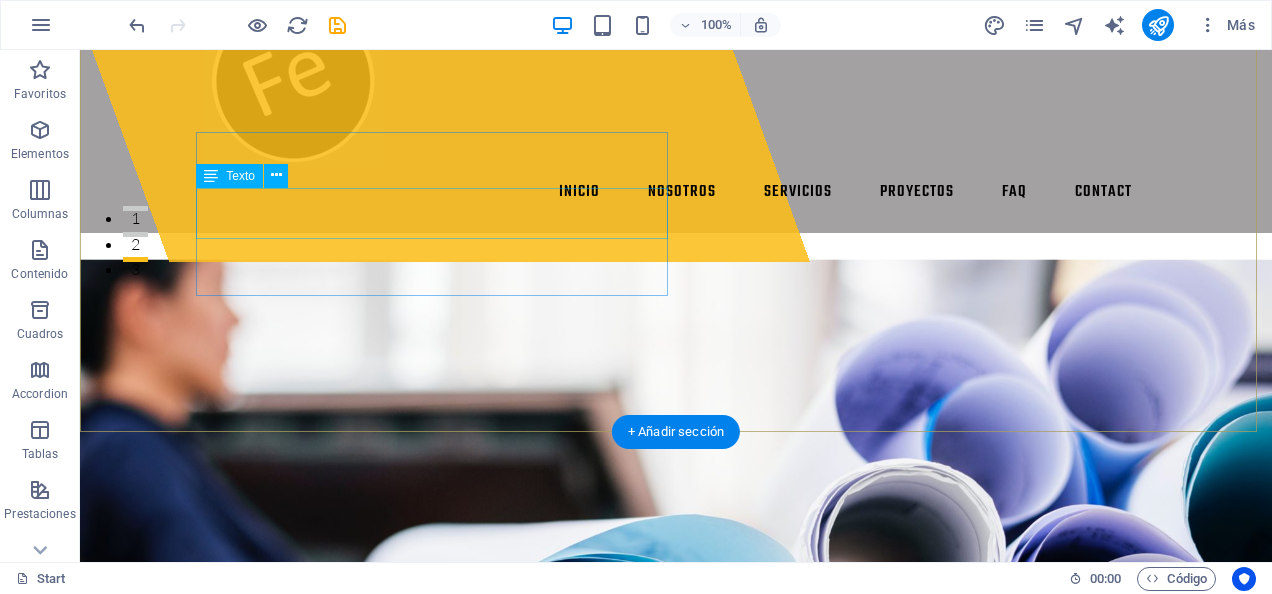click on "Somos una empresa de ingeniería, orientada al diseño en CAD, análisis FEM y CFD" at bounding box center (676, 856) 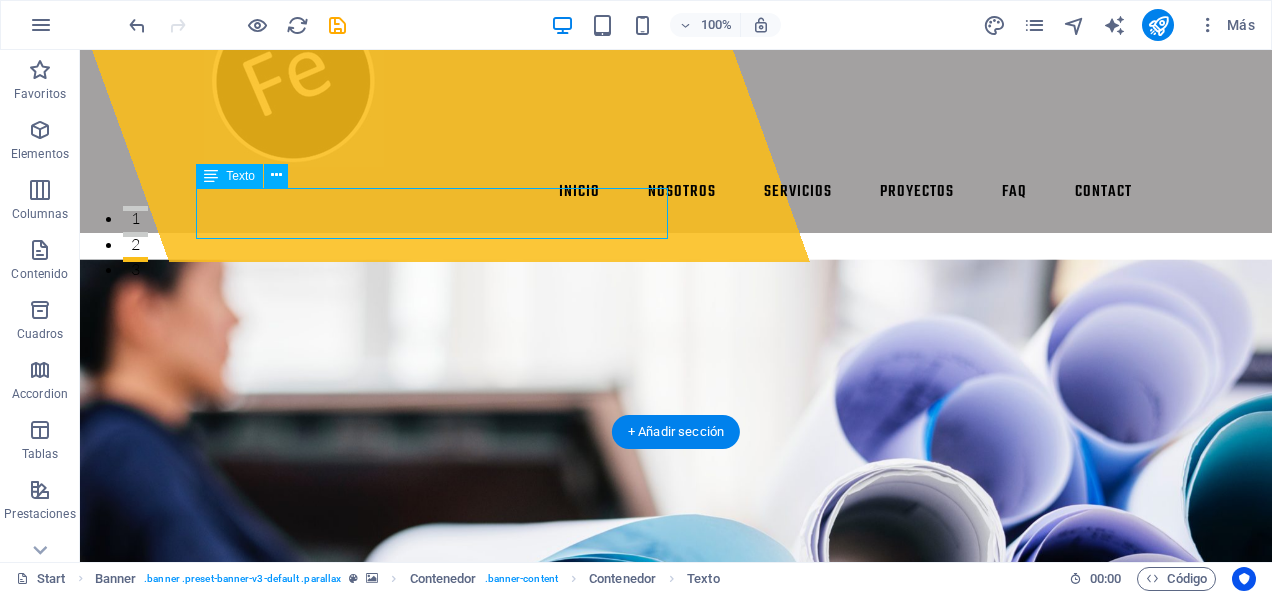 click on "Somos una empresa de ingeniería, orientada al diseño en CAD, análisis FEM y CFD" at bounding box center [676, 856] 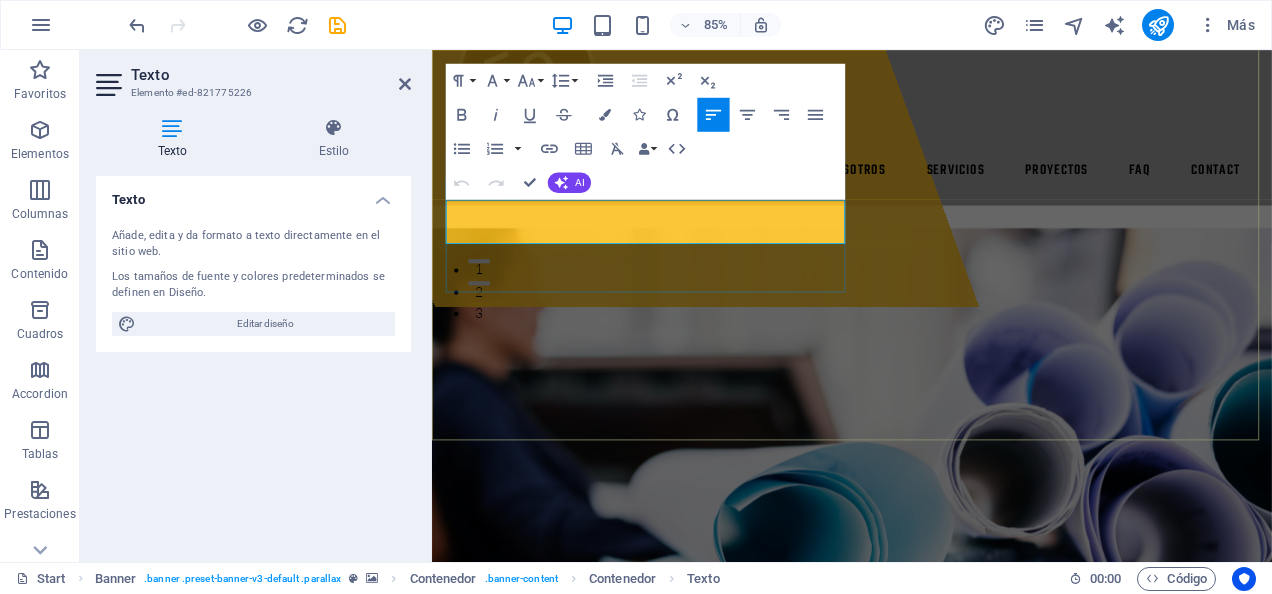 click on "Somos una empresa de ingeniería, orientada al diseño en CAD, análisis FEM y CFD" at bounding box center (926, 856) 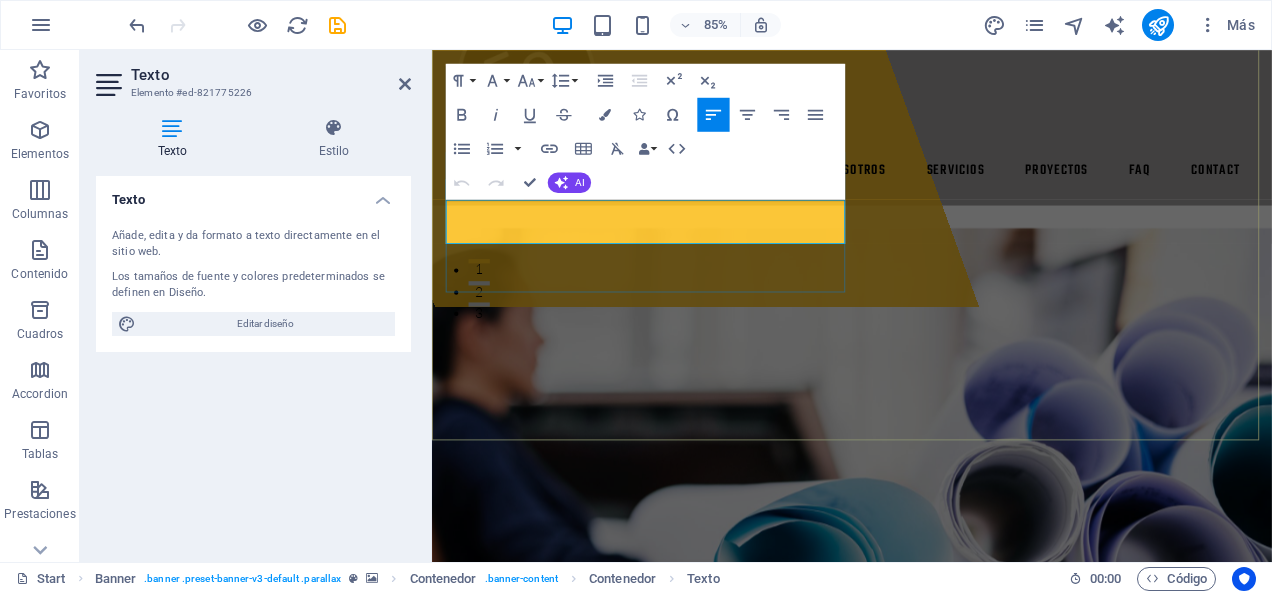 click on "Somos una empresa de ingeniería, orientada al diseño en CAD, análisis FEM y CFD" at bounding box center (926, 940) 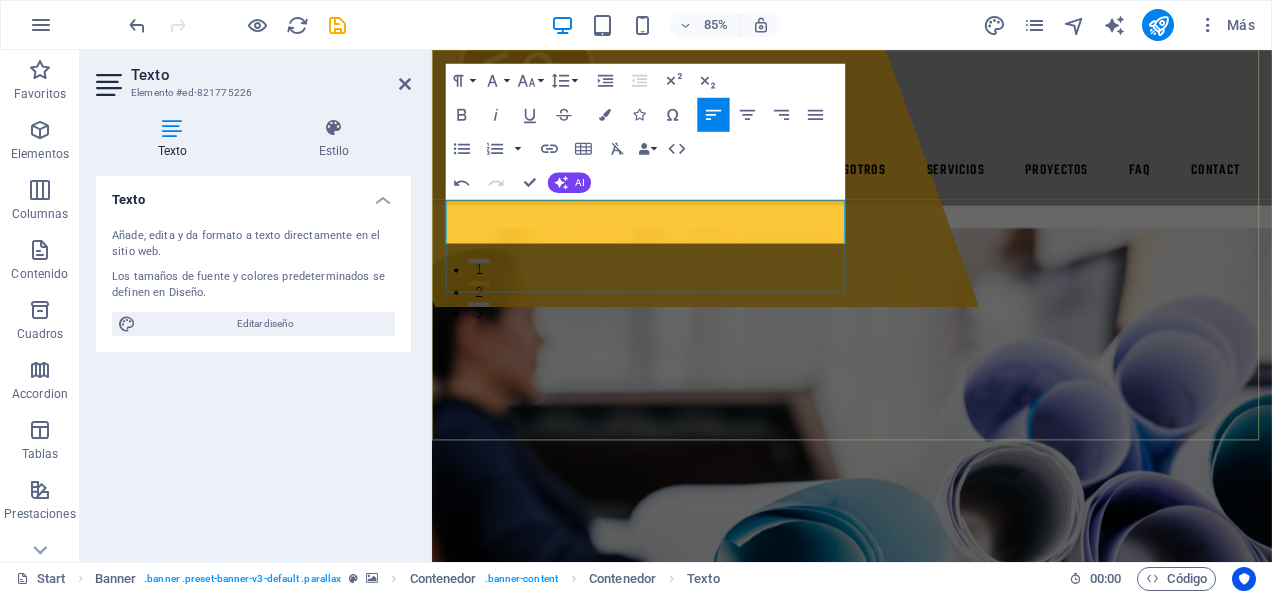 type 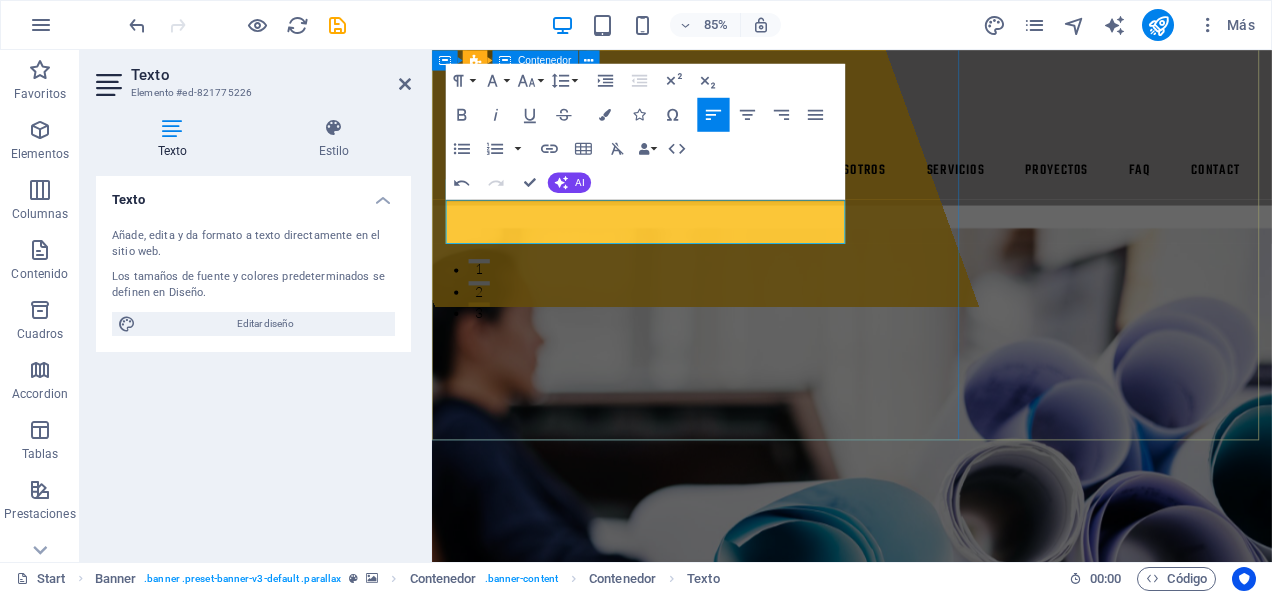 click on "Suelta el contenido aquí o  Añadir elementos  Pegar portapapeles" at bounding box center [645, 51] 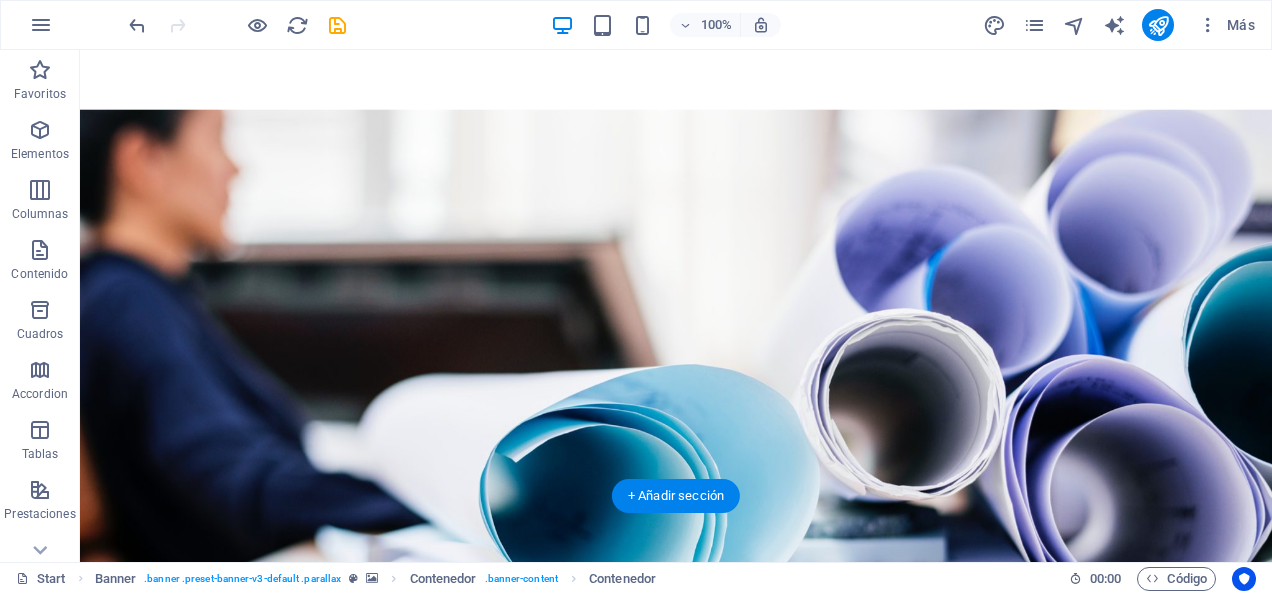 scroll, scrollTop: 700, scrollLeft: 0, axis: vertical 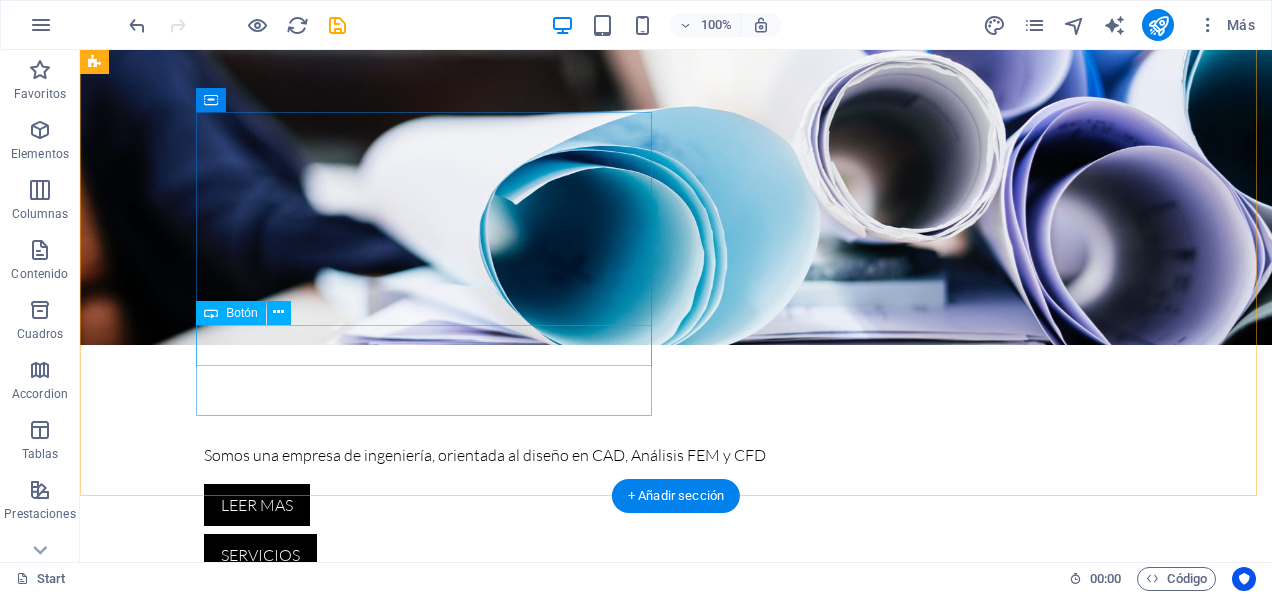 click on "Get in touch" at bounding box center (324, 1434) 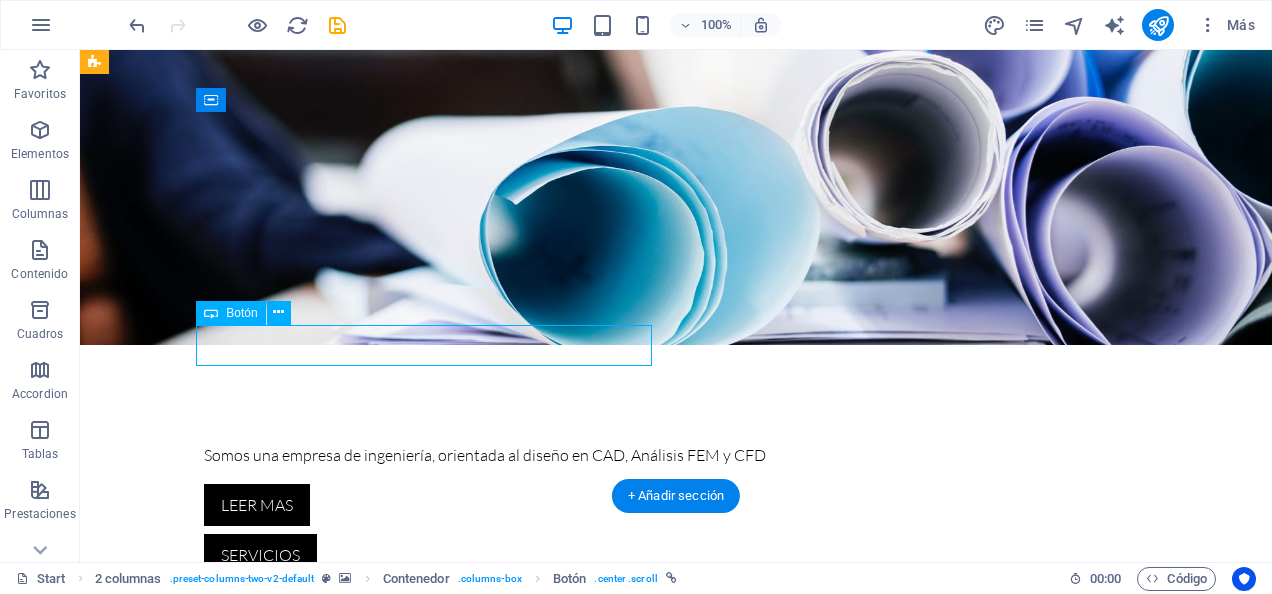 click on "Get in touch" at bounding box center (324, 1434) 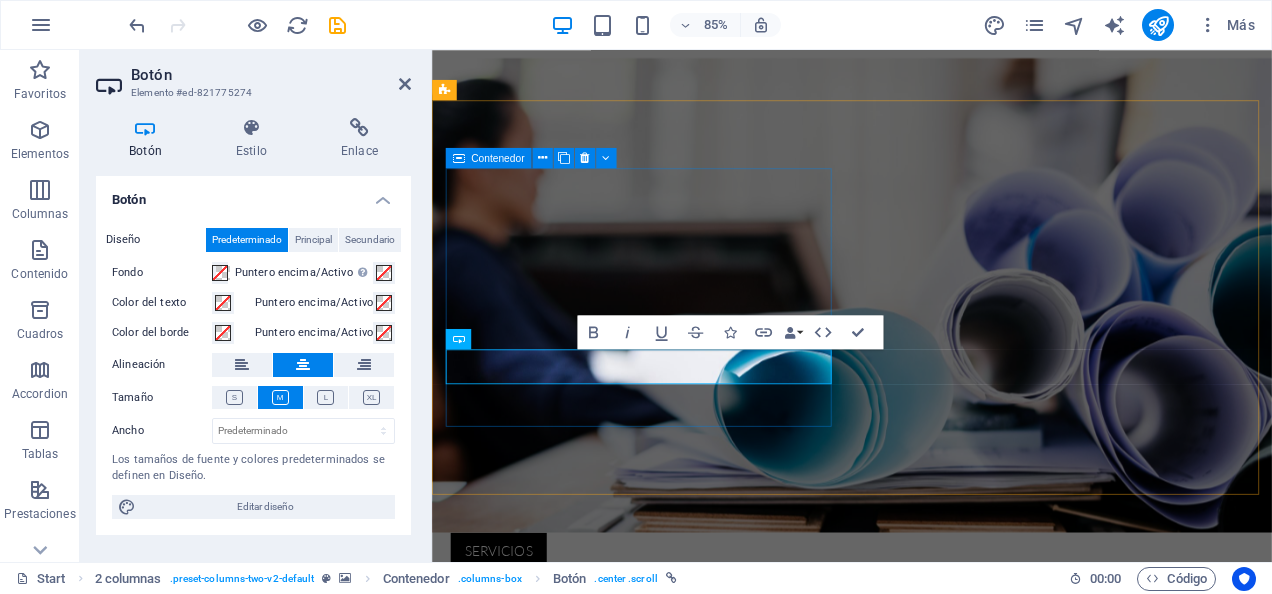 type 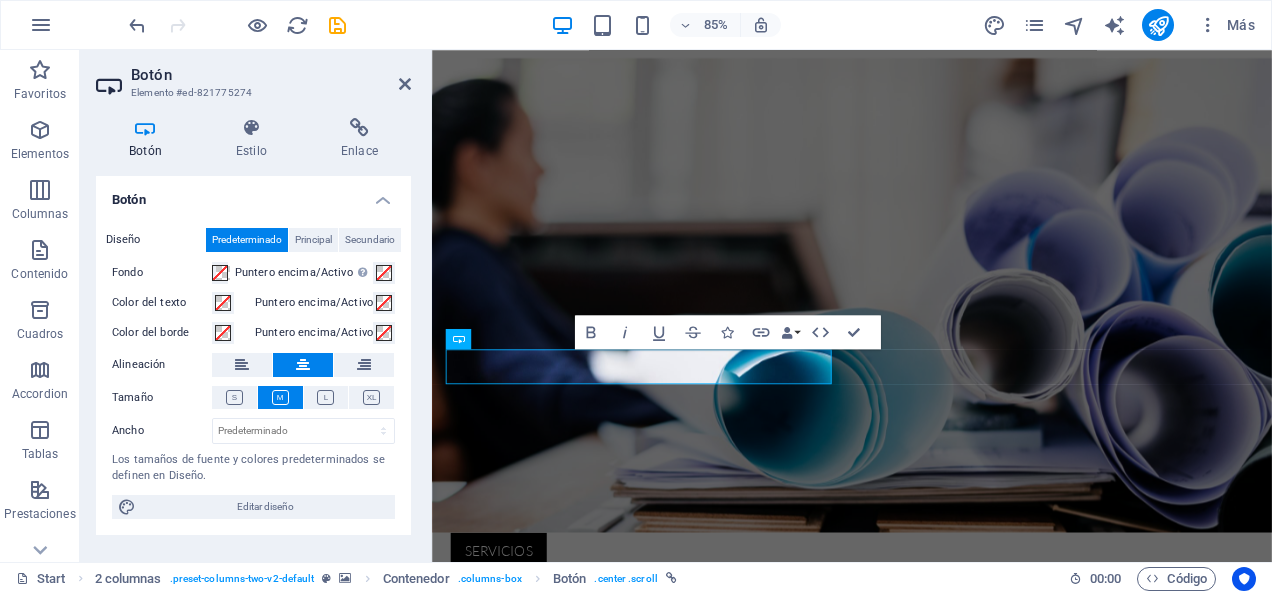 click at bounding box center (926, 972) 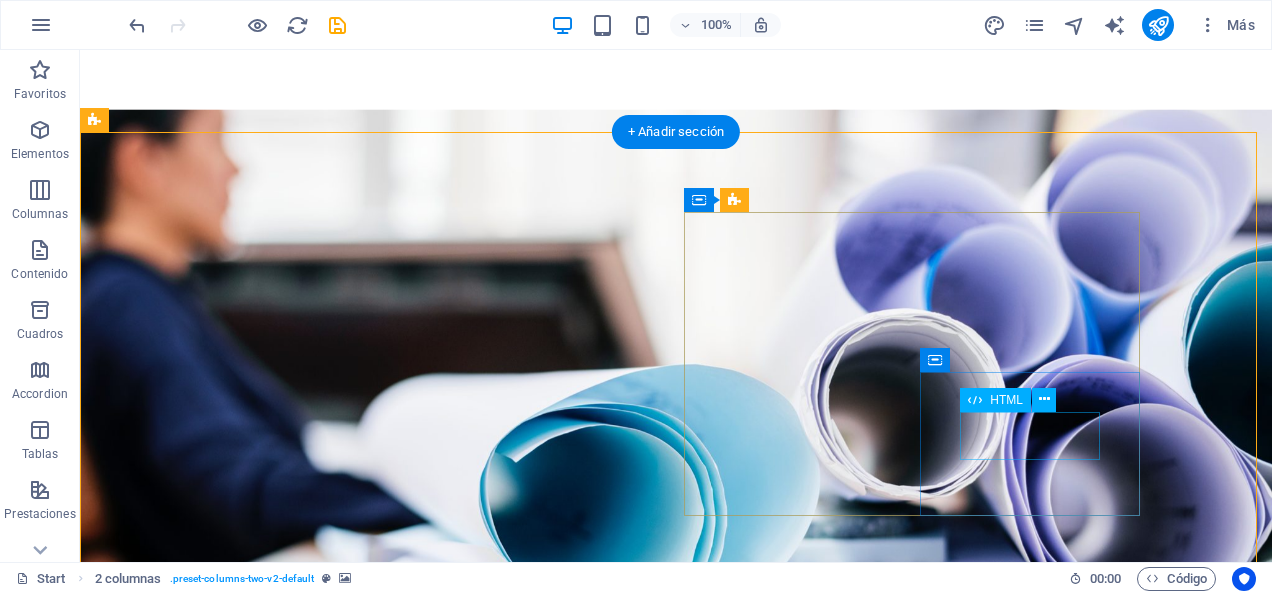 scroll, scrollTop: 700, scrollLeft: 0, axis: vertical 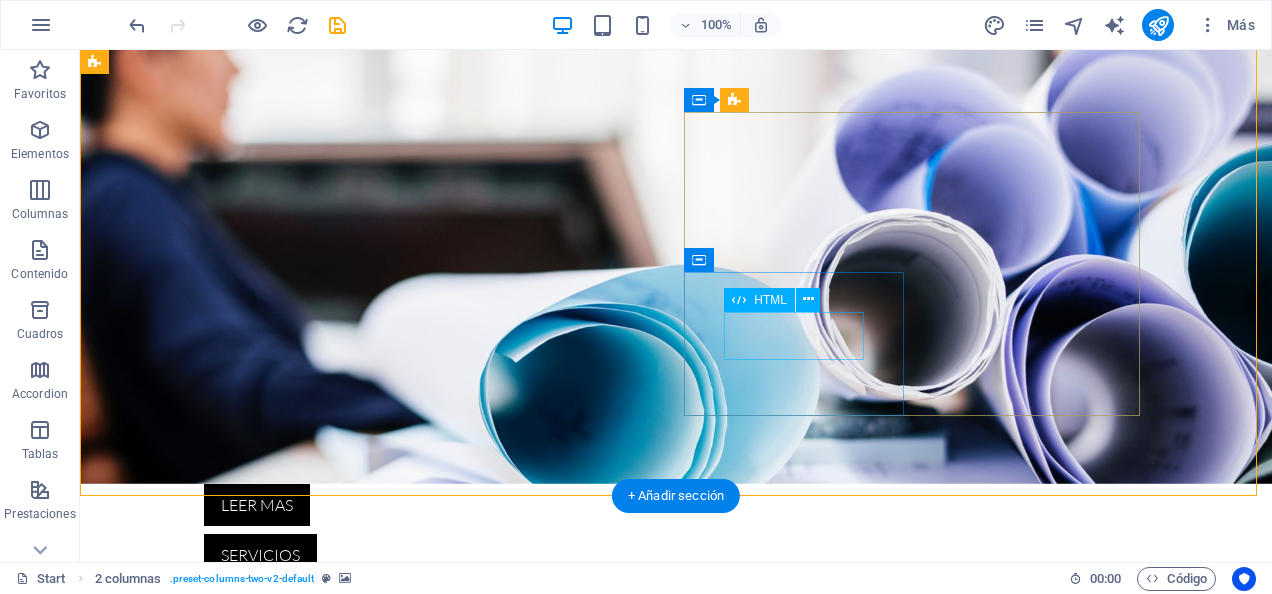 click on "14" at bounding box center (206, 1839) 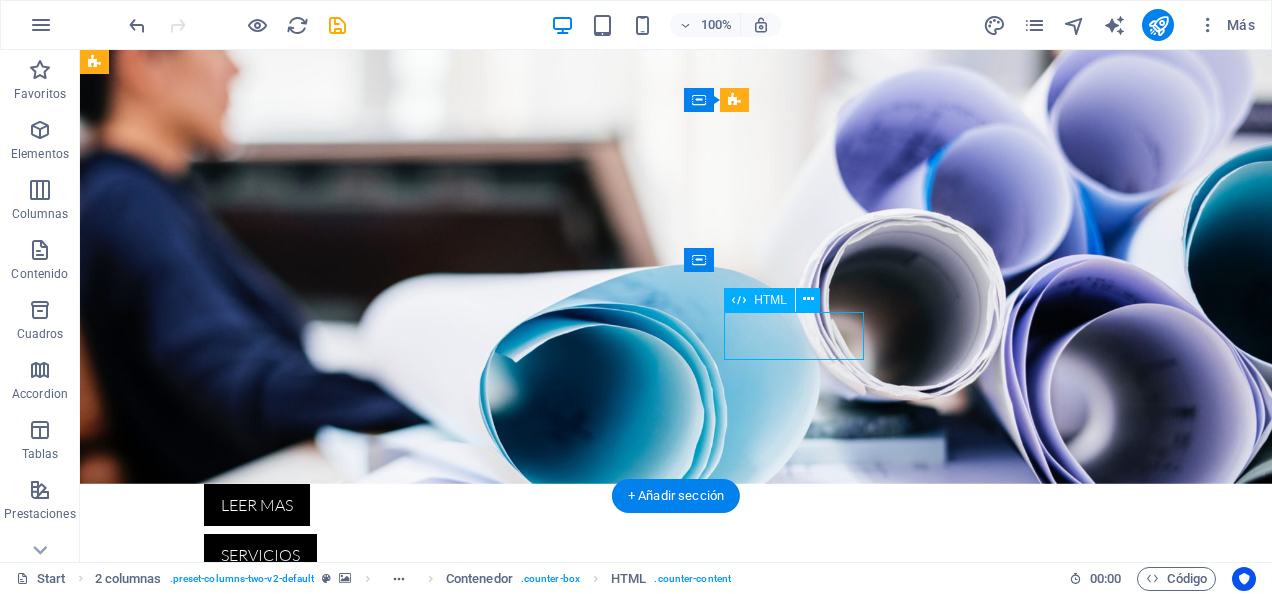click on "14" at bounding box center (206, 1839) 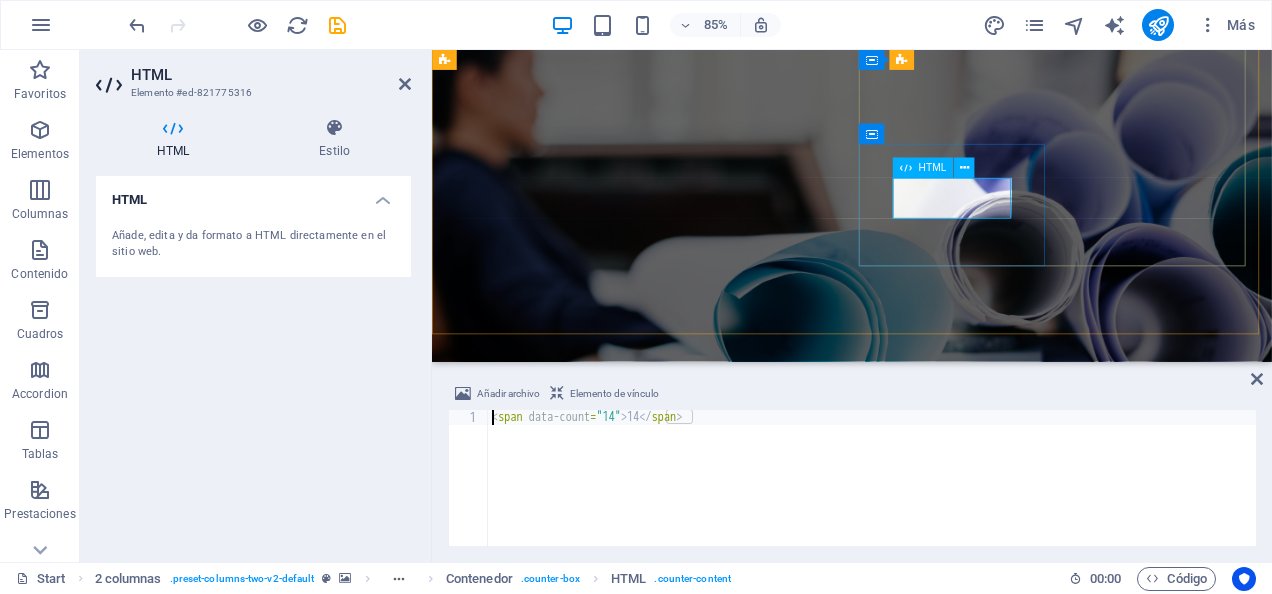 click on "14" at bounding box center (558, 1839) 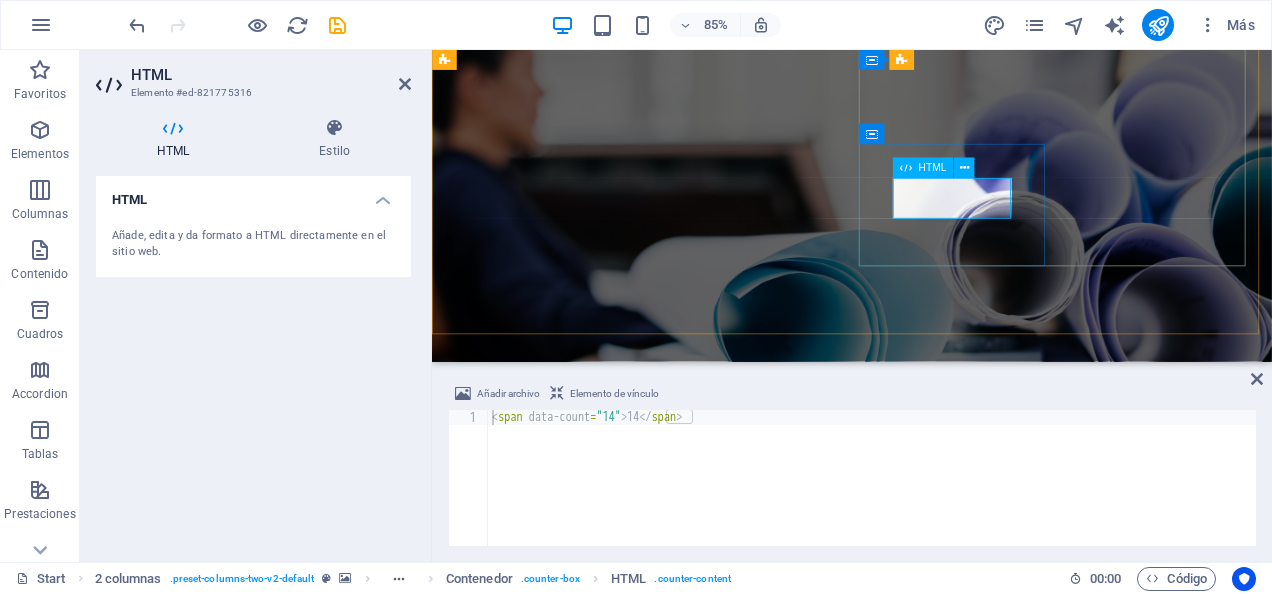click on "14" at bounding box center (558, 1839) 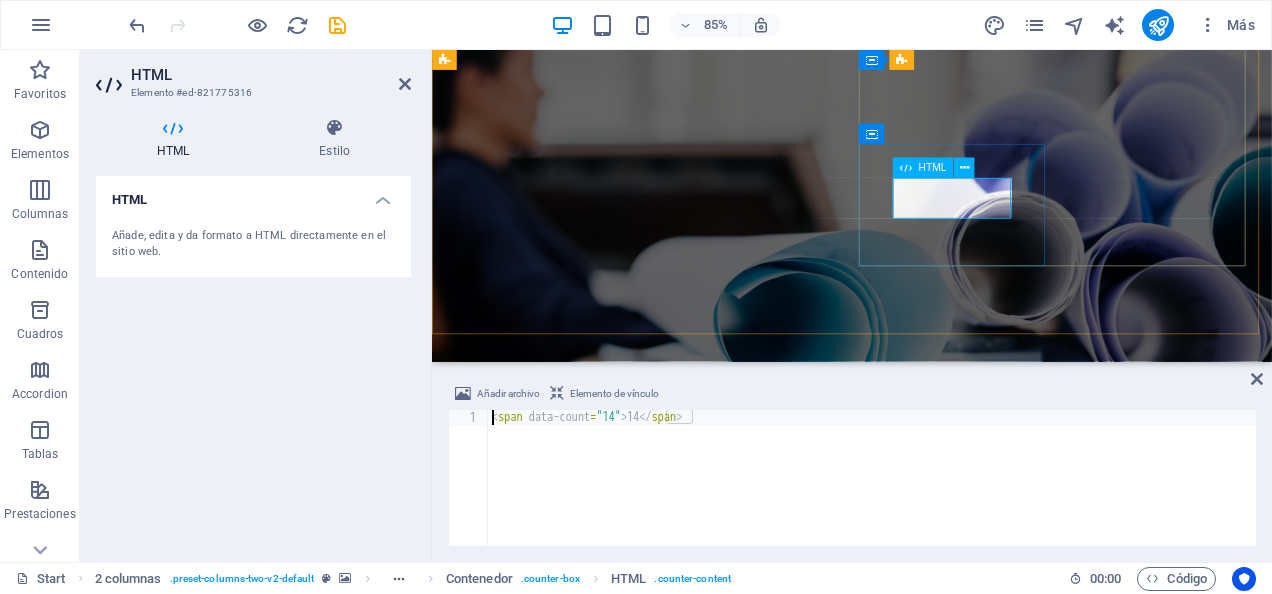 click on "14" at bounding box center [558, 1839] 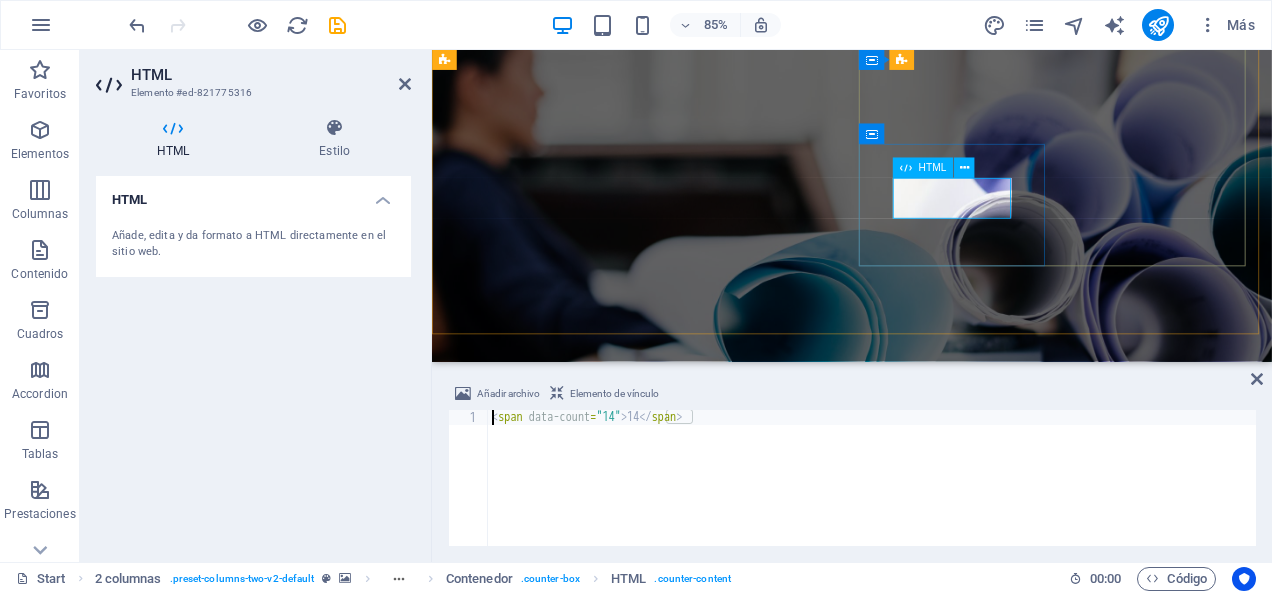 click on "14" at bounding box center [558, 1839] 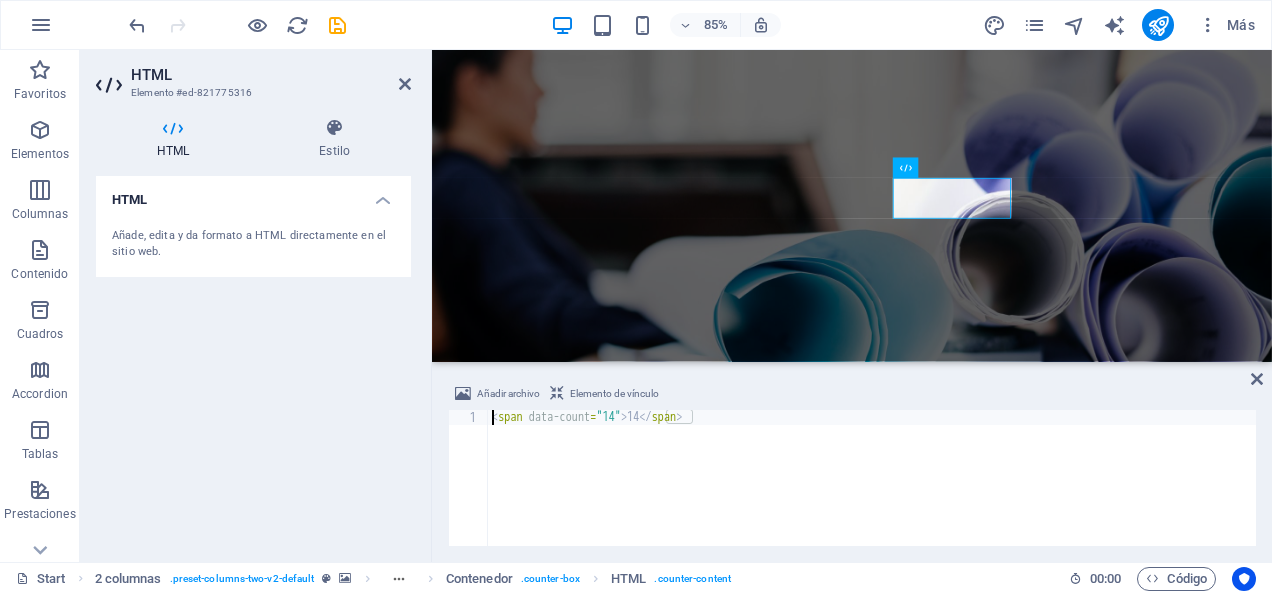 click on "< span   data-count = "14" > 14 </ span >" at bounding box center (872, 493) 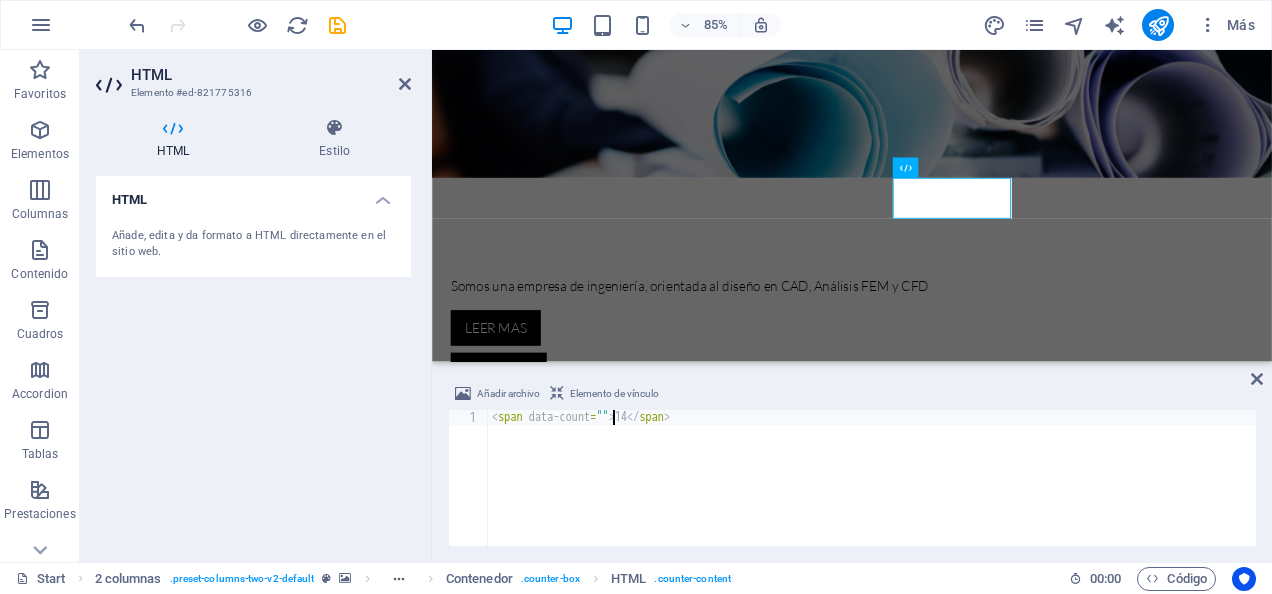 scroll, scrollTop: 0, scrollLeft: 10, axis: horizontal 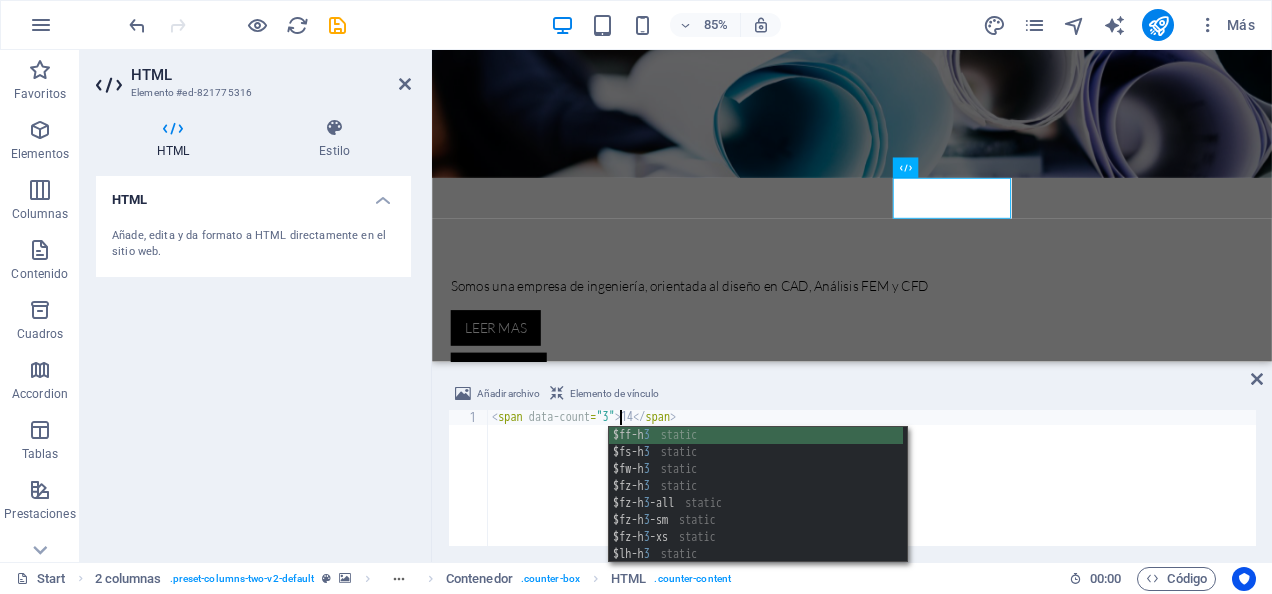 type on "<span data-count="3">14</span>" 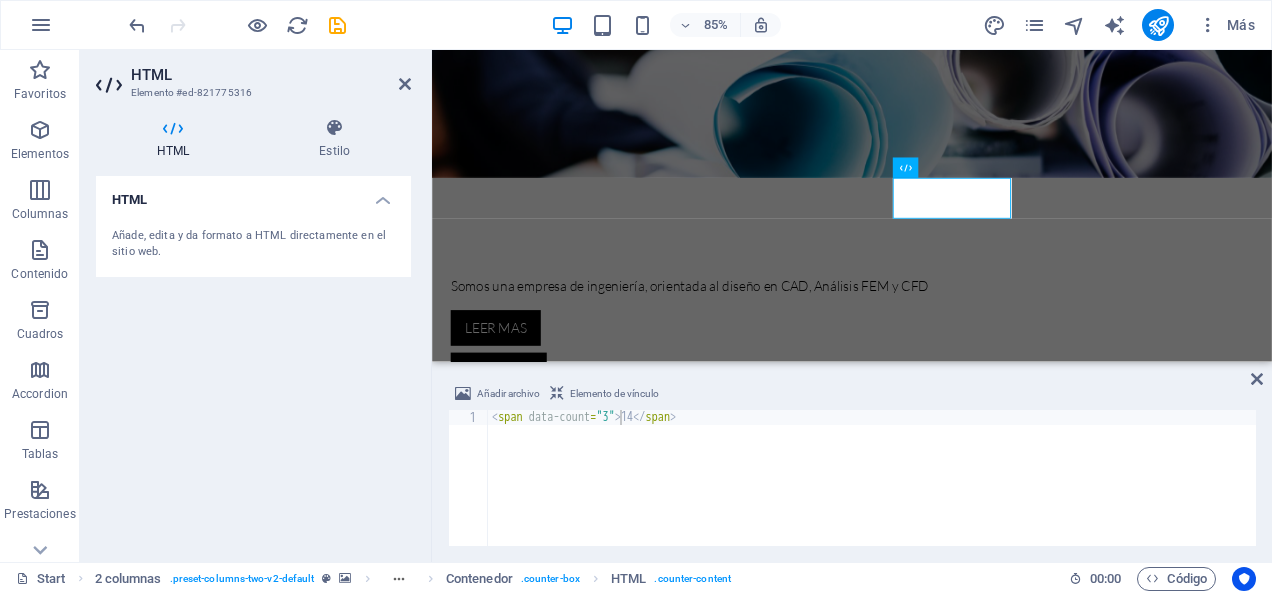 click at bounding box center (926, 760) 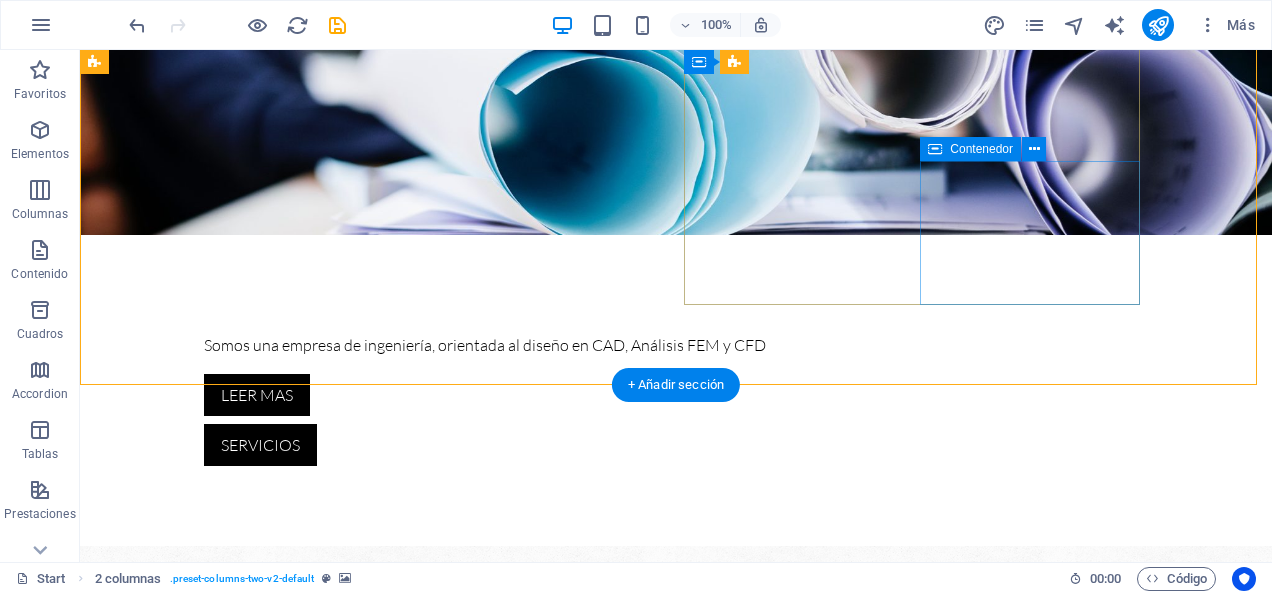 scroll, scrollTop: 710, scrollLeft: 0, axis: vertical 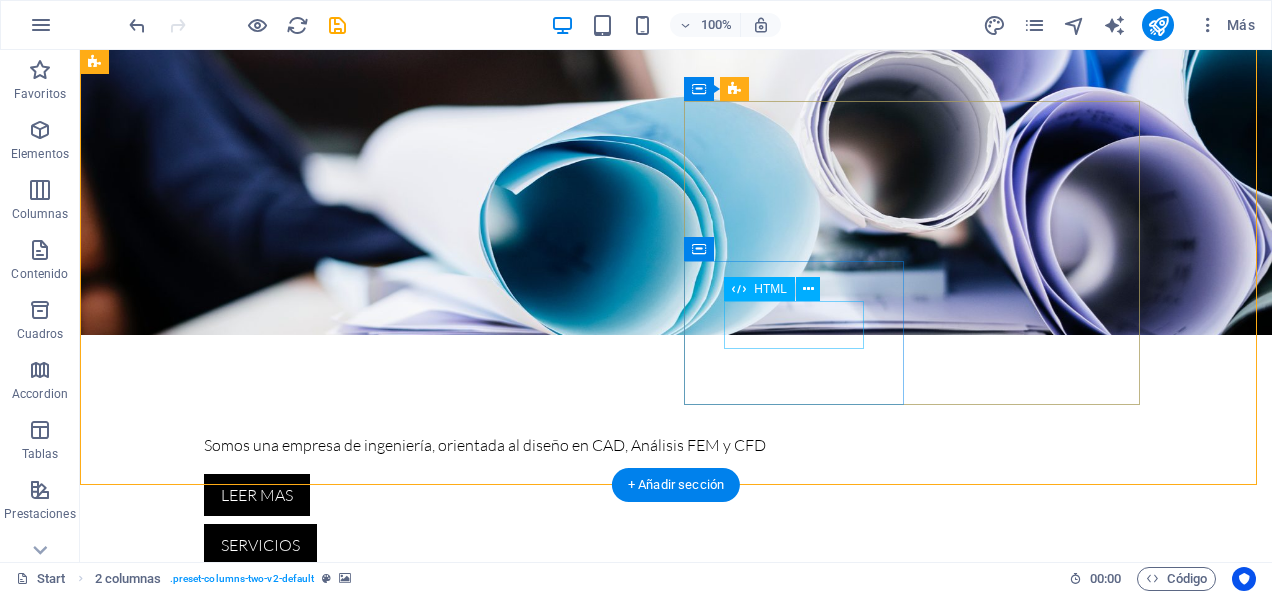 click on "14" at bounding box center (206, 1829) 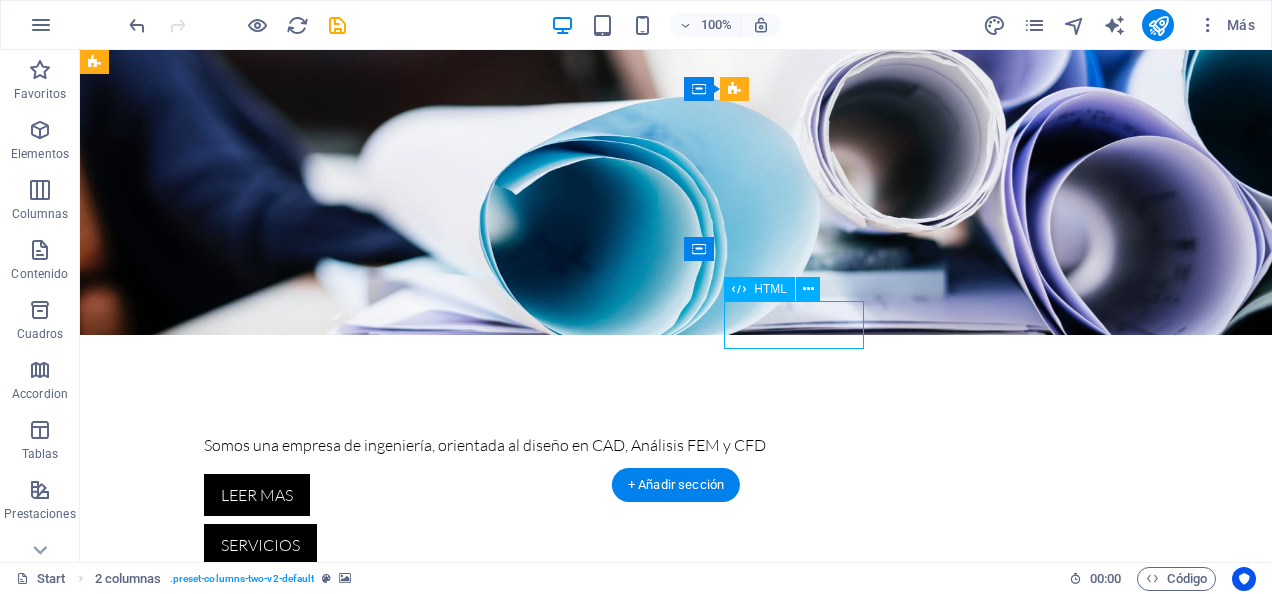 click on "14" at bounding box center (206, 1829) 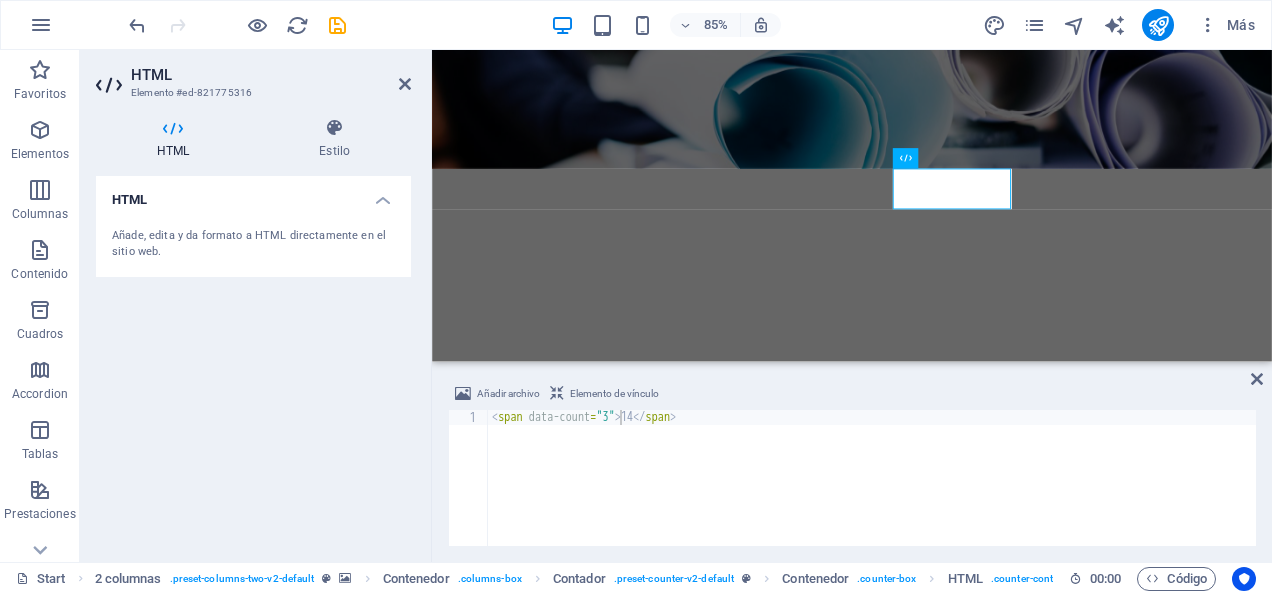 click on "HTML Añade, edita y da formato a HTML directamente en el sitio web." at bounding box center [253, 361] 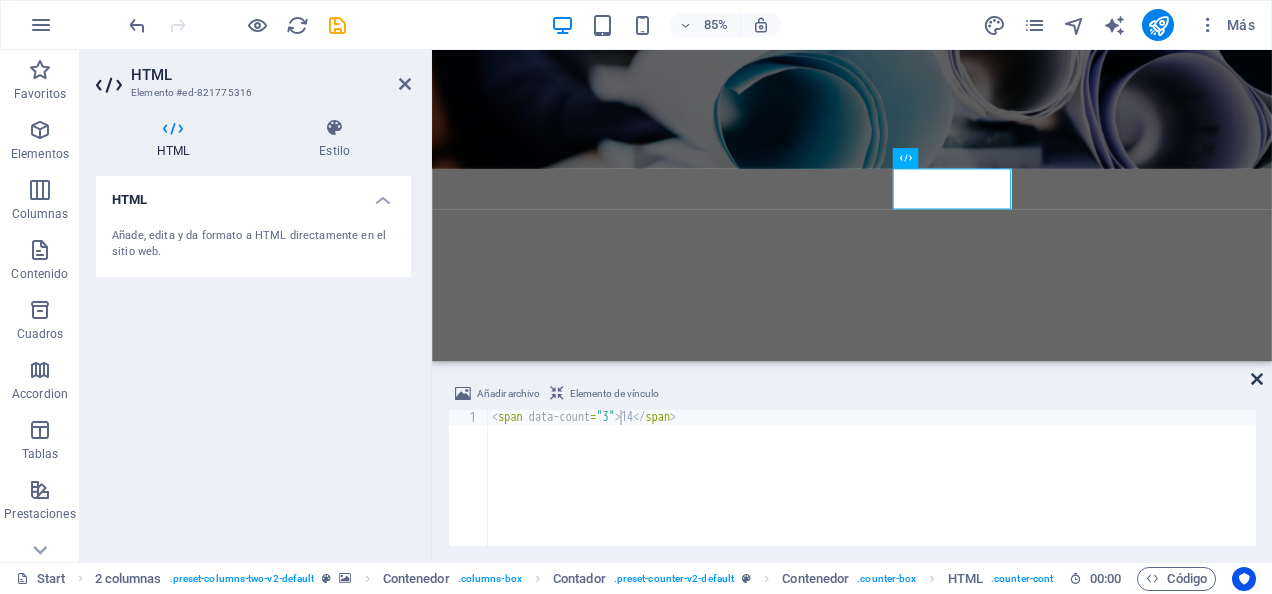 click at bounding box center [1257, 379] 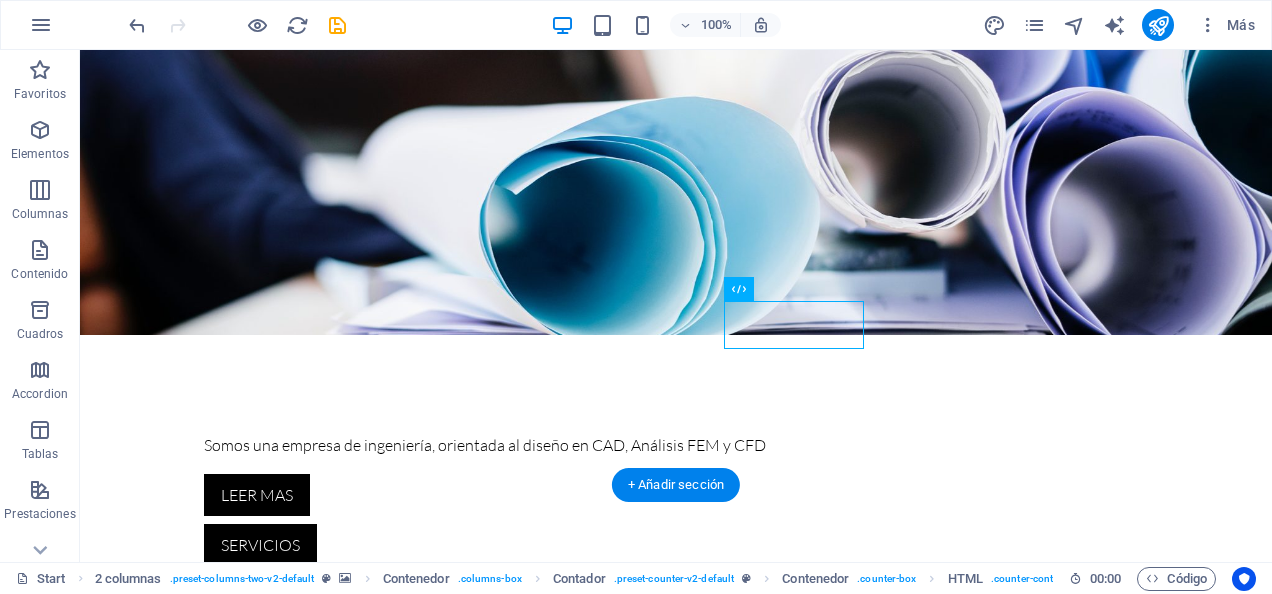 click at bounding box center (676, 878) 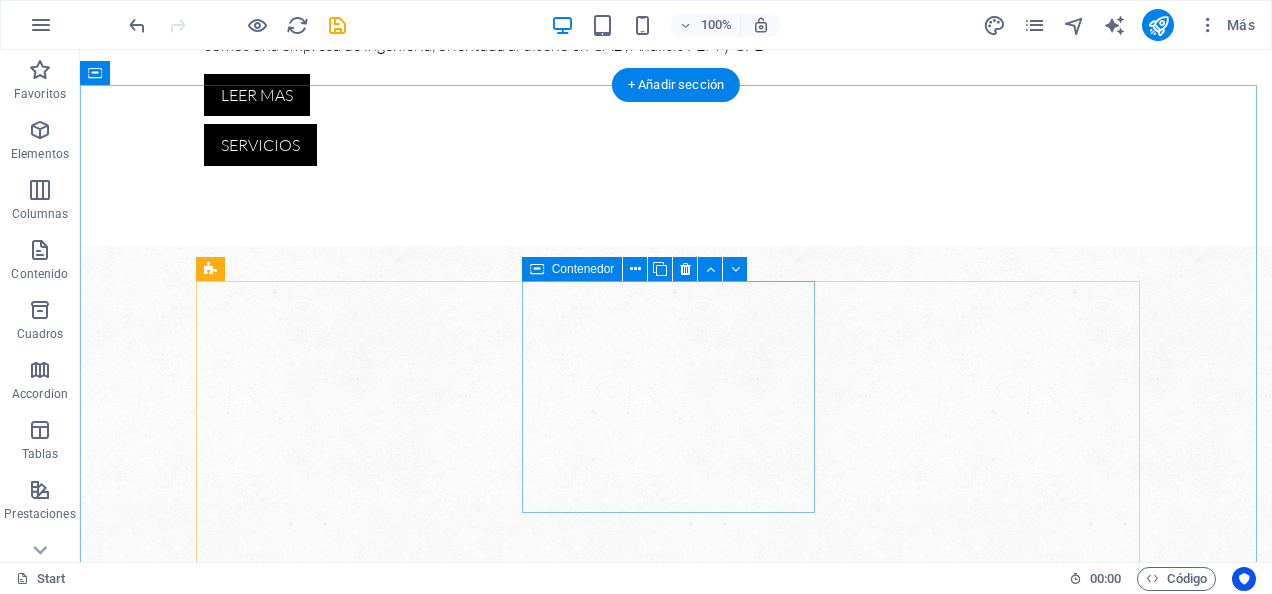 scroll, scrollTop: 1310, scrollLeft: 0, axis: vertical 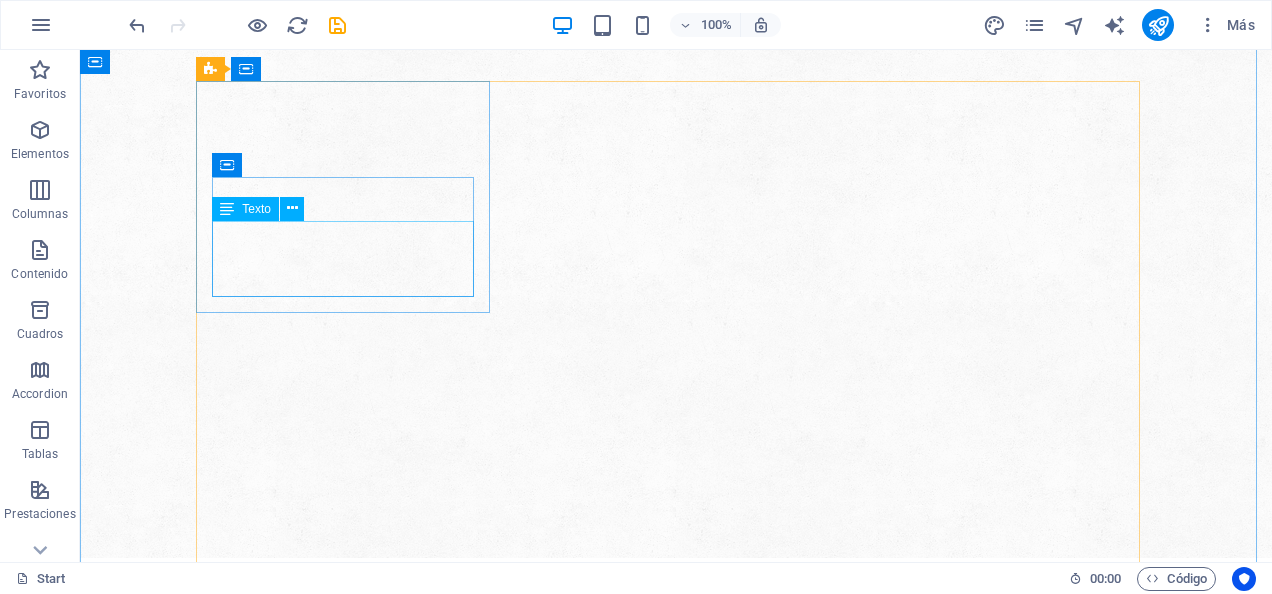 click on "Lorem ipsum dolor sit amet, consectetur adipisicing elit. Veritatis, dolorem!" at bounding box center (350, 1915) 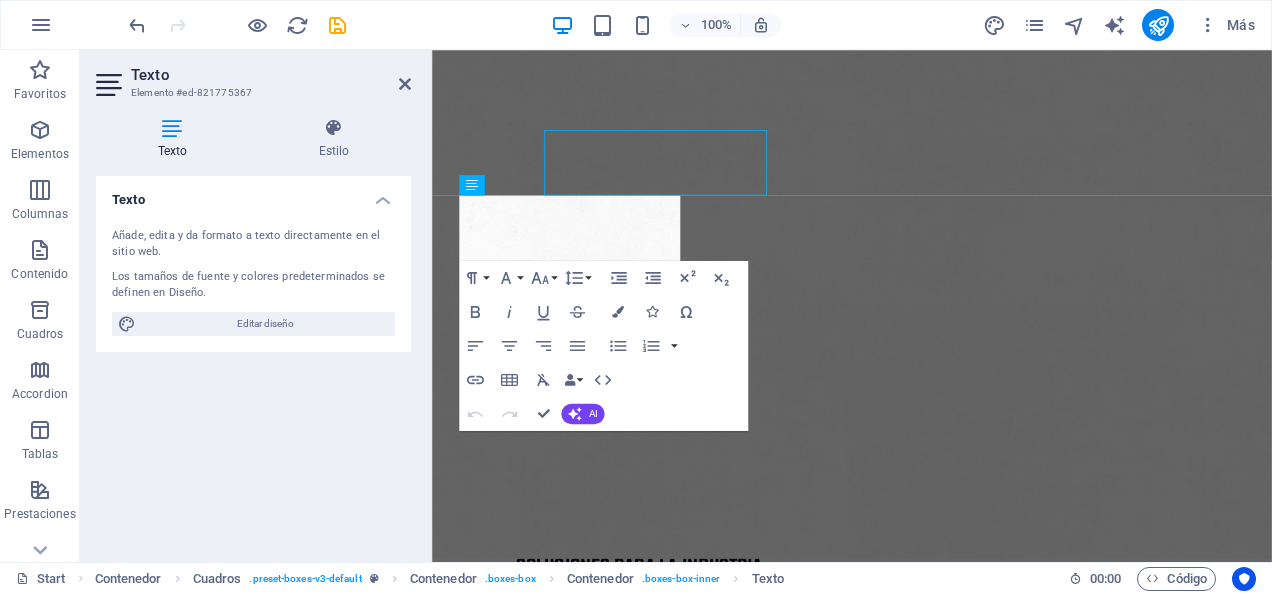 click on "Texto Elemento #ed-821775367 Texto Estilo Texto Añade, edita y da formato a texto directamente en el sitio web. Los tamaños de fuente y colores predeterminados se definen en Diseño. Editar diseño Alineación Alineado a la izquierda Centrado Alineado a la derecha Cuadros Element
Contenedor   H1   Banner   Banner   Contenedor   Contenedor   Marcador   Contenedor   Banner   Contenedor   Barra de menús   Menú   Logo   Texto   Barra de información   Contenedor   Texto   Contenedor   Botón   Series de botones   Separador   Botón   Contenedor   2 columnas   Contenedor   Contenedor   Contador   Contenedor   Contenedor   Texto   HTML   Texto   2 columnas   Contenedor   Separador   Botón   H2   H3   Separador   Contenedor   Contenedor   HTML   HTML   Texto   Contenedor   H3   Contenedor   Cuadros   Contenedor   Contenedor   H3   Contenedor   Separador   Icono   Icono   Cuadros   Contenedor   Texto   Contenedor Paragraph Format Normal Heading 1 Heading 2 Heading 3 Heading 4 Heading 5 Code 8" at bounding box center [676, 306] 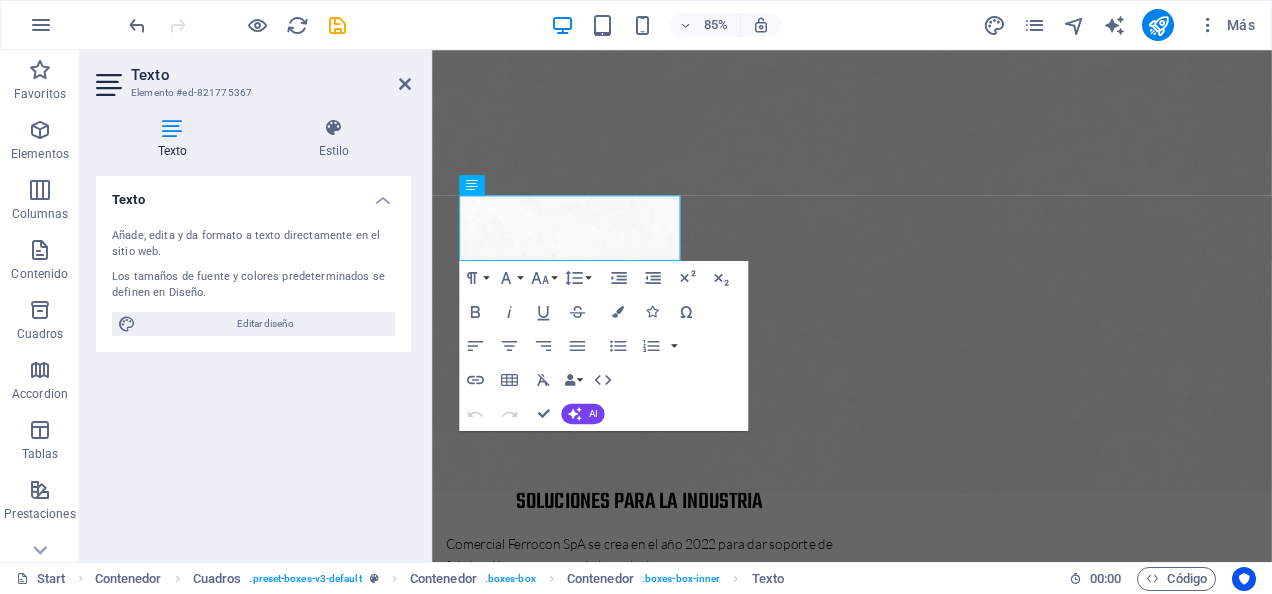 click on "Añade, edita y da formato a texto directamente en el sitio web." at bounding box center [253, 244] 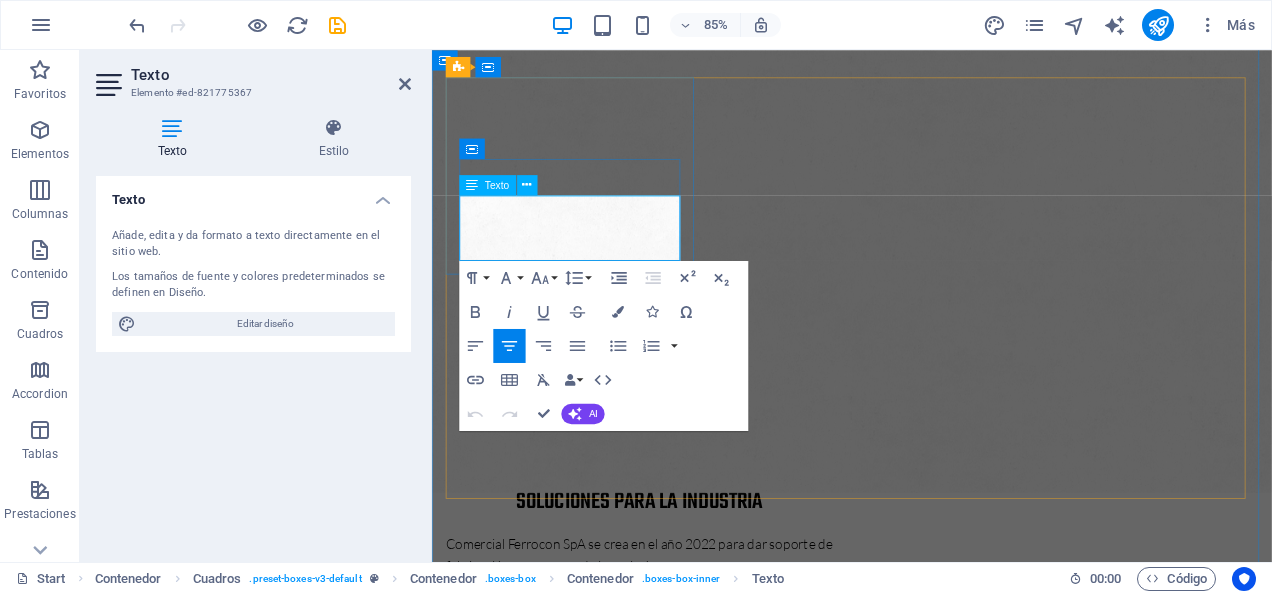click on "Lorem ipsum dolor sit amet, consectetur adipisicing elit. Veritatis, dolorem!" at bounding box center [600, 1838] 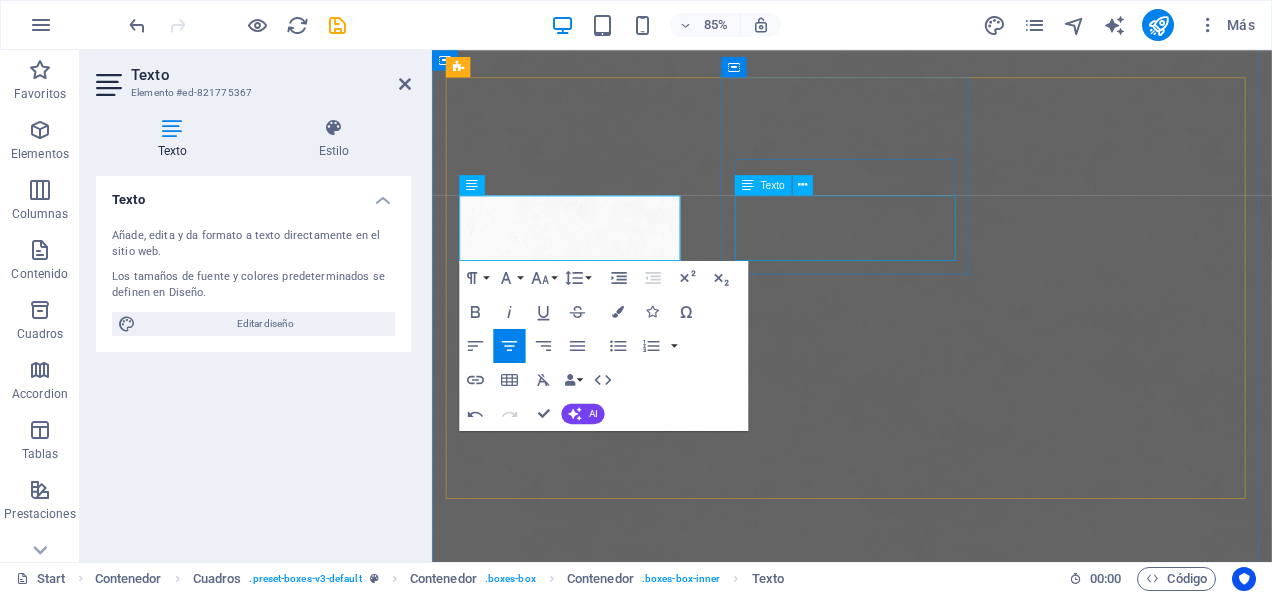 click on "Lorem ipsum dolor sit amet, consectetur adipisicing elit. Veritatis, dolorem!" at bounding box center [600, 2170] 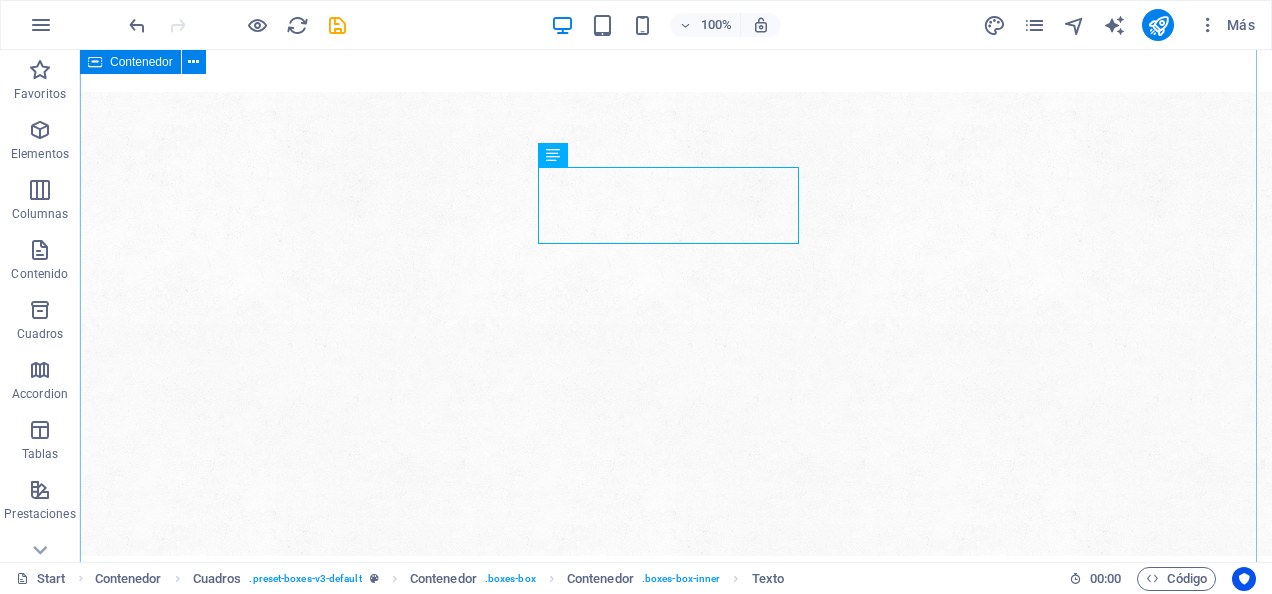 scroll, scrollTop: 1364, scrollLeft: 0, axis: vertical 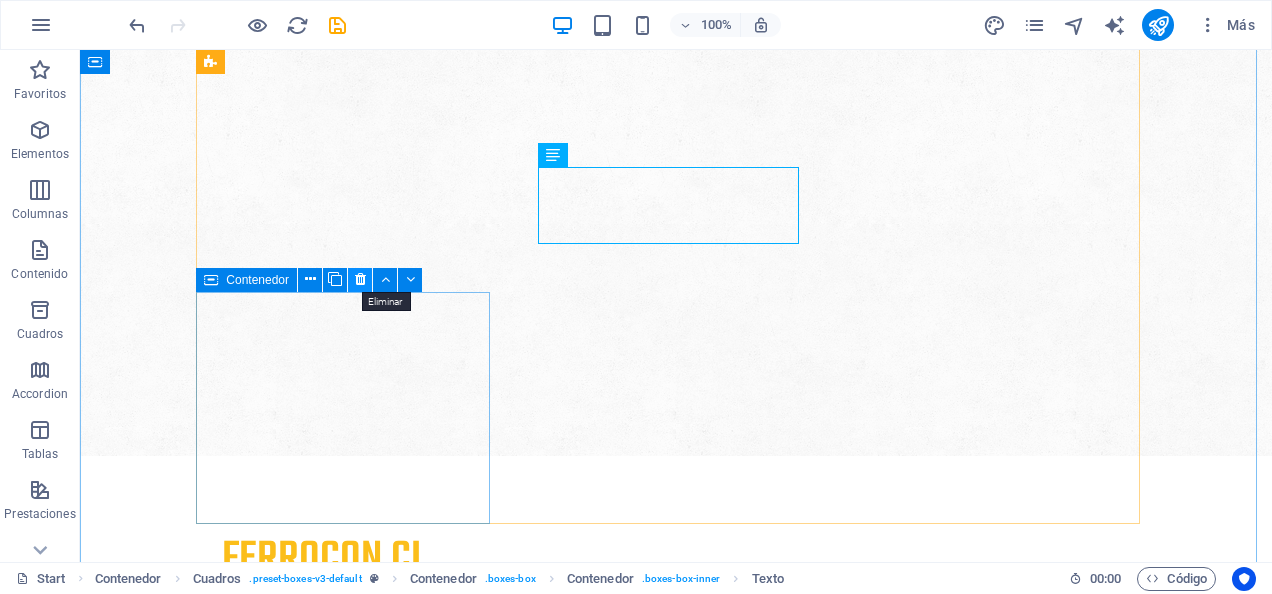 click at bounding box center [360, 280] 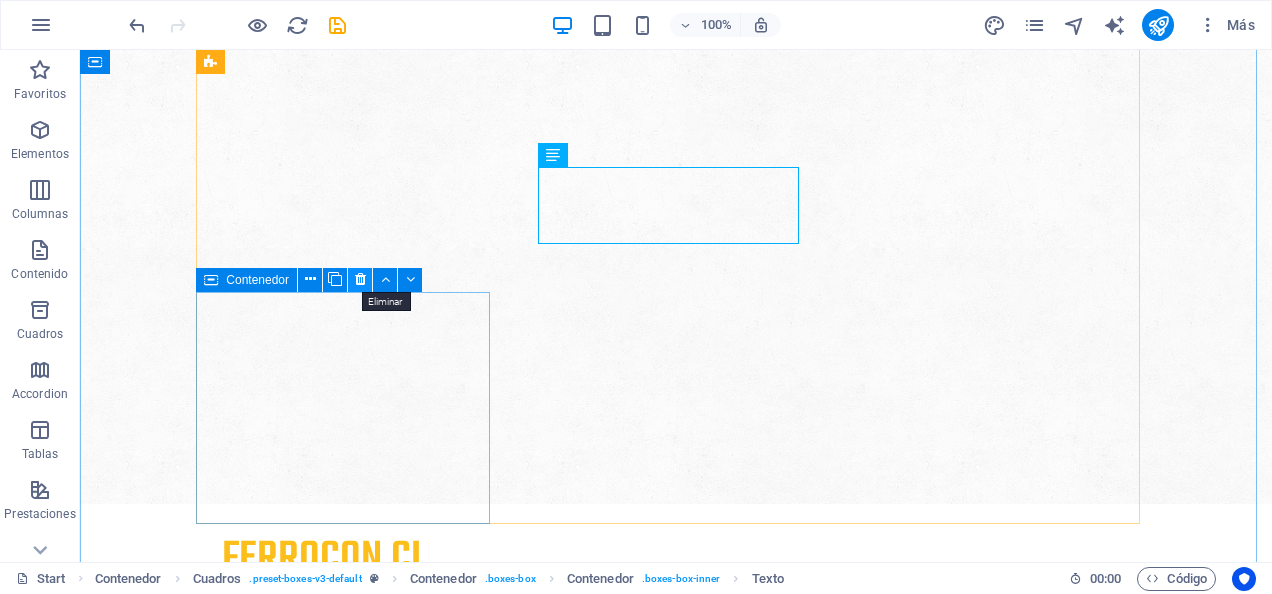 click at bounding box center (360, 279) 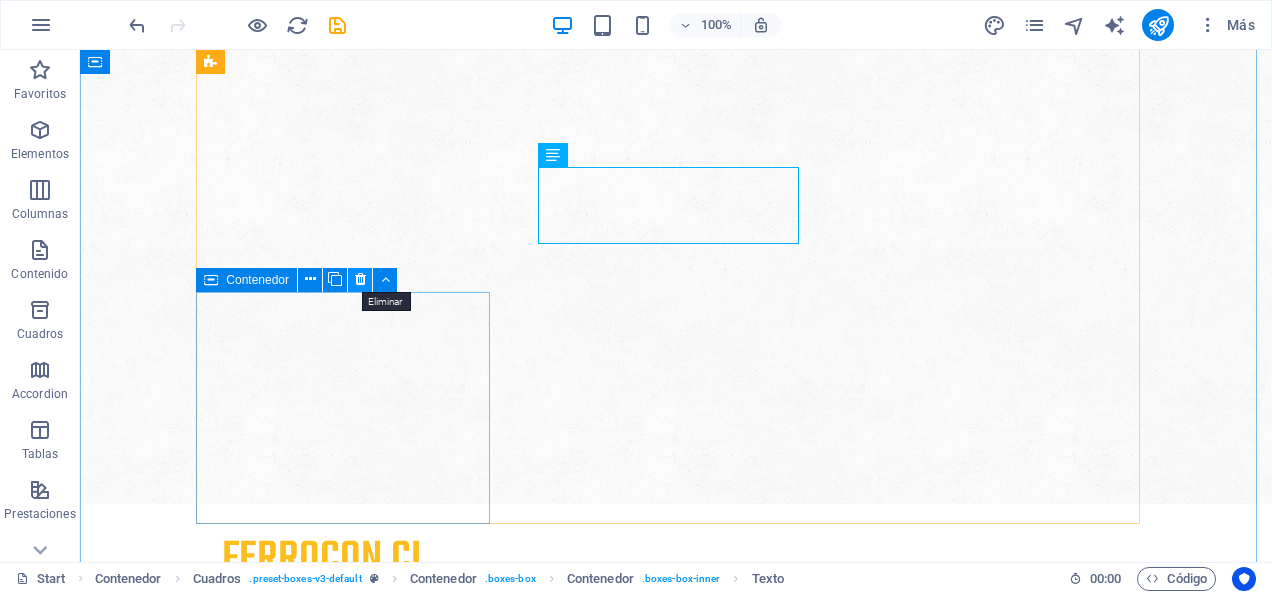 click at bounding box center [360, 279] 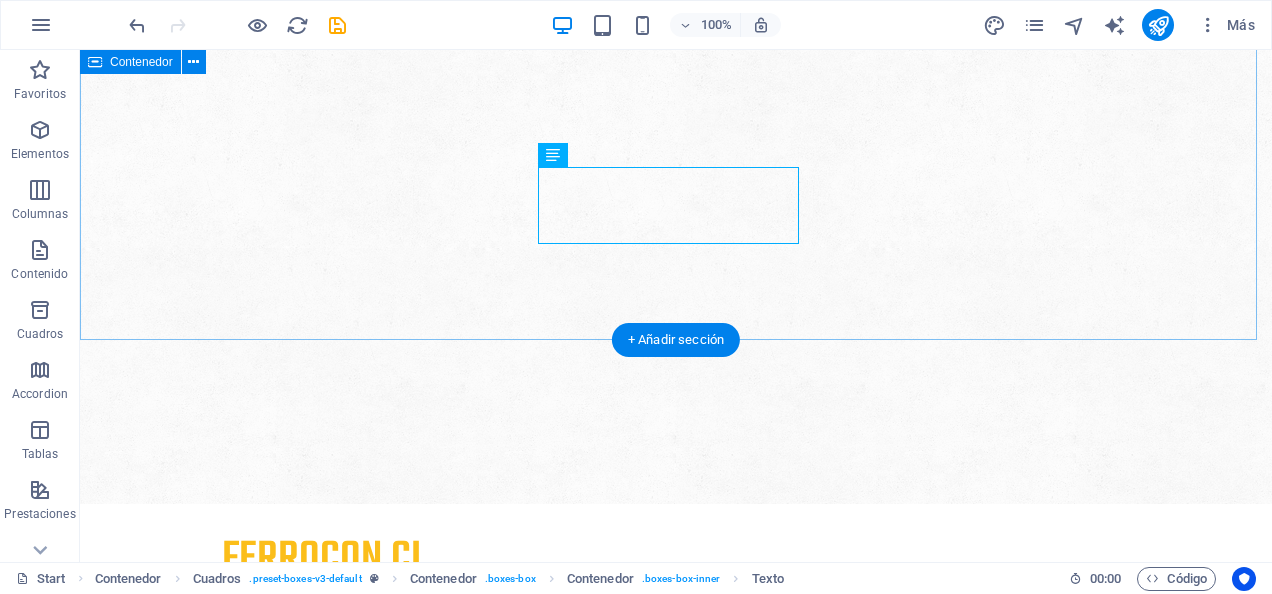 scroll, scrollTop: 1264, scrollLeft: 0, axis: vertical 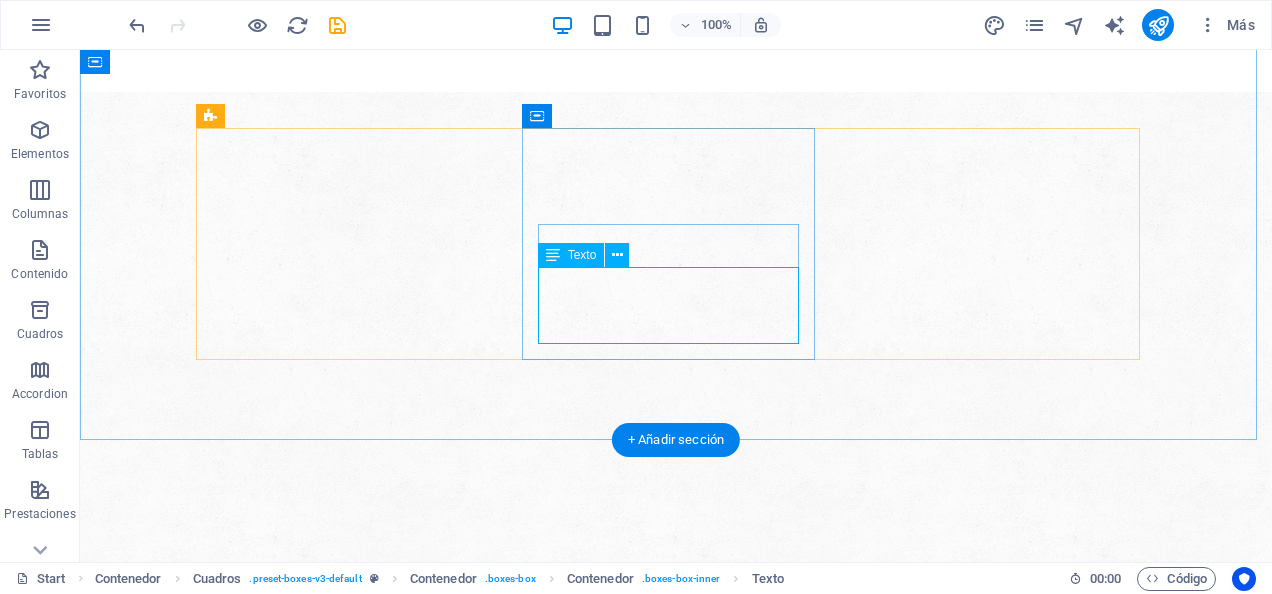 click on "Lorem ipsum dolor sit amet, consectetur adipisicing elit. Veritatis, dolorem!" at bounding box center [350, 2209] 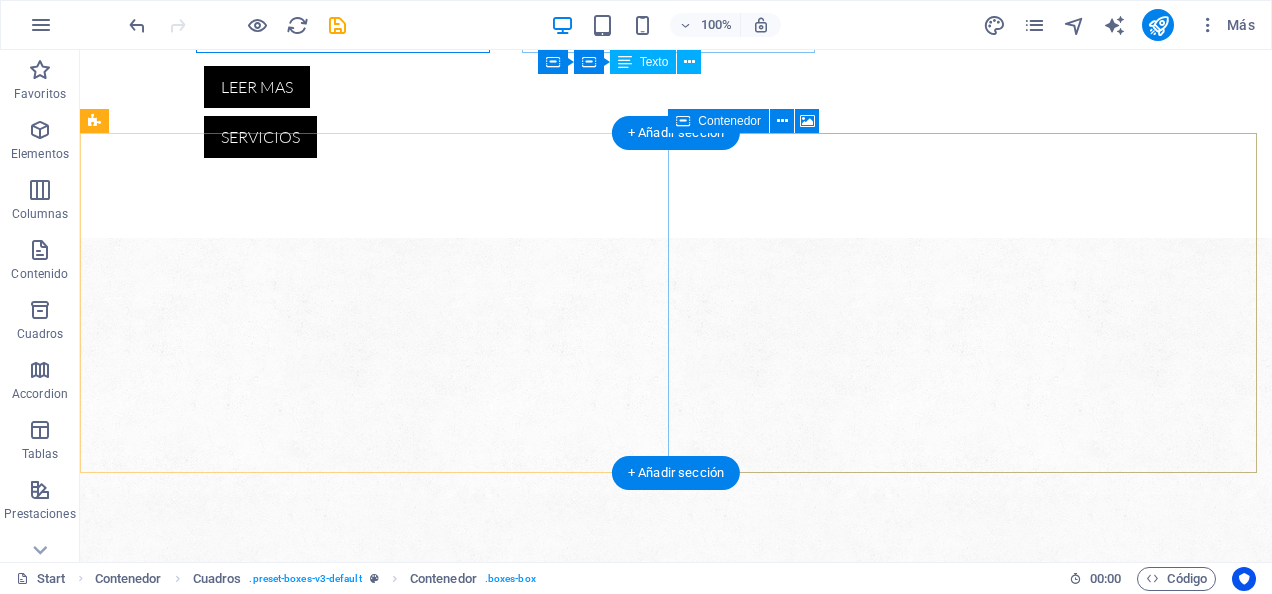 click on "FABRICACION Mobiliario Clínico Inoxidable. Estructuras Metálicas. Ductos HVAC MANUFACTURA Lorem ipsum dolor sit amet, consectetur adipisicing elit. Veritatis, dolorem! INGENIERÍA Lorem ipsum dolor sit amet, consectetur adipisicing elit. Veritatis, dolorem!" at bounding box center (676, 2293) 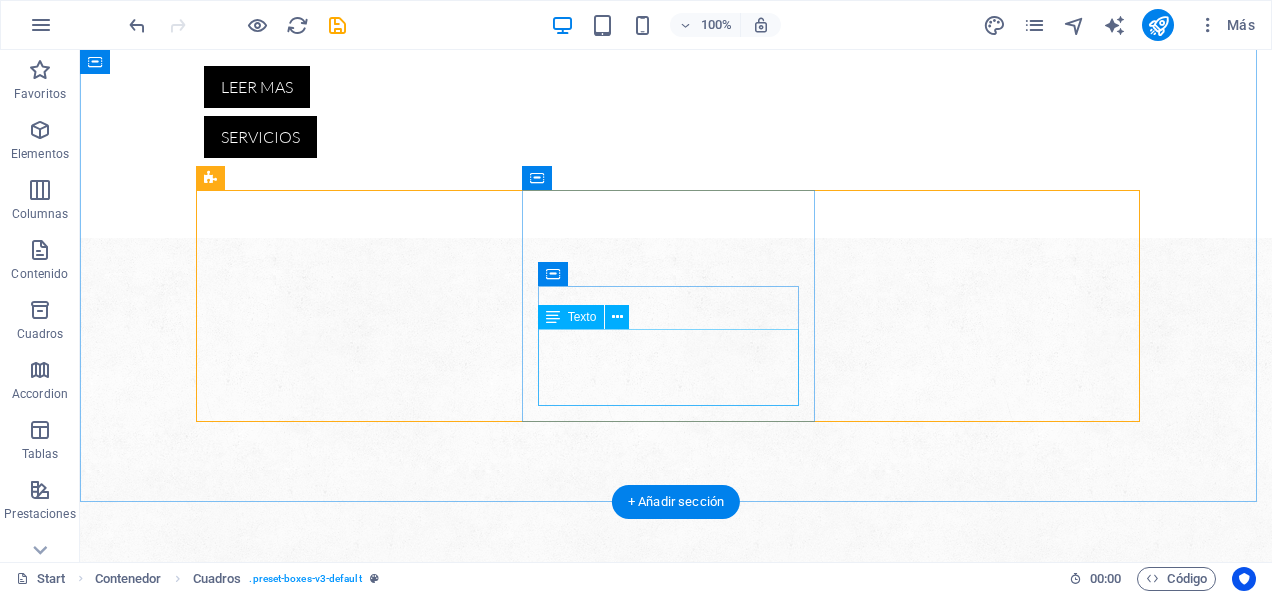 click on "Lorem ipsum dolor sit amet, consectetur adipisicing elit. Veritatis, dolorem!" at bounding box center (350, 2355) 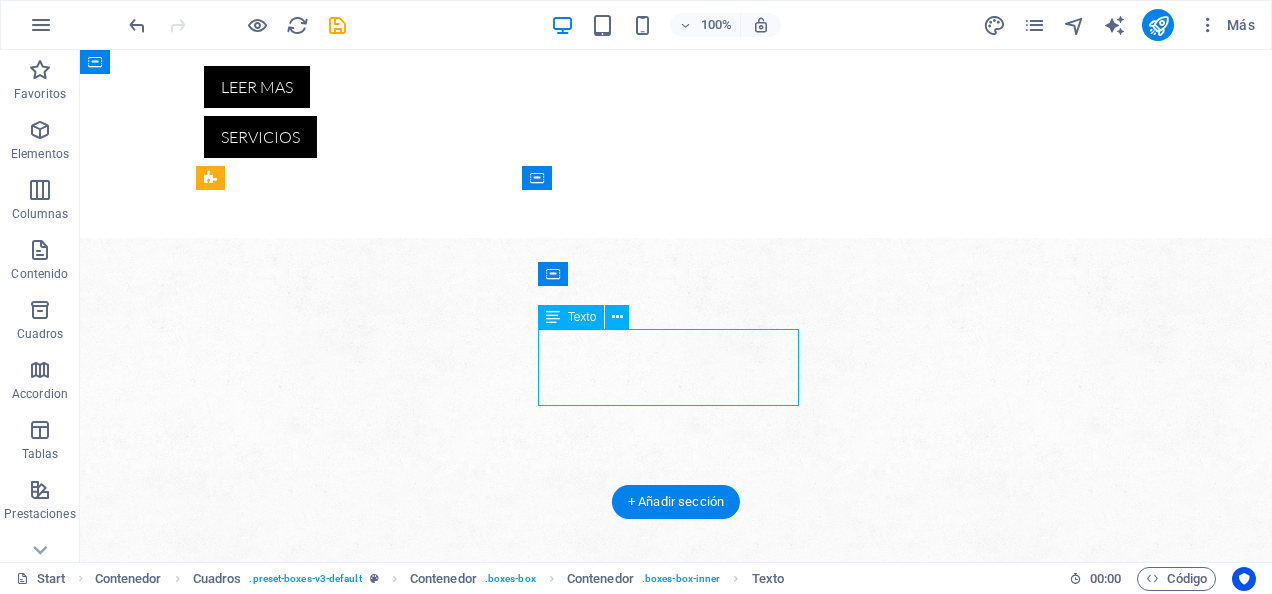 click on "Lorem ipsum dolor sit amet, consectetur adipisicing elit. Veritatis, dolorem!" at bounding box center [350, 2355] 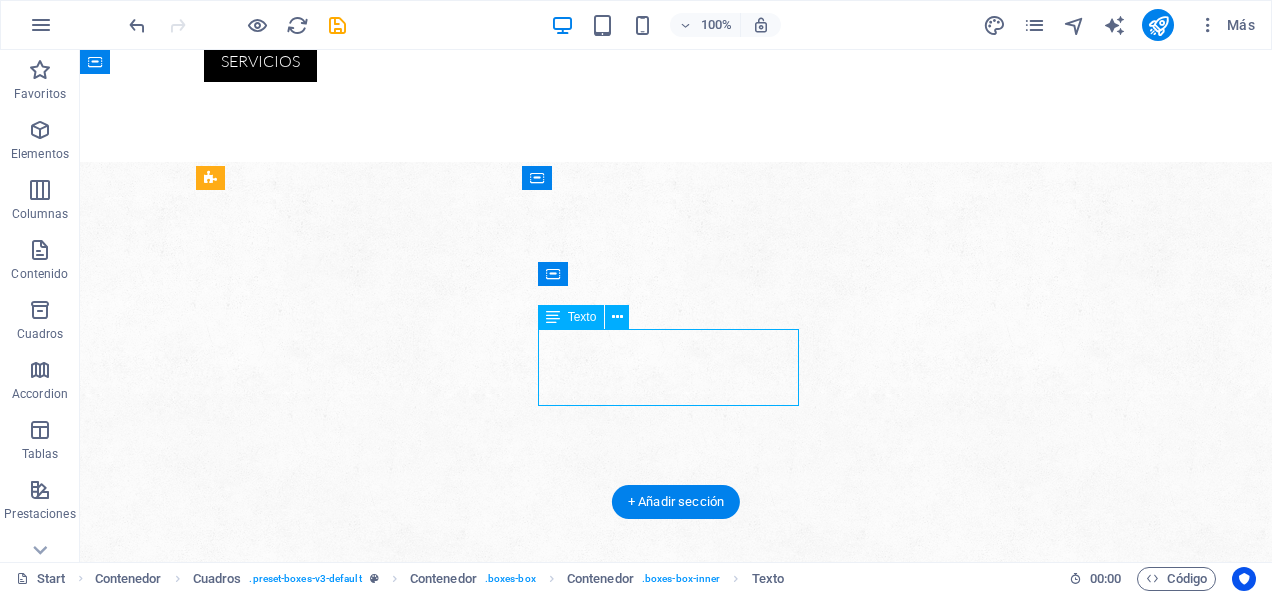 click on "FABRICACION Mobiliario Clínico Inoxidable. Estructuras Metálicas. Ductos HVAC" at bounding box center (350, 1969) 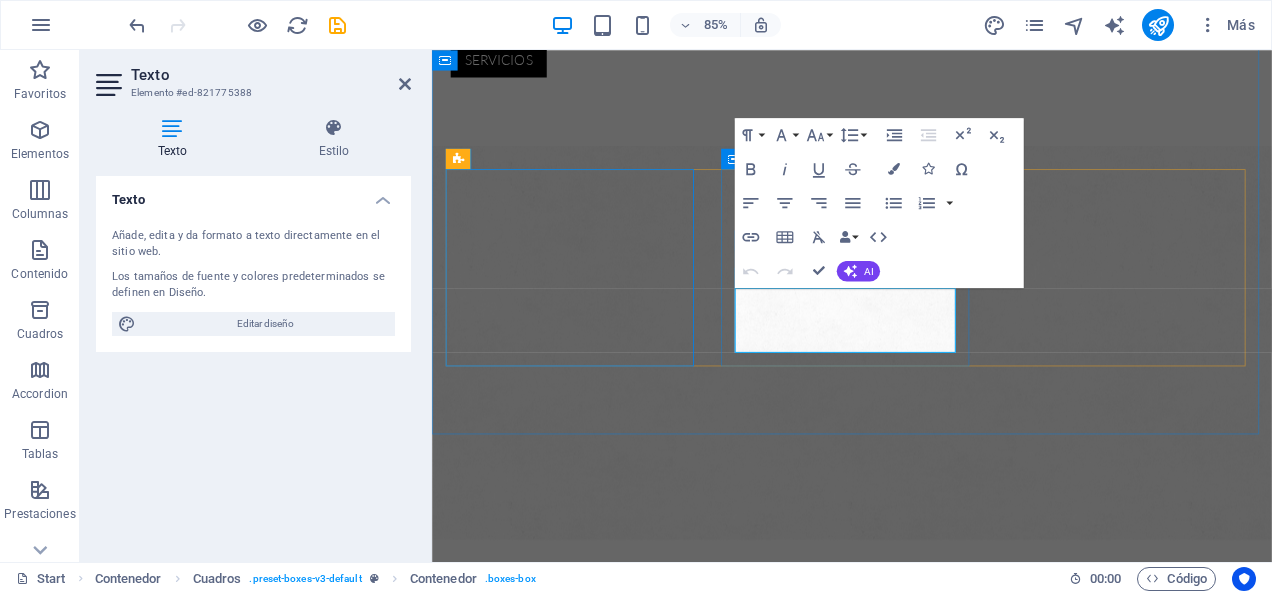 scroll, scrollTop: 1508, scrollLeft: 0, axis: vertical 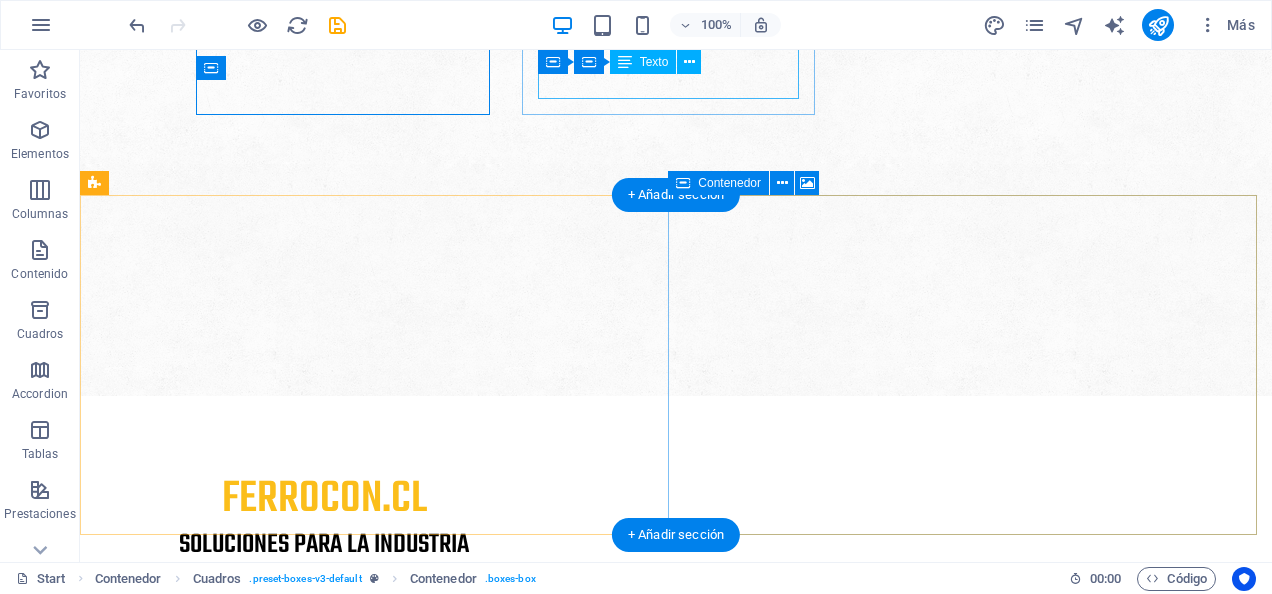 click on "Suelta el contenido aquí o  Añadir elementos  Pegar portapapeles" at bounding box center [676, 3314] 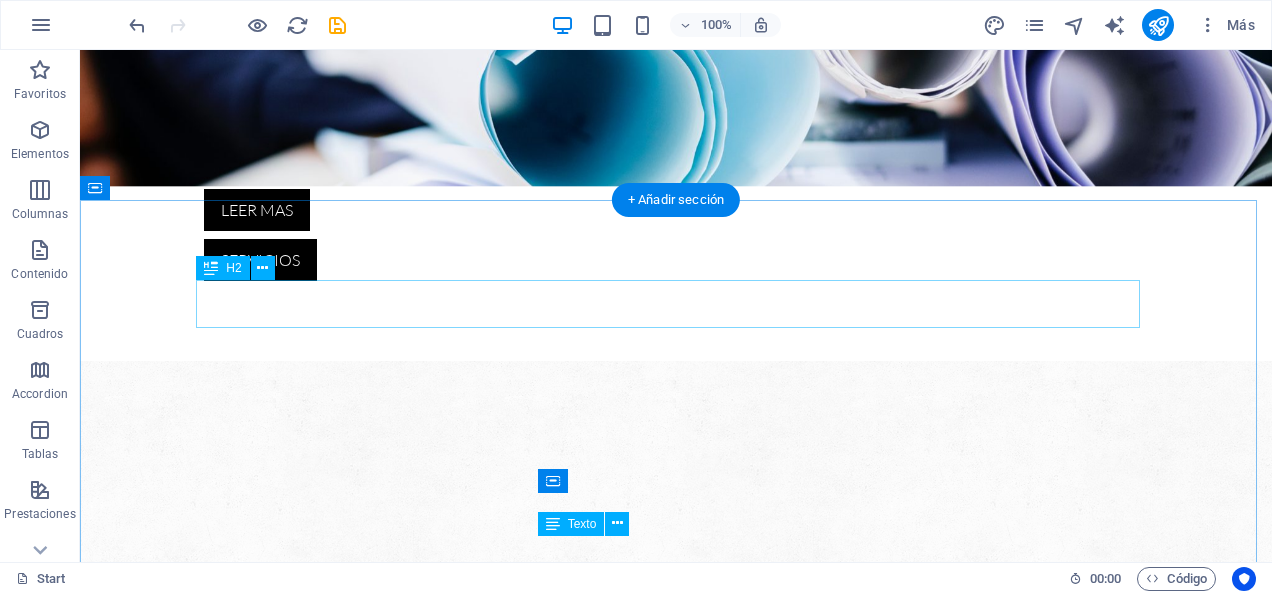 scroll, scrollTop: 1095, scrollLeft: 0, axis: vertical 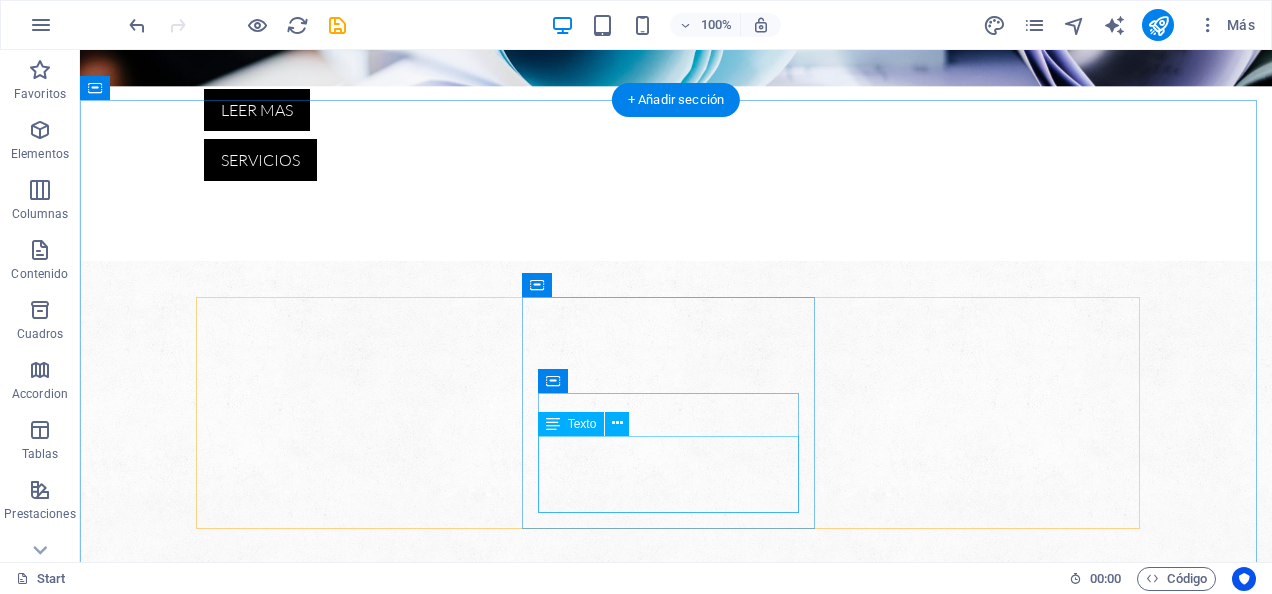 click on "Lorem ipsum dolor sit amet, consectetur adipisicing elit. Veritatis, dolorem!" at bounding box center [350, 2378] 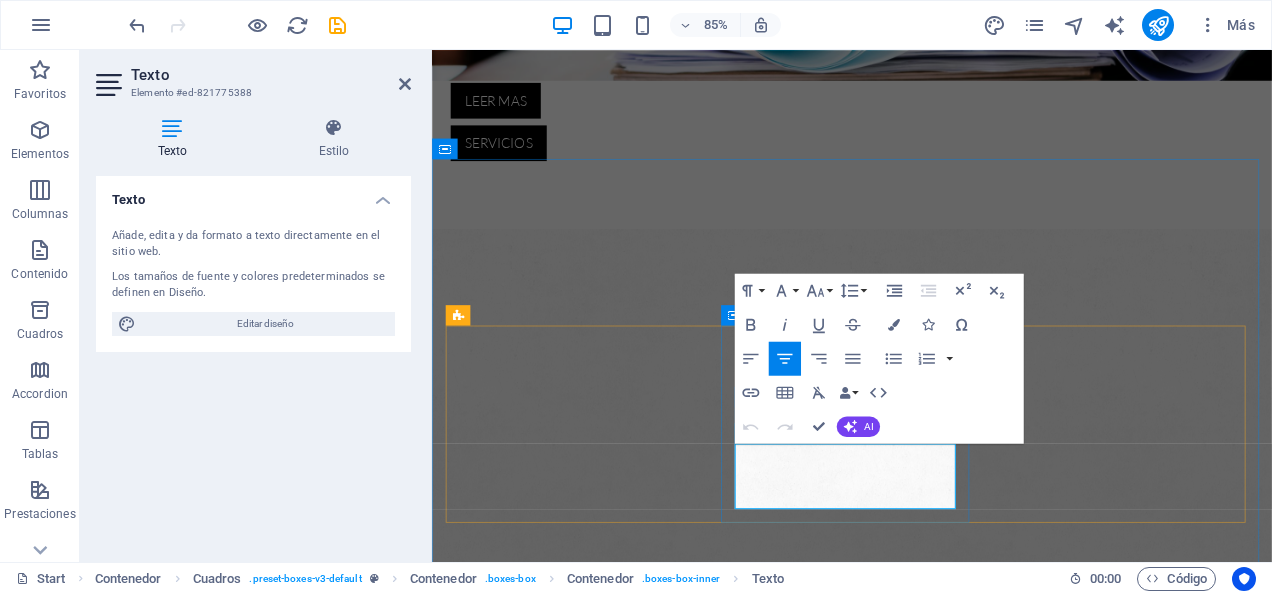 click on "Lorem ipsum dolor sit amet, consectetur adipisicing elit. Veritatis, dolorem!" at bounding box center (600, 2378) 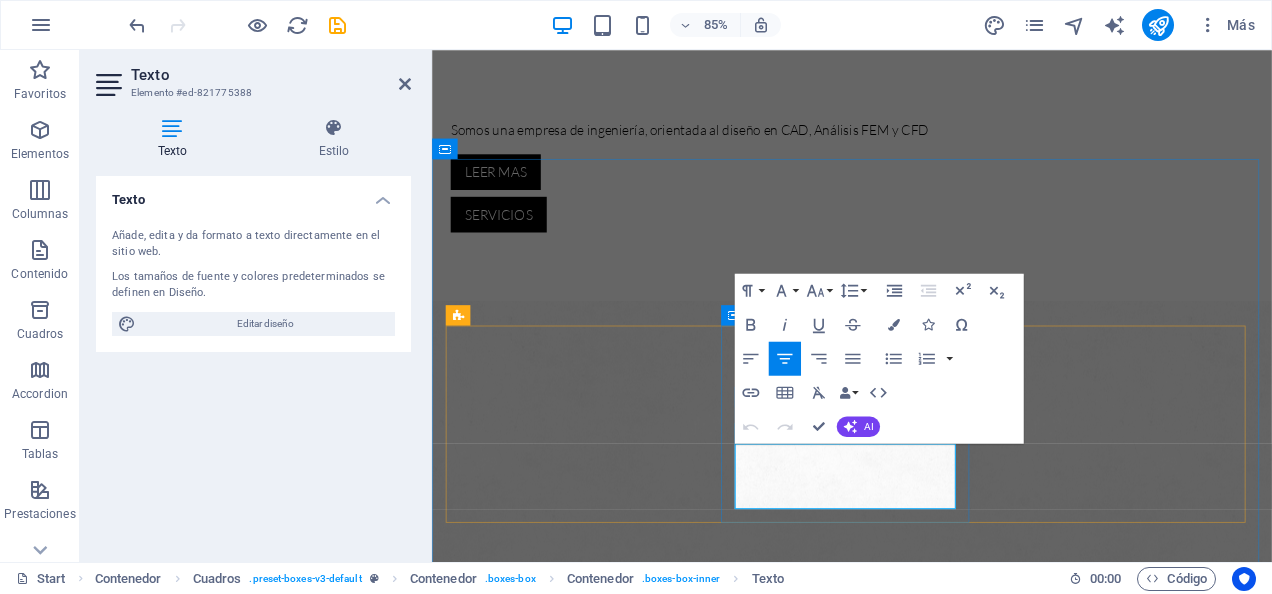 type 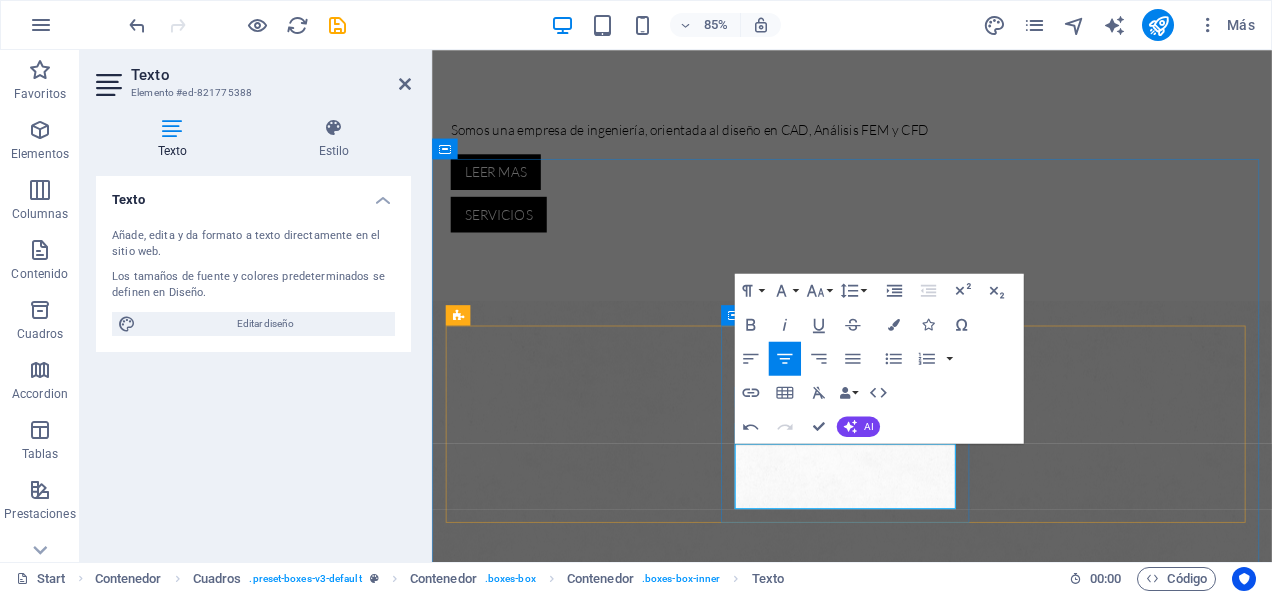 drag, startPoint x: 881, startPoint y: 523, endPoint x: 1082, endPoint y: 546, distance: 202.31165 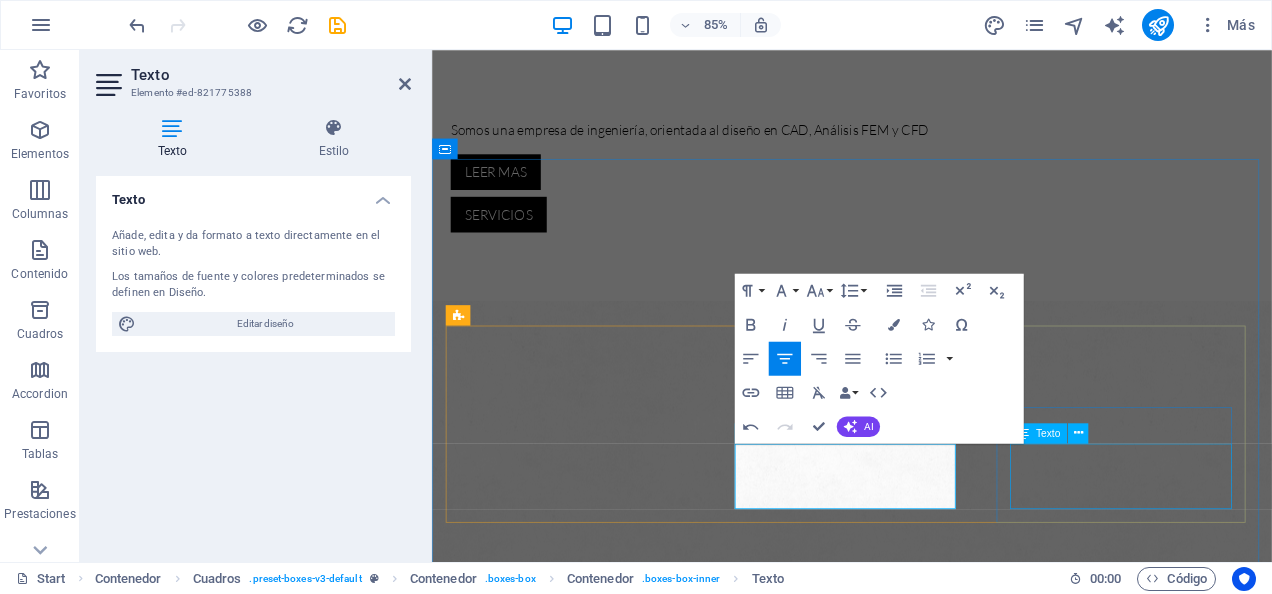 click on "Lorem ipsum dolor sit amet, consectetur adipisicing elit. Veritatis, dolorem!" at bounding box center (600, 2710) 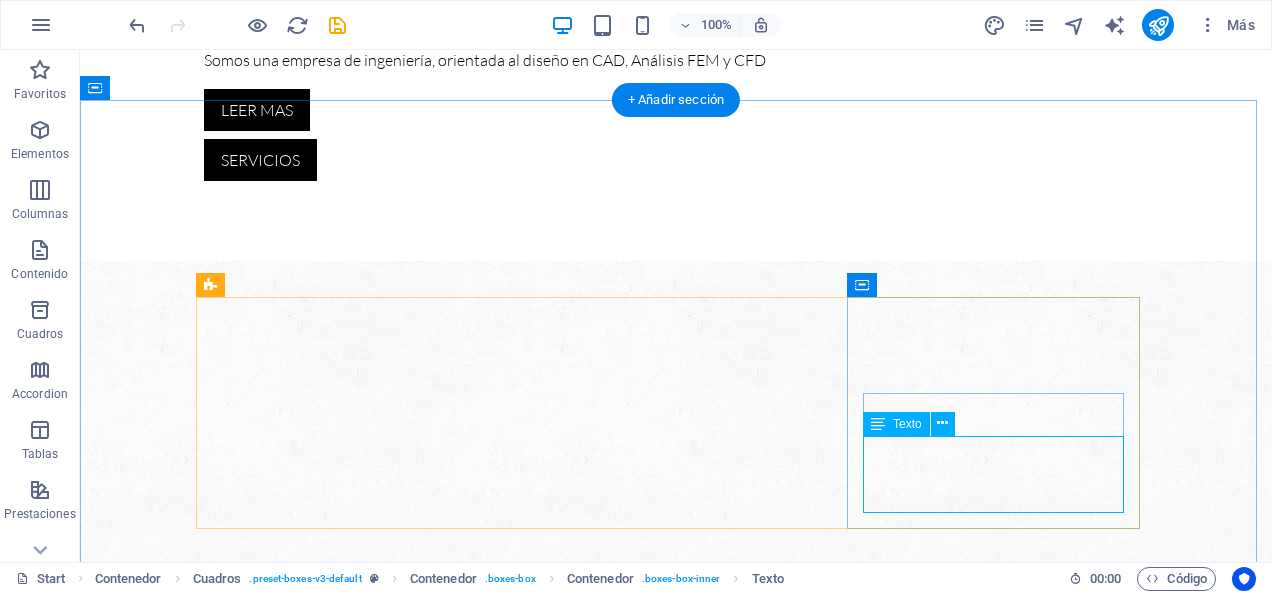 click on "Lorem ipsum dolor sit amet, consectetur adipisicing elit. Veritatis, dolorem!" at bounding box center [350, 2626] 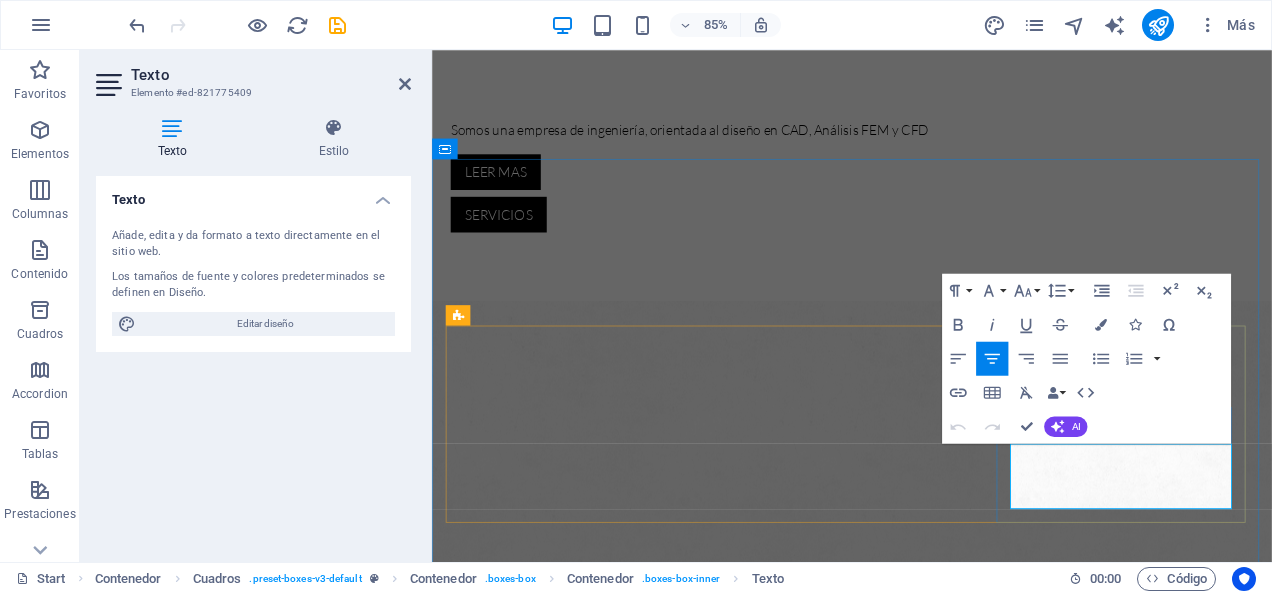 type 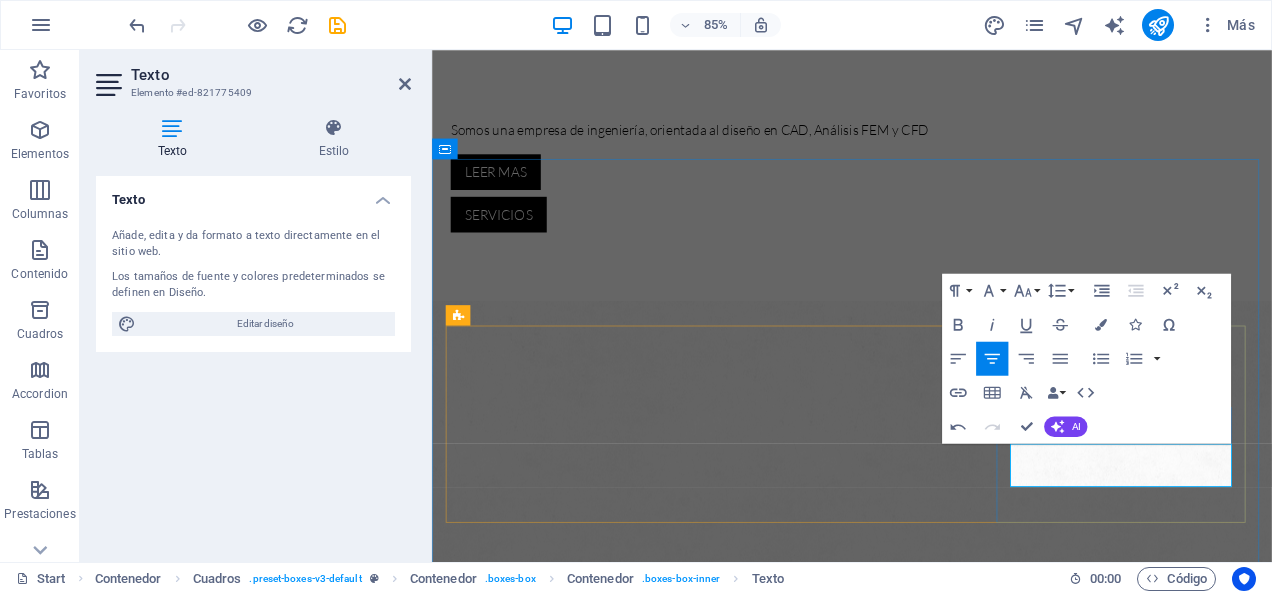 click on "Análisis de Elementos Finitos." at bounding box center [600, 2710] 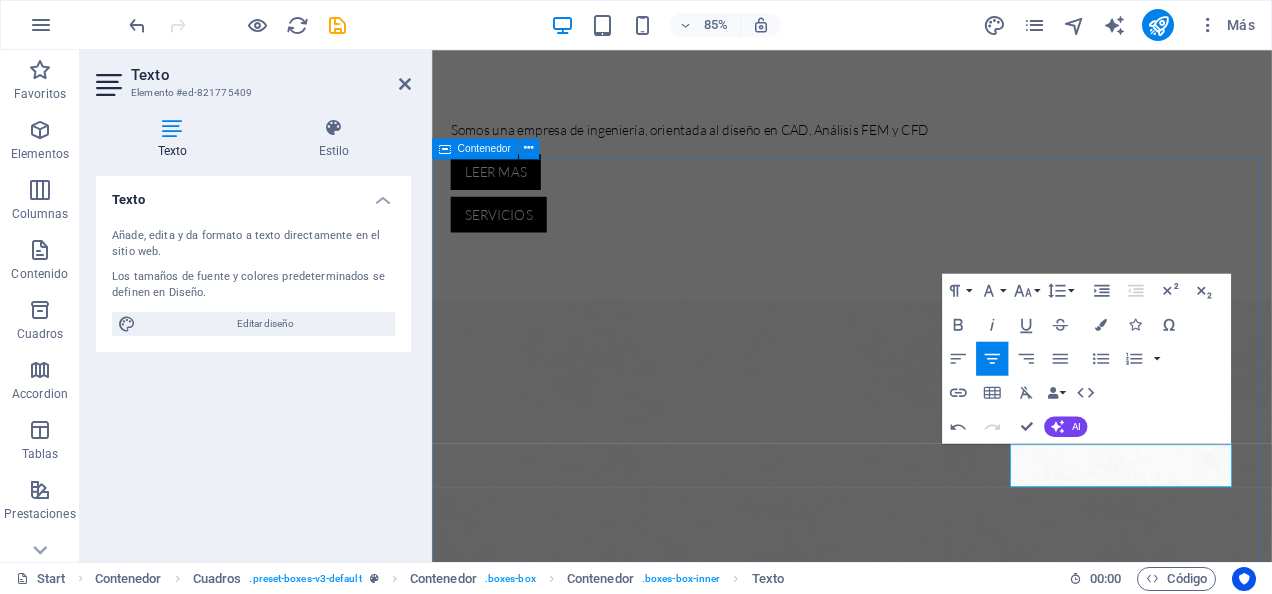 click on "NUESTROS SERVICIOS SOLUCIONES PARA LA INDRUSTRIA FABRICACION Mobiliario Clínico Inoxidable. Estructuras Metálicas. Ductos HVAC MANUFACTURA Corte láser de Planchas. Corte láser de tubos. Plegado, Guillotina y Cilindrado INGENIERÍA ​Modelamiento3D Análisis de Elementos Finitos." at bounding box center [926, 2329] 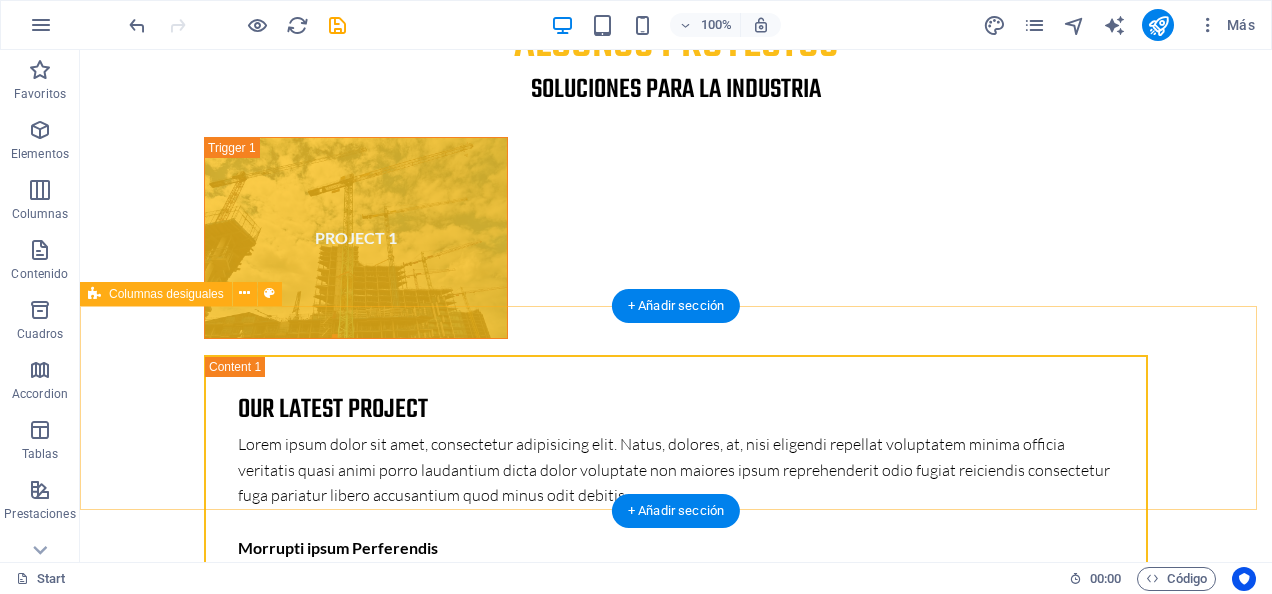 scroll, scrollTop: 5978, scrollLeft: 0, axis: vertical 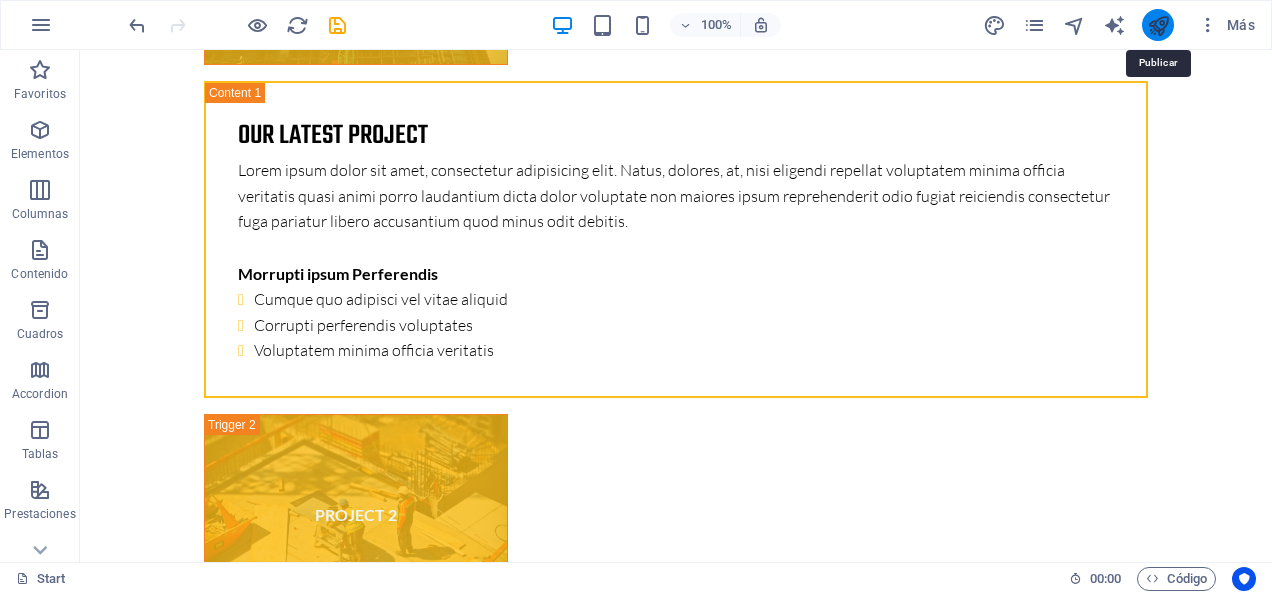 click at bounding box center [1158, 25] 